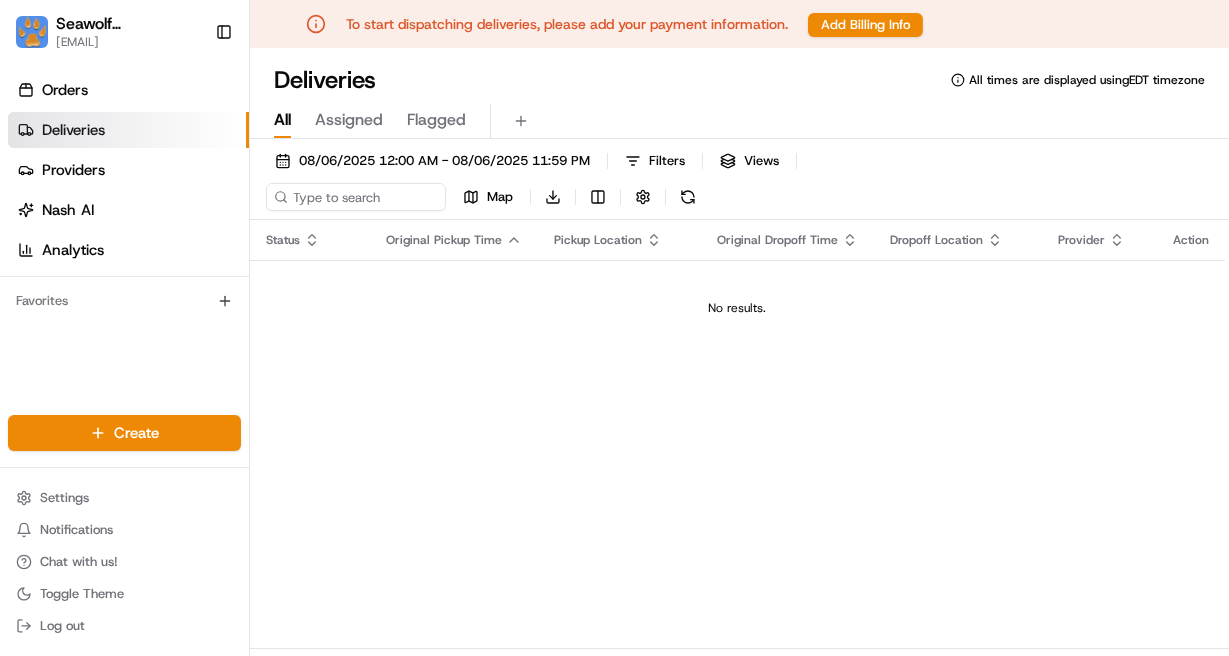 scroll, scrollTop: 0, scrollLeft: 0, axis: both 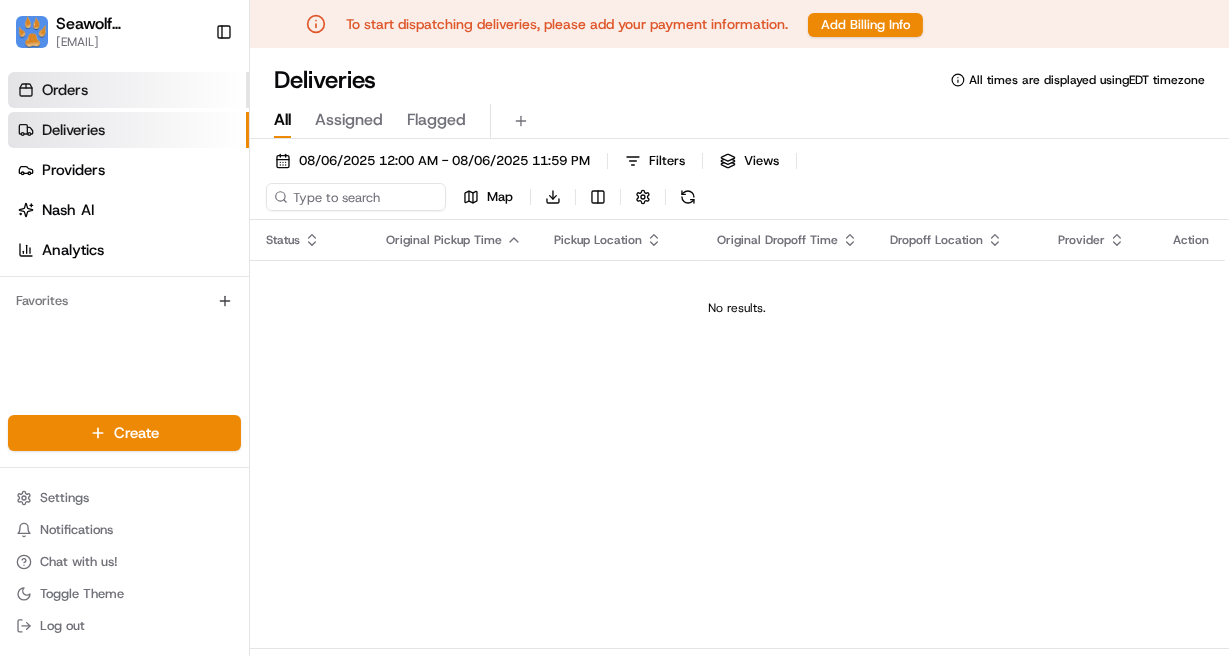 click on "Orders" at bounding box center [65, 90] 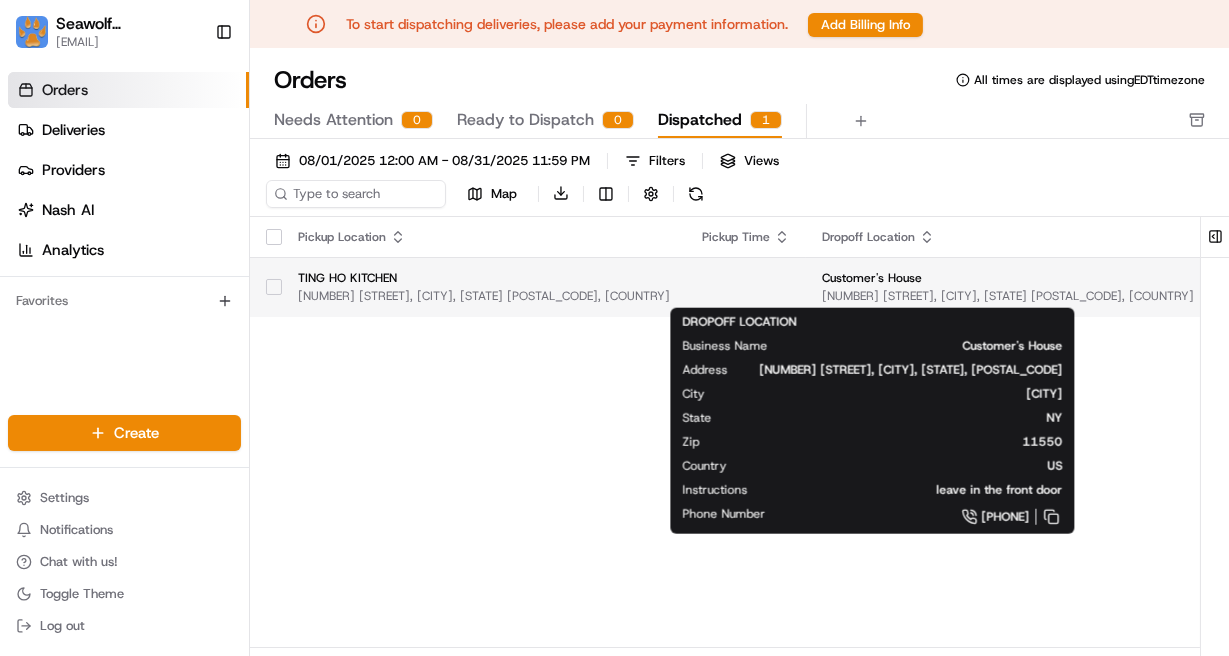 click on "Customer's House 106 Willow Ave, Hempstead, NY 11550, USA" at bounding box center (1008, 287) 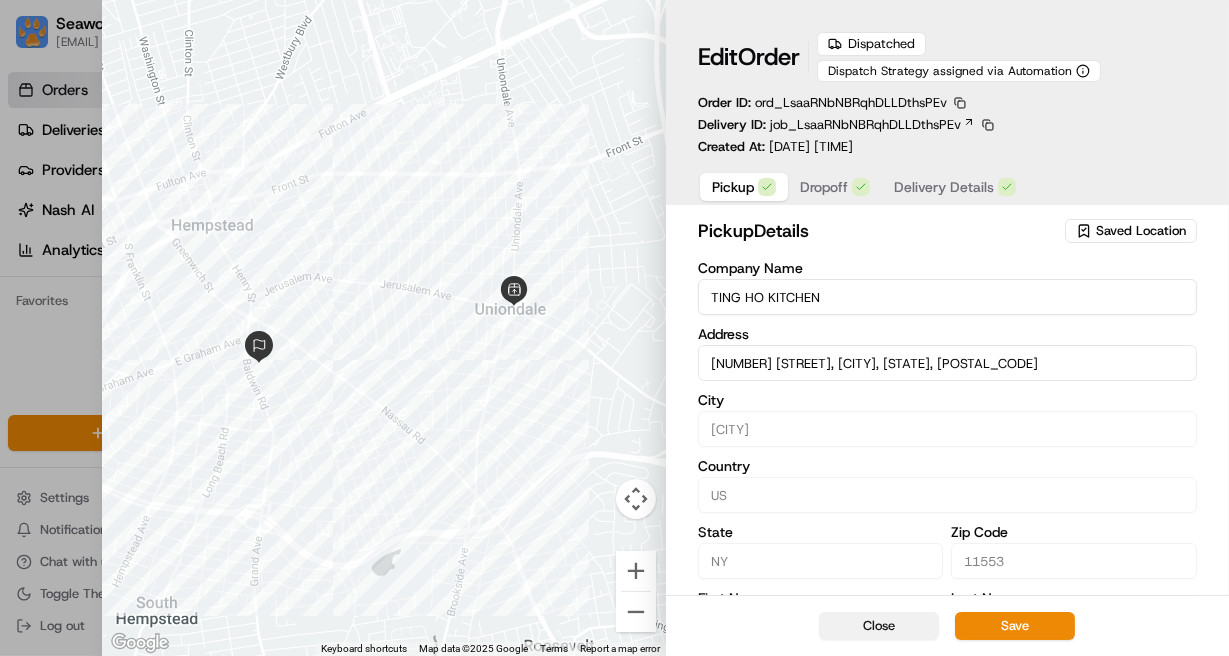 click on "Close" at bounding box center (879, 626) 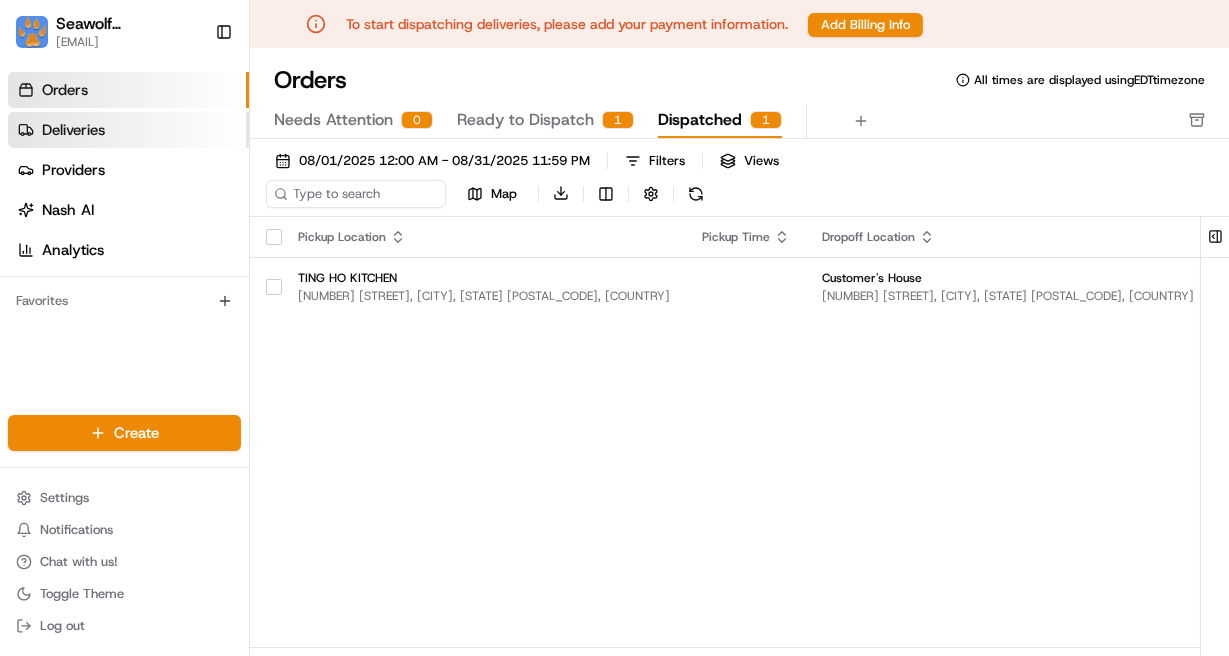 click on "Deliveries" at bounding box center [73, 130] 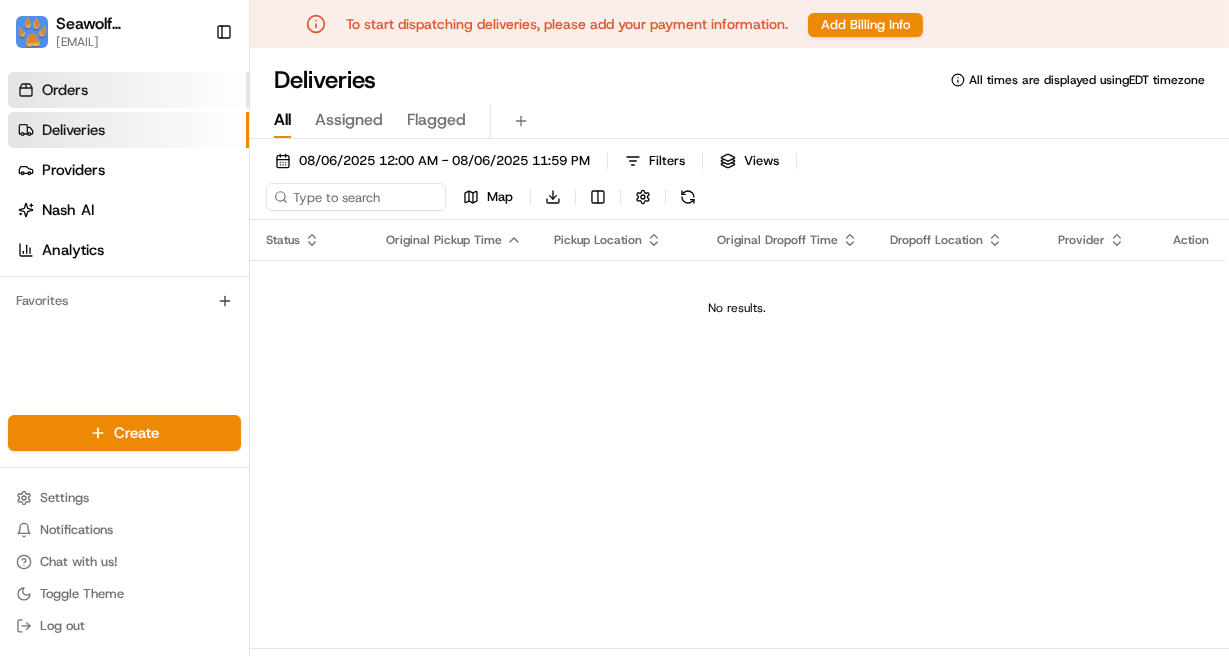 click on "Orders" at bounding box center [128, 90] 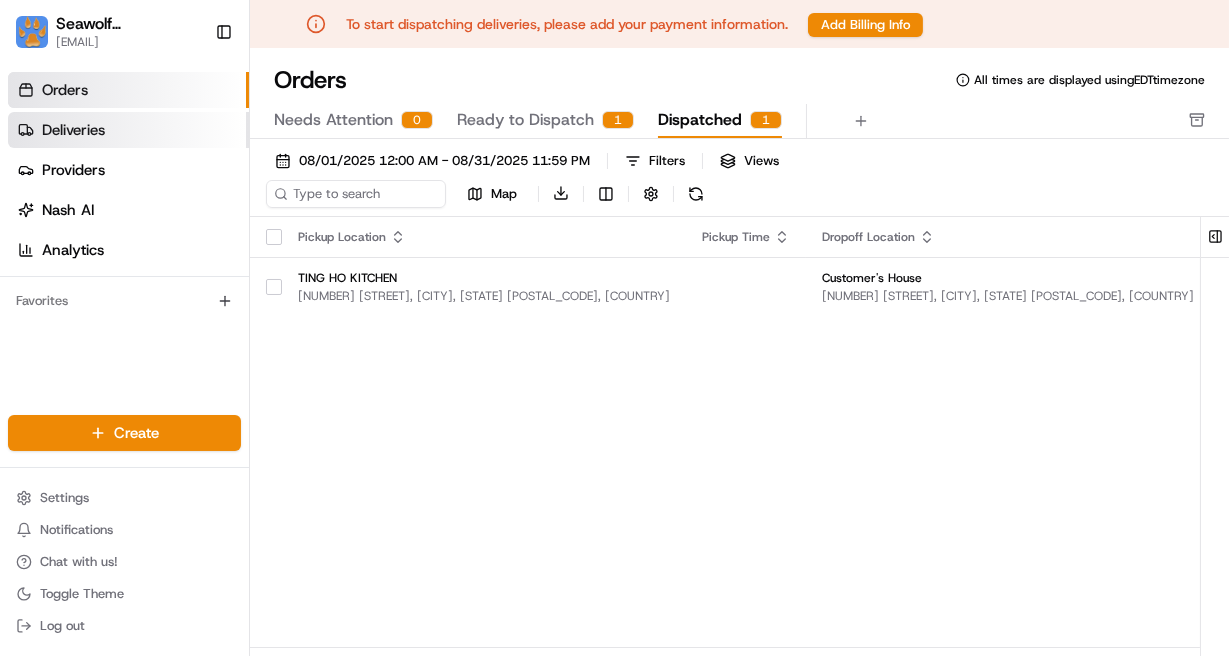 click on "Deliveries" at bounding box center [73, 130] 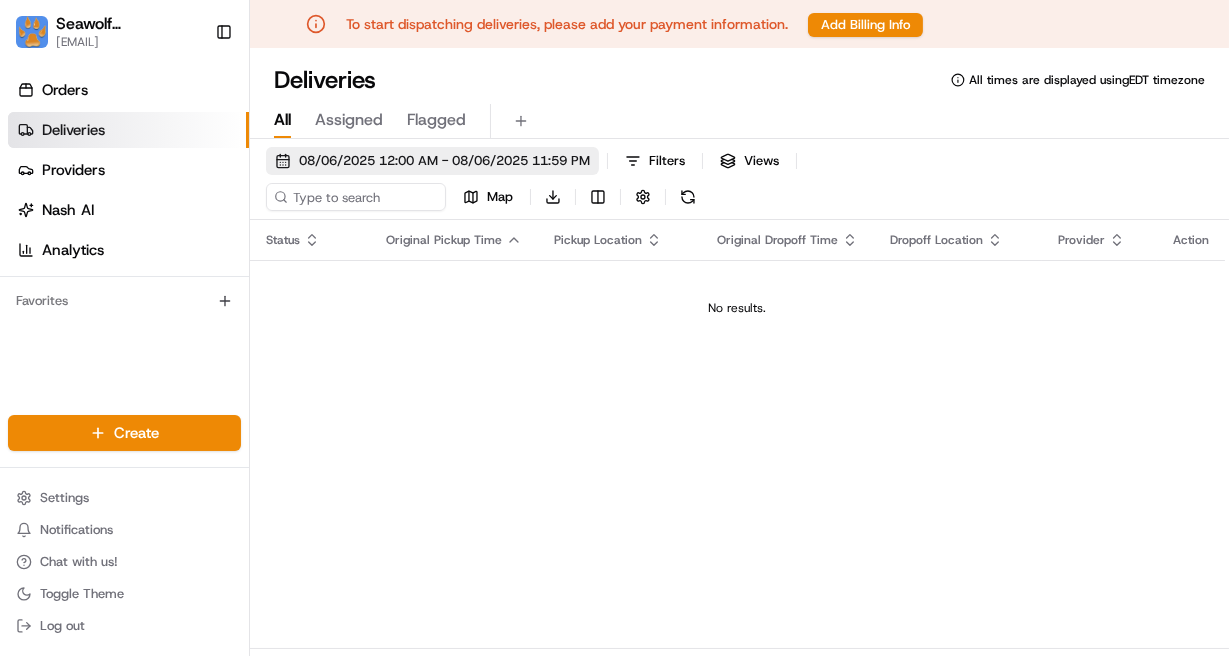 click on "08/06/2025 12:00 AM - 08/06/2025 11:59 PM" at bounding box center (444, 161) 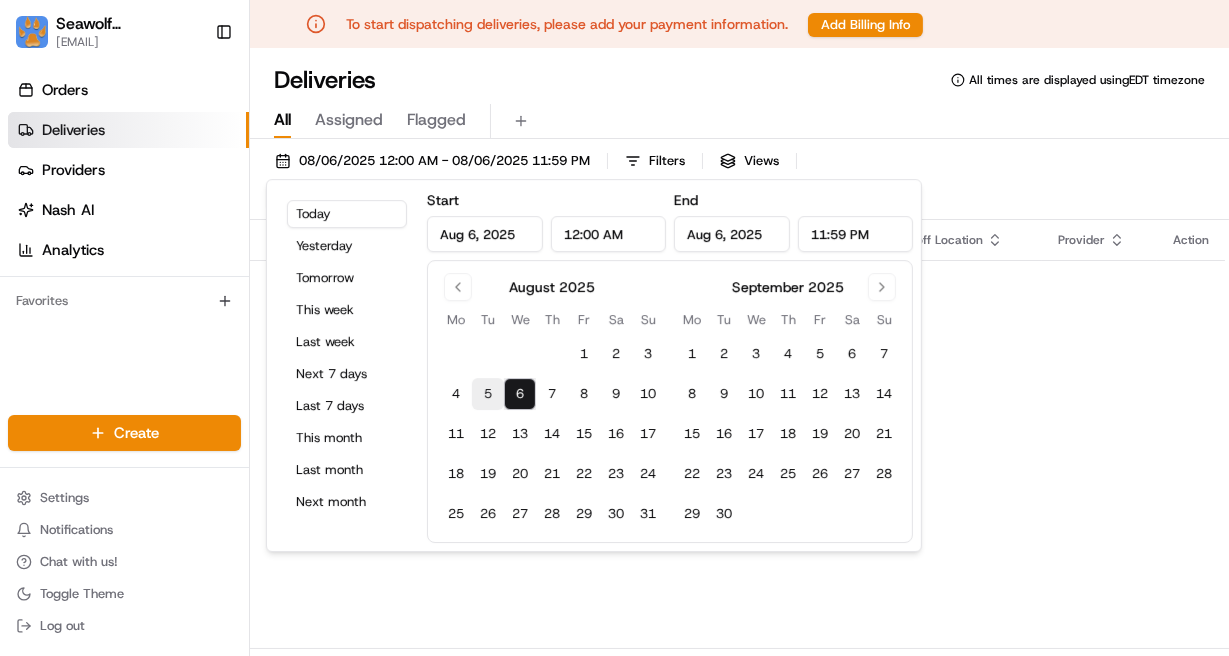 click on "5" at bounding box center (488, 394) 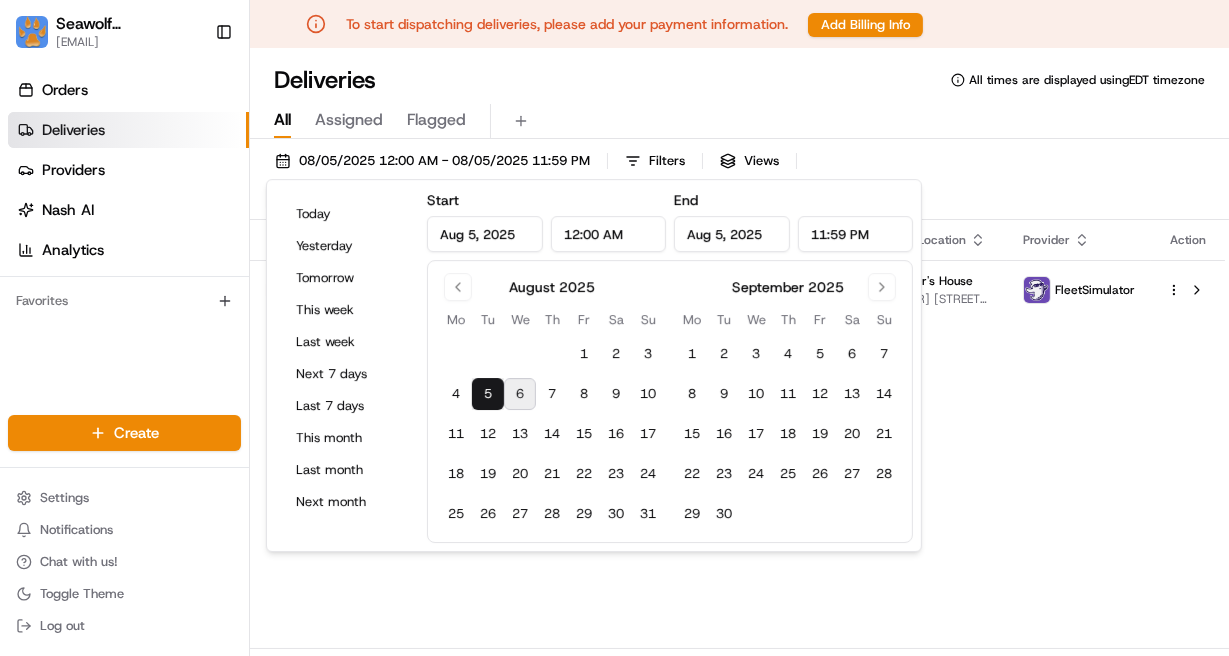click on "All Assigned Flagged" at bounding box center [739, 117] 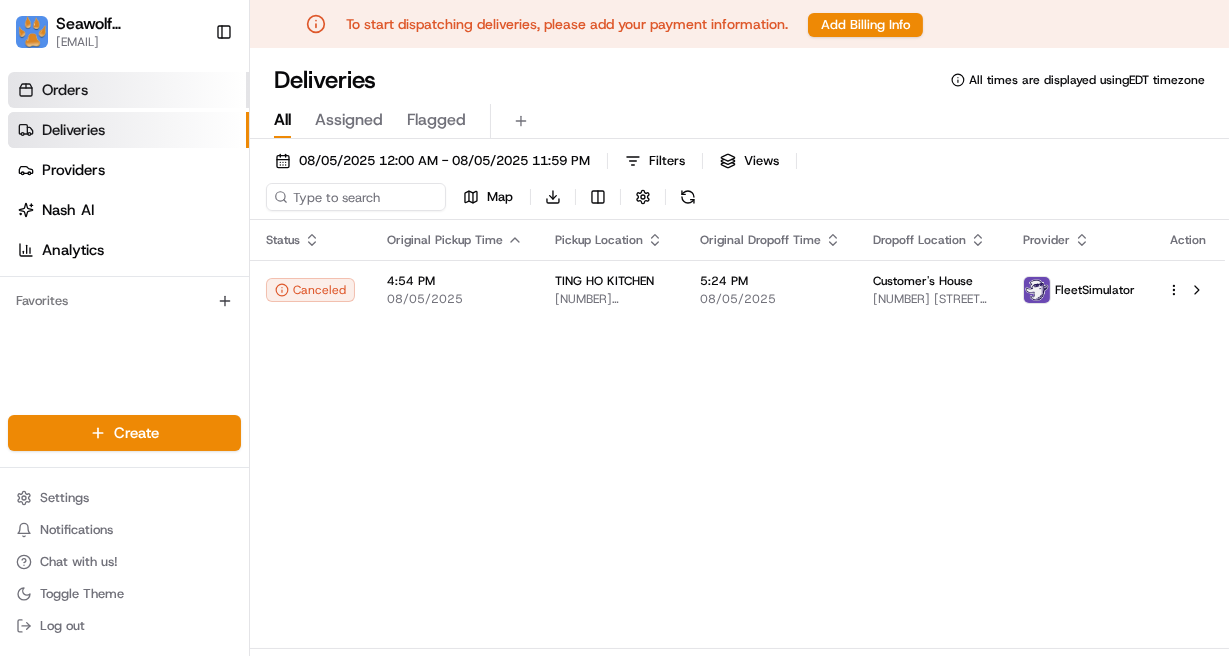 click on "Orders" at bounding box center [128, 90] 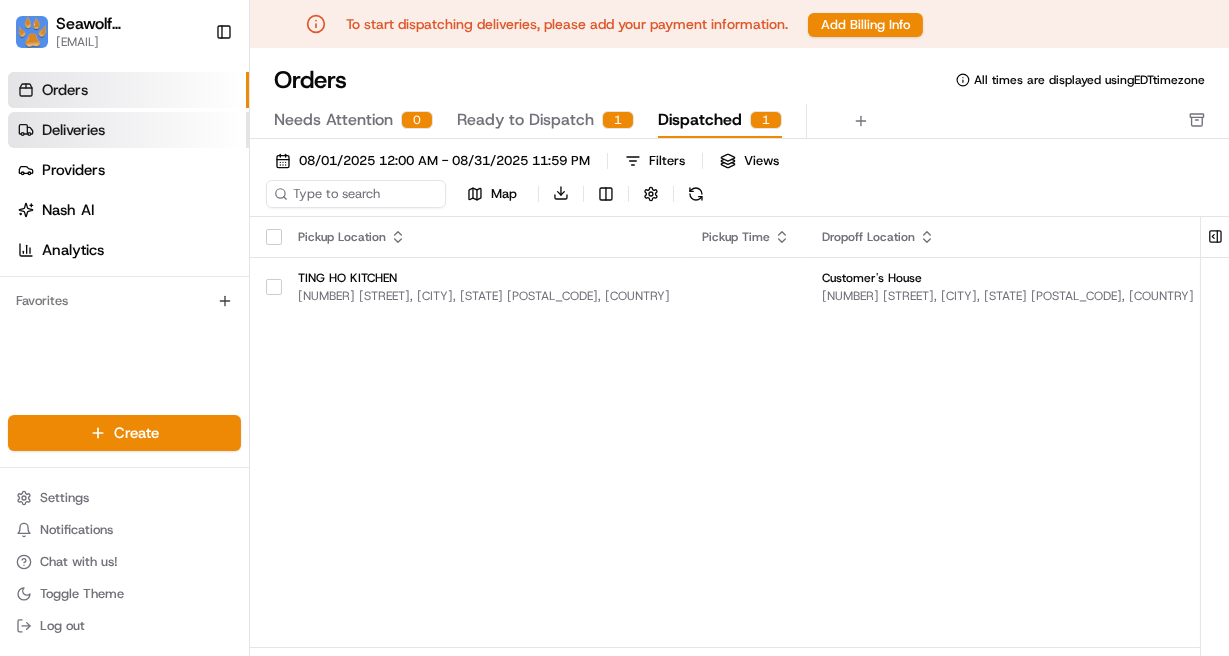click on "Deliveries" at bounding box center [128, 130] 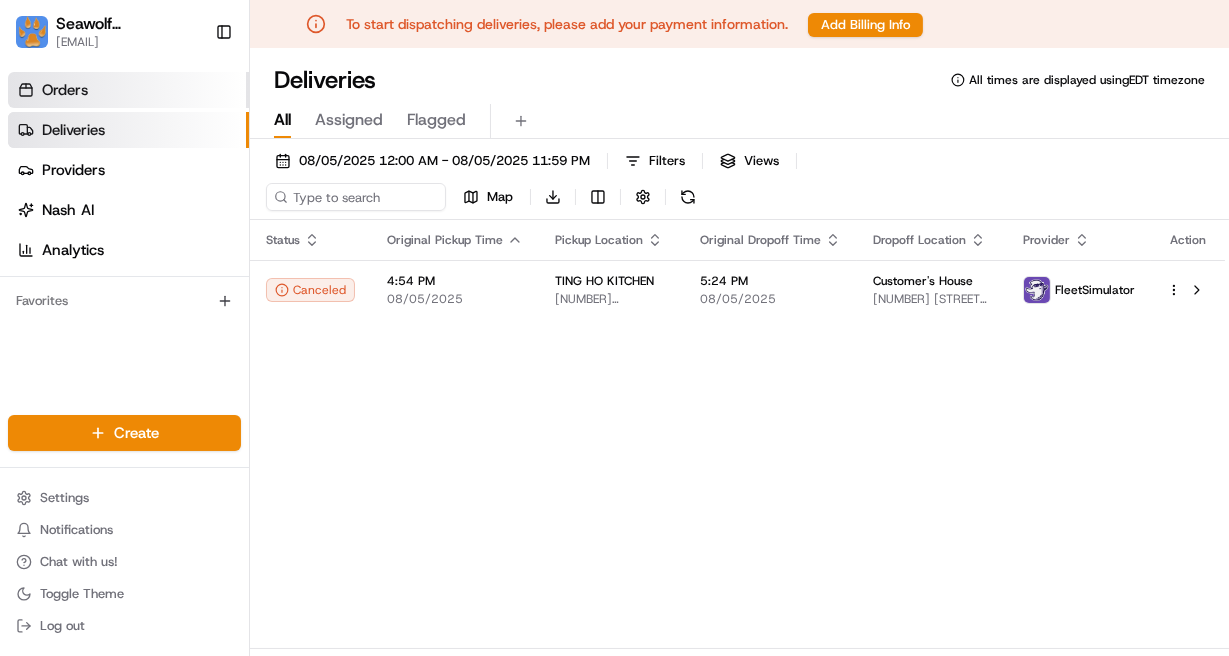 click on "Orders" at bounding box center (128, 90) 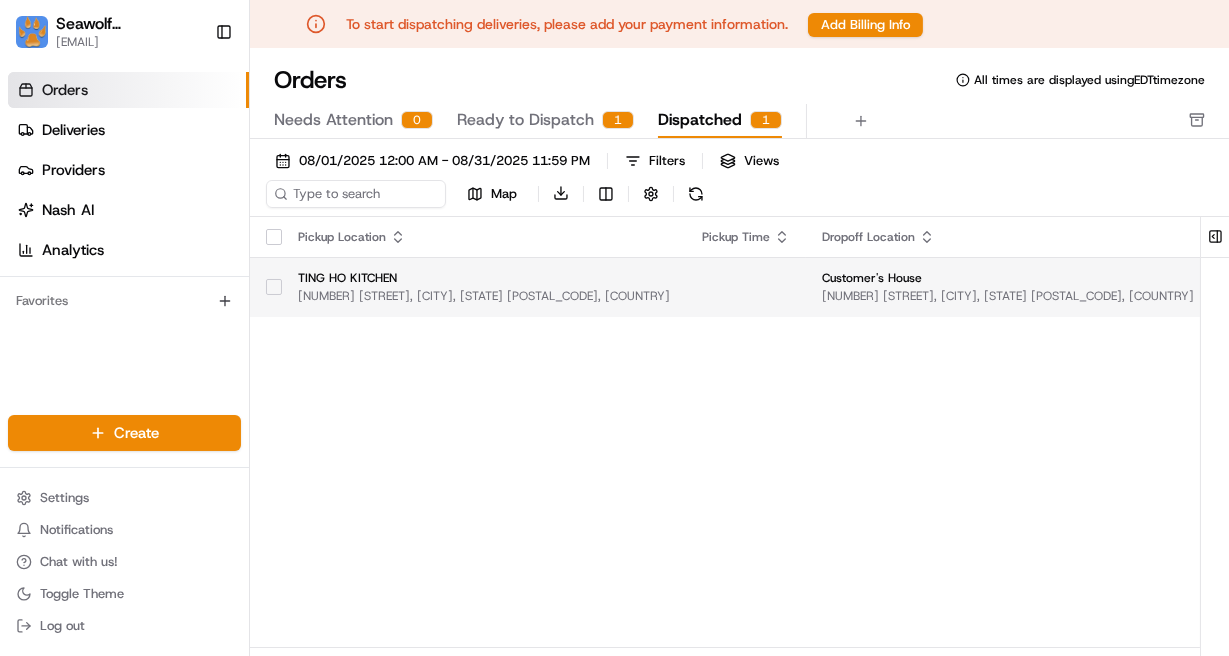 click at bounding box center [746, 287] 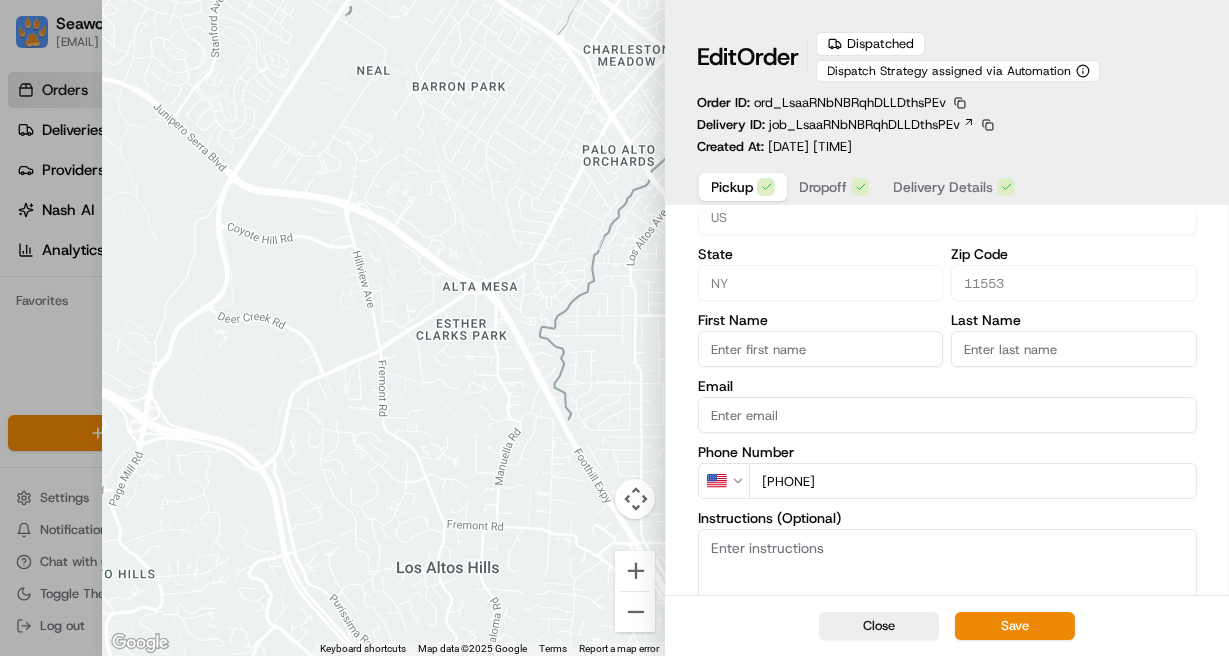 scroll, scrollTop: 288, scrollLeft: 0, axis: vertical 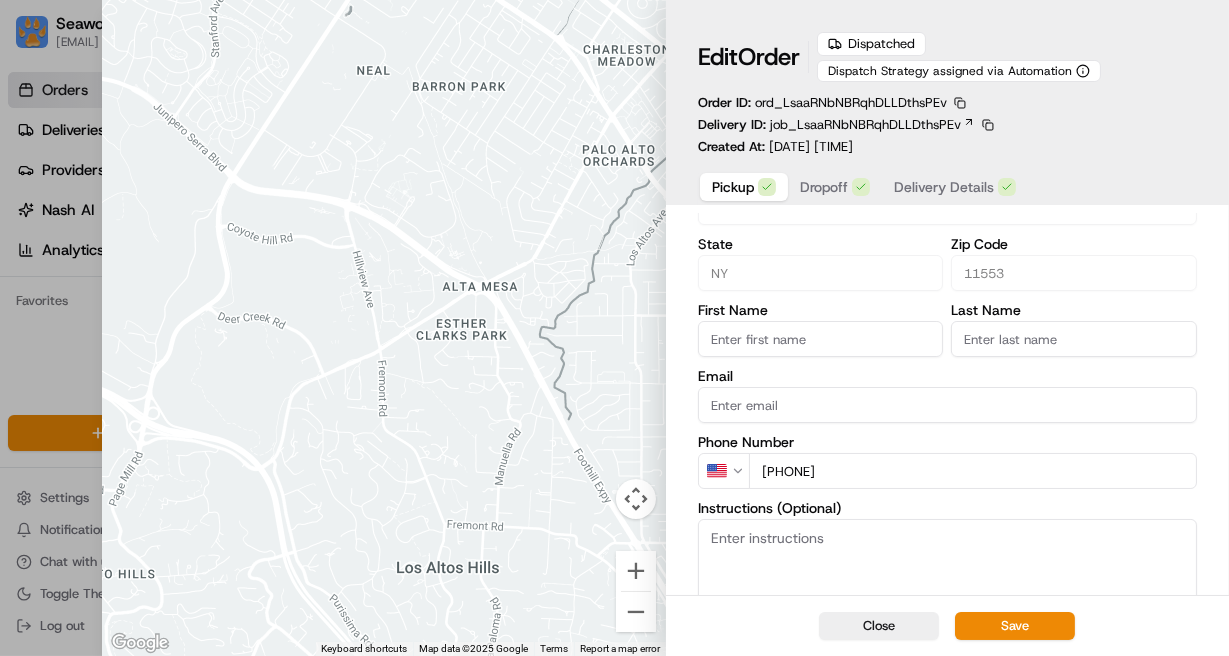 click on "Delivery Details" at bounding box center (944, 187) 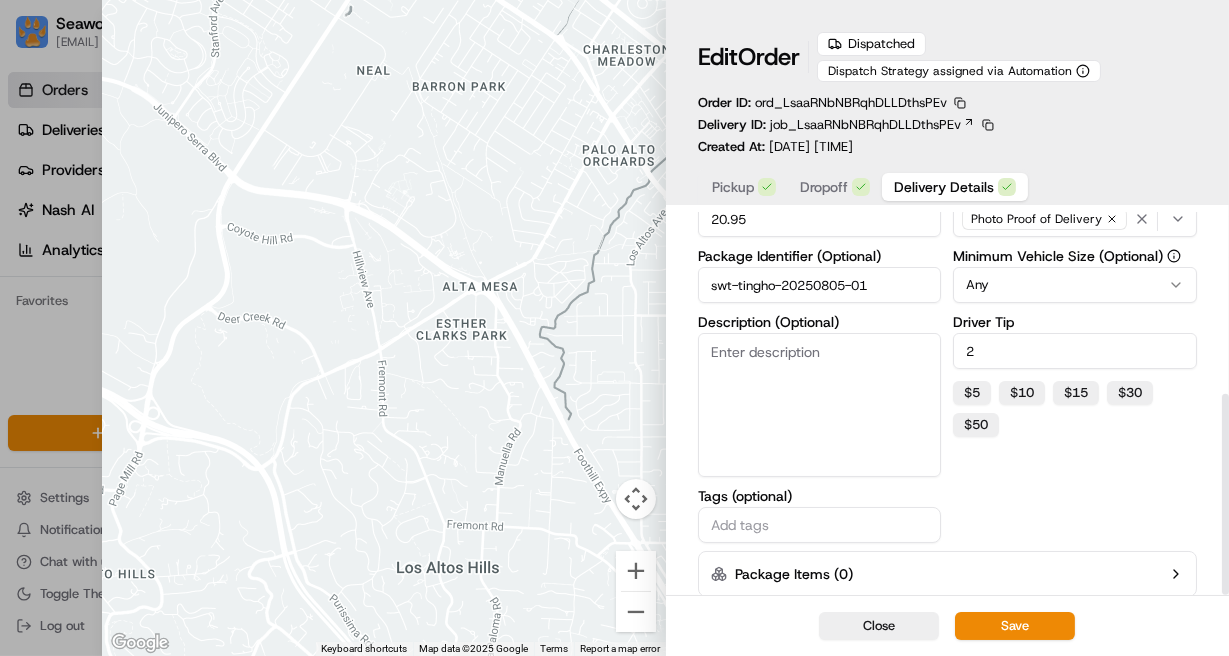 scroll, scrollTop: 344, scrollLeft: 0, axis: vertical 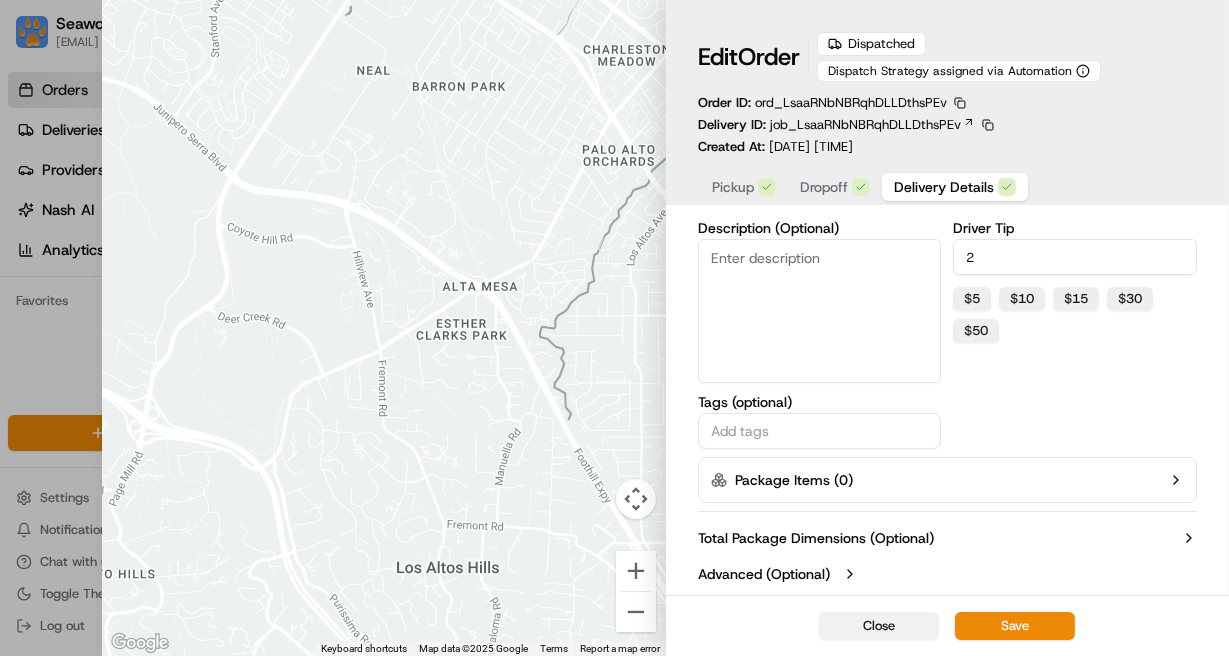 click on "Close" at bounding box center (879, 626) 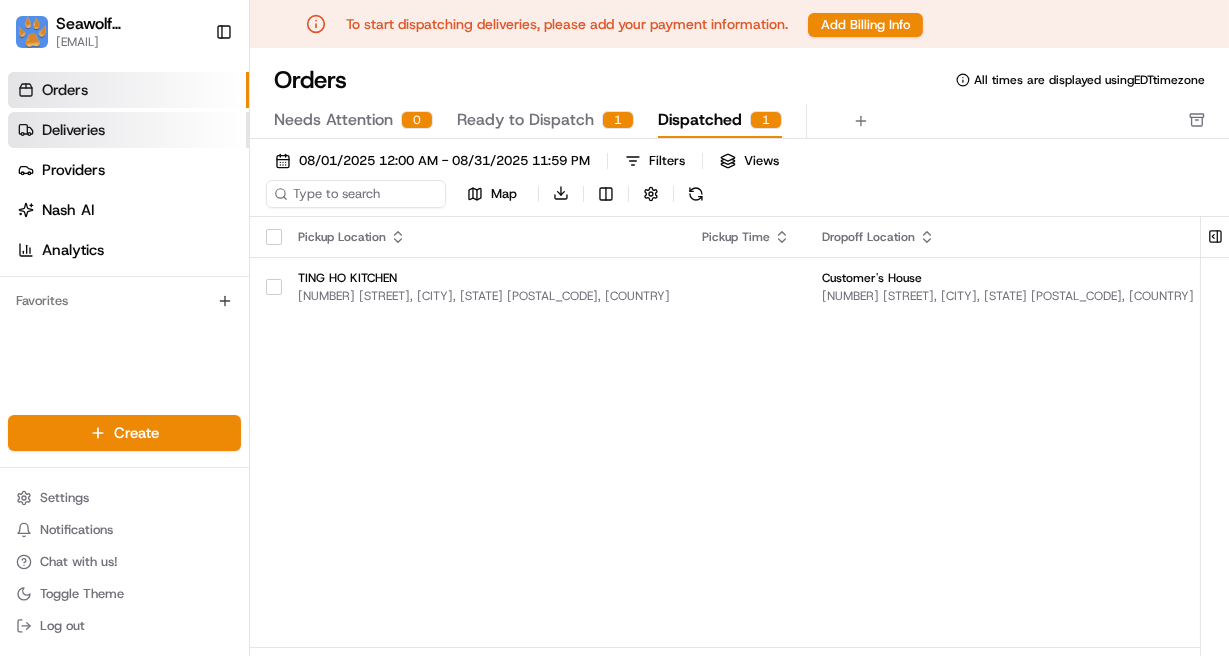 click on "Deliveries" at bounding box center (128, 130) 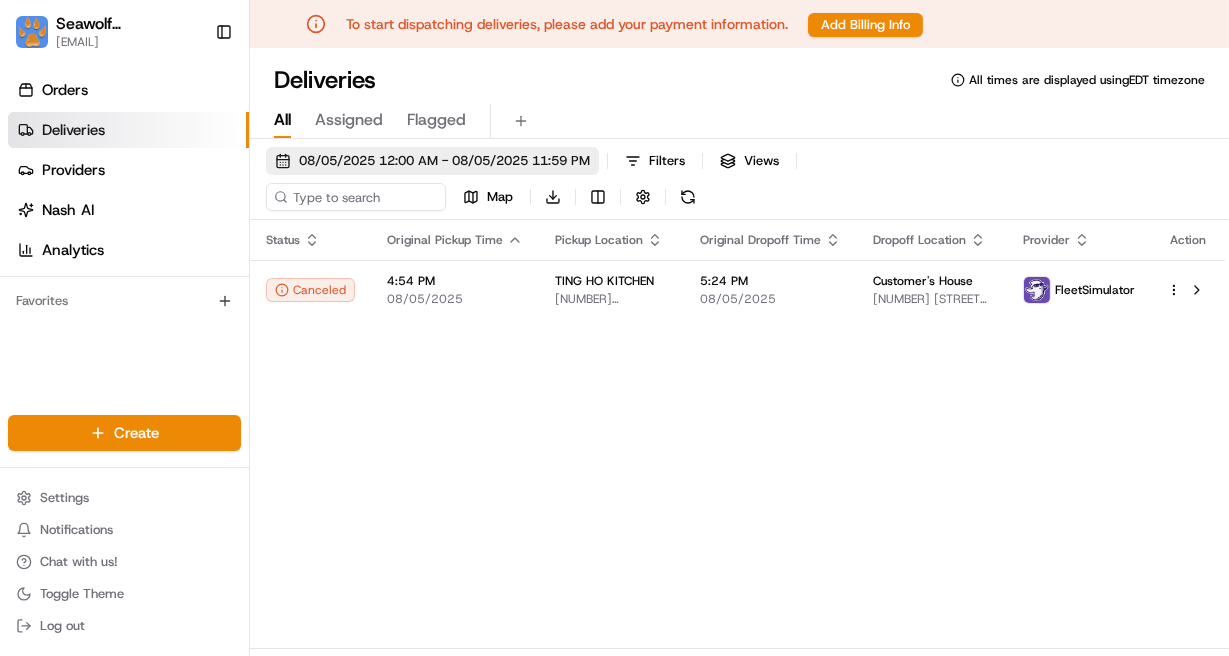 click on "08/05/2025 12:00 AM - 08/05/2025 11:59 PM" at bounding box center [444, 161] 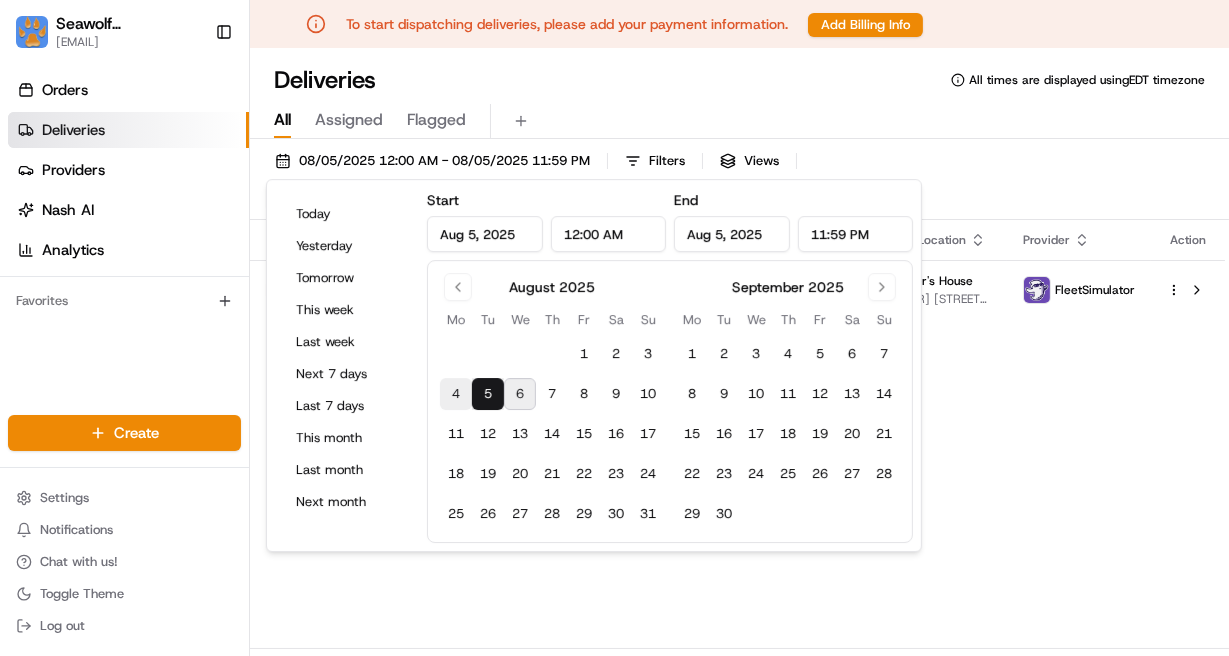 click on "4" at bounding box center (456, 394) 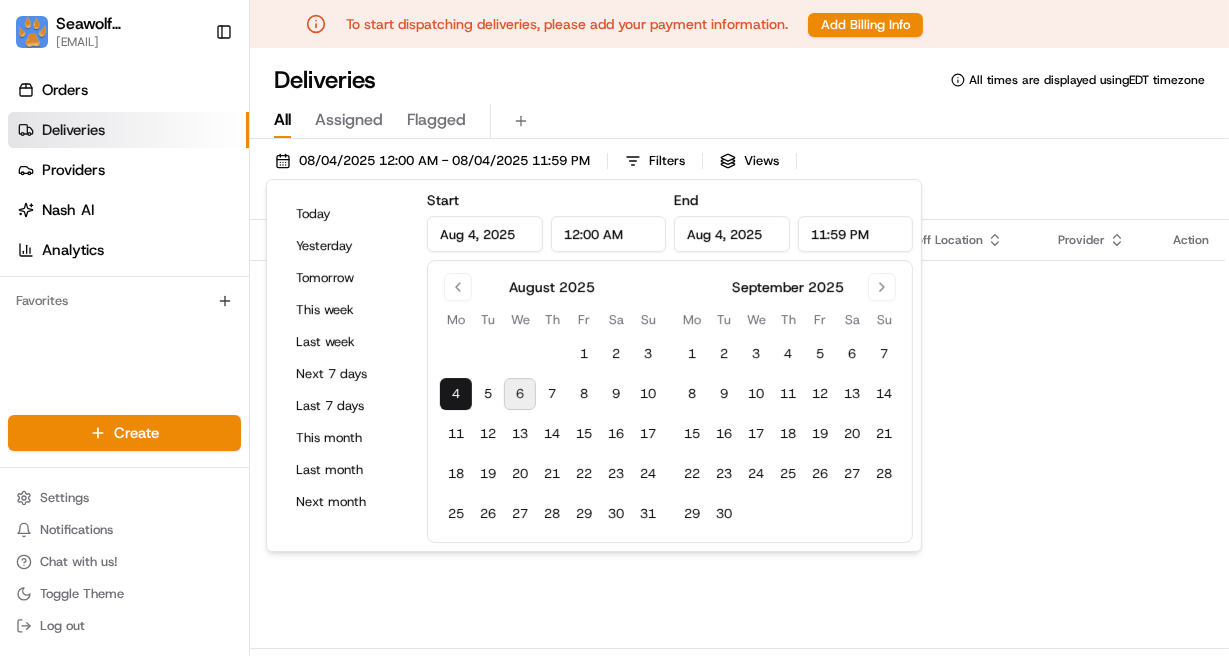 click on "08/04/2025 12:00 AM - 08/04/2025 11:59 PM Filters Views Map Download Status Original Pickup Time Pickup Location Original Dropoff Time Dropoff Location Provider Action No results. Deliveries 0 Packages 0 Rows per page 50 Page  1  of   1 Go to first page Go to previous page Go to next page Go to last page" at bounding box center (739, 417) 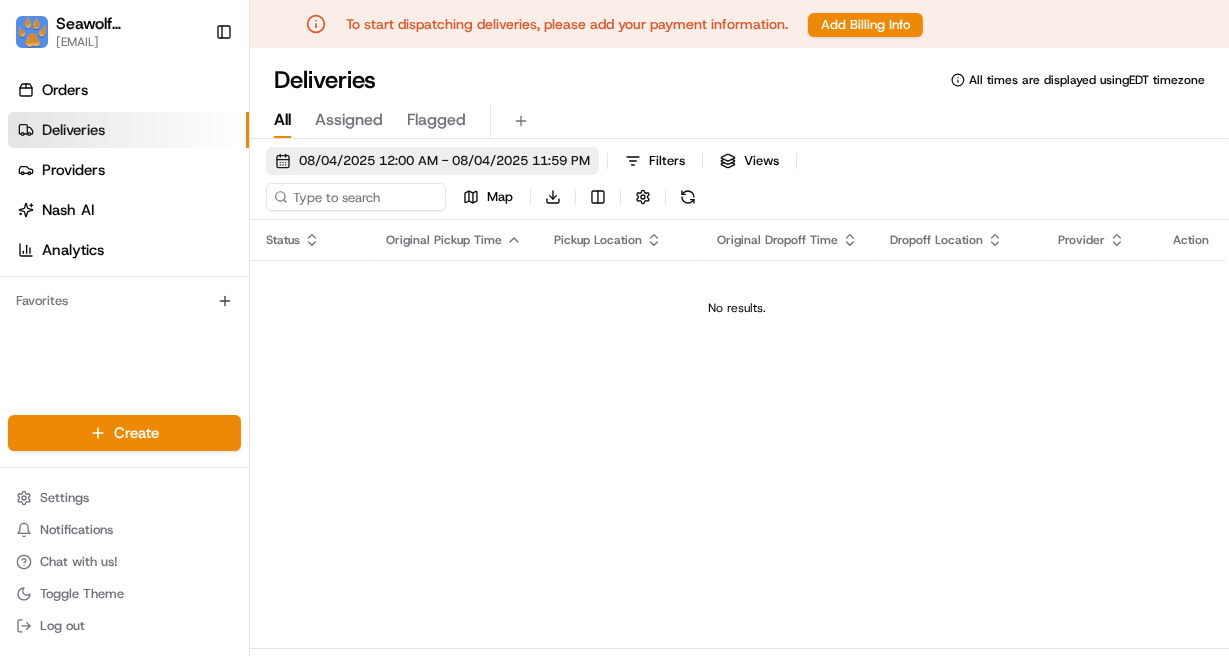 click on "08/04/2025 12:00 AM - 08/04/2025 11:59 PM" at bounding box center [444, 161] 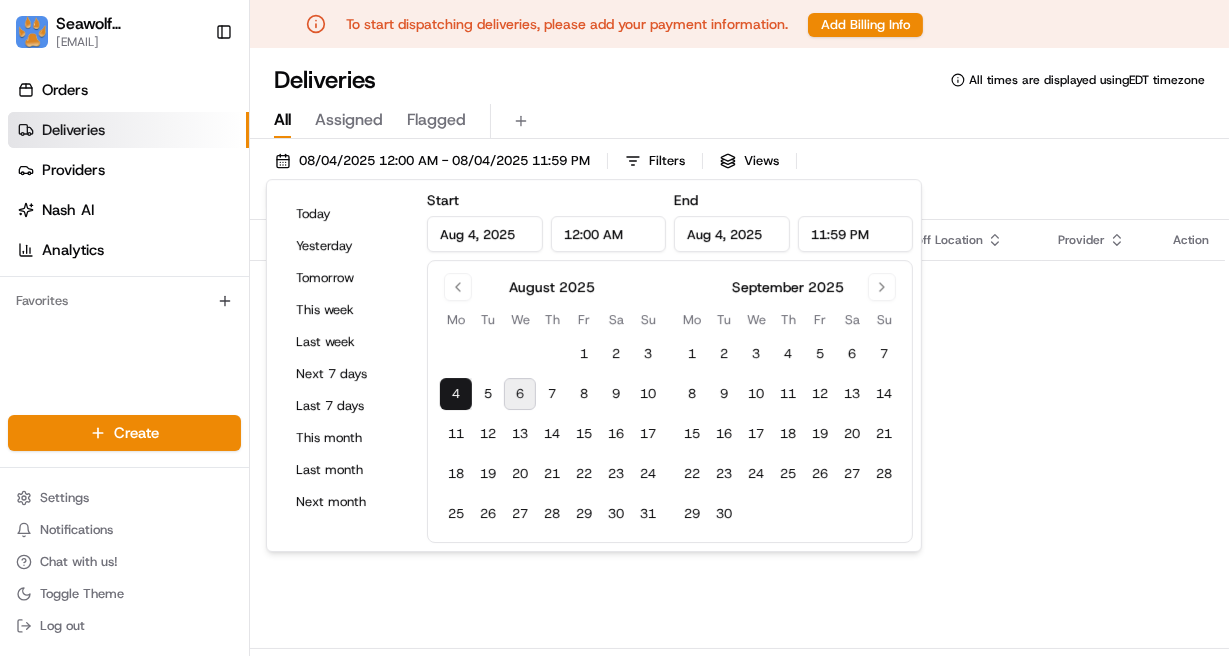 click on "6" at bounding box center (520, 394) 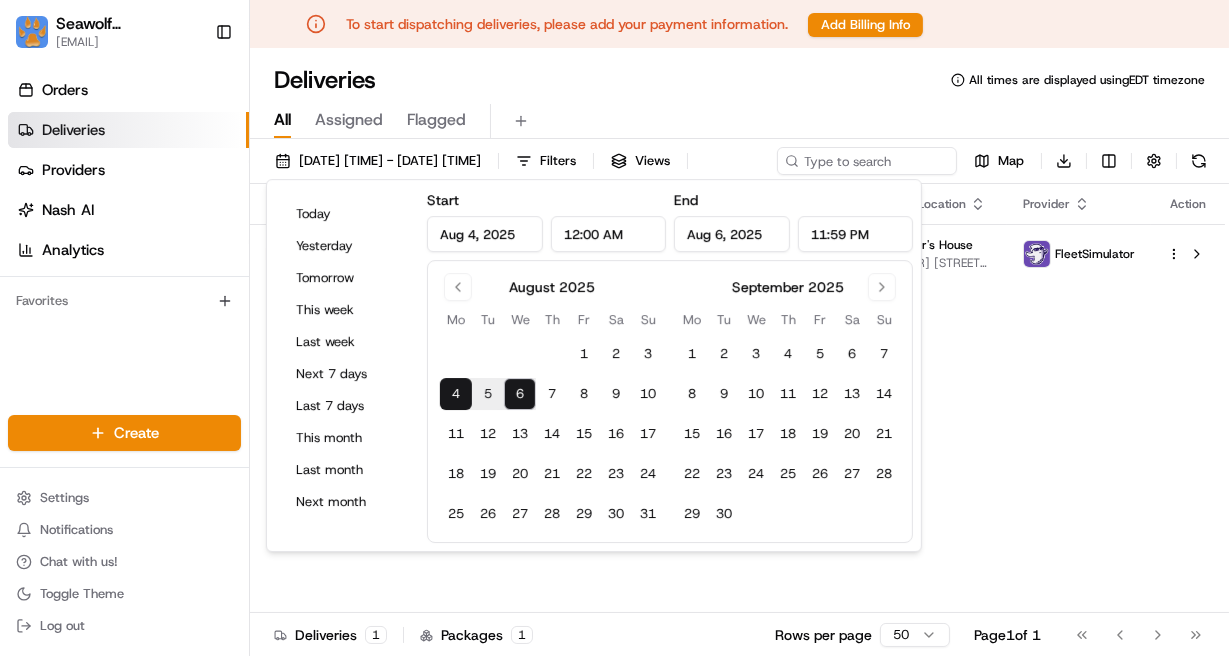 click on "All Assigned Flagged" at bounding box center (739, 121) 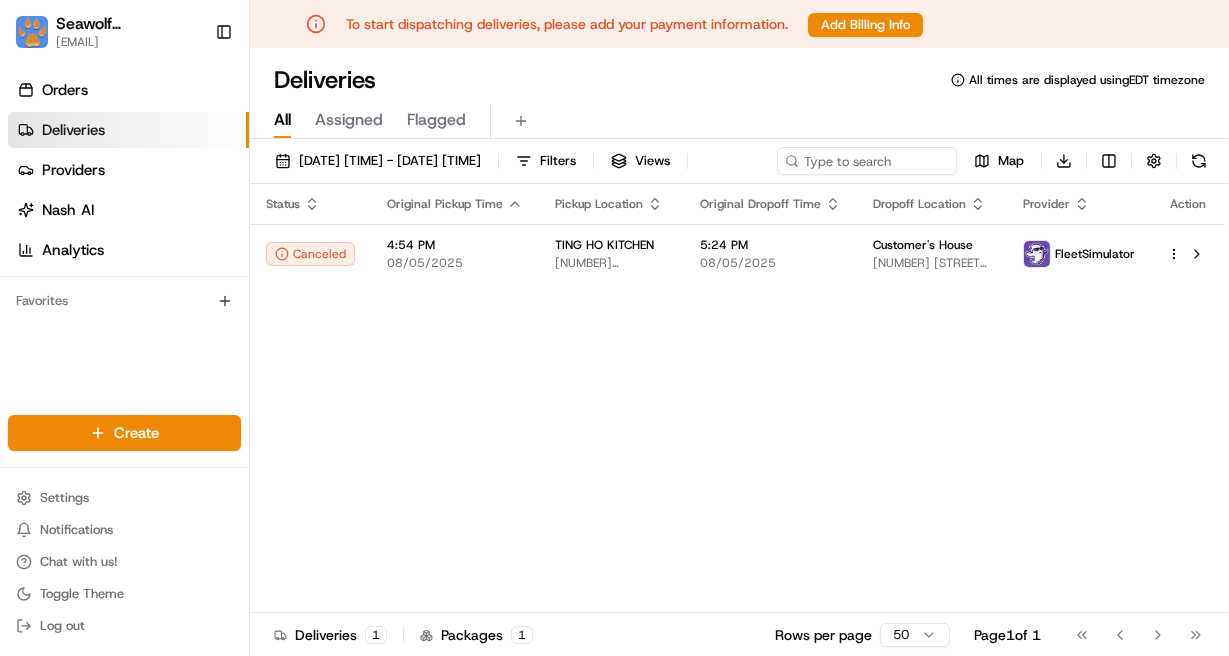 scroll, scrollTop: 48, scrollLeft: 0, axis: vertical 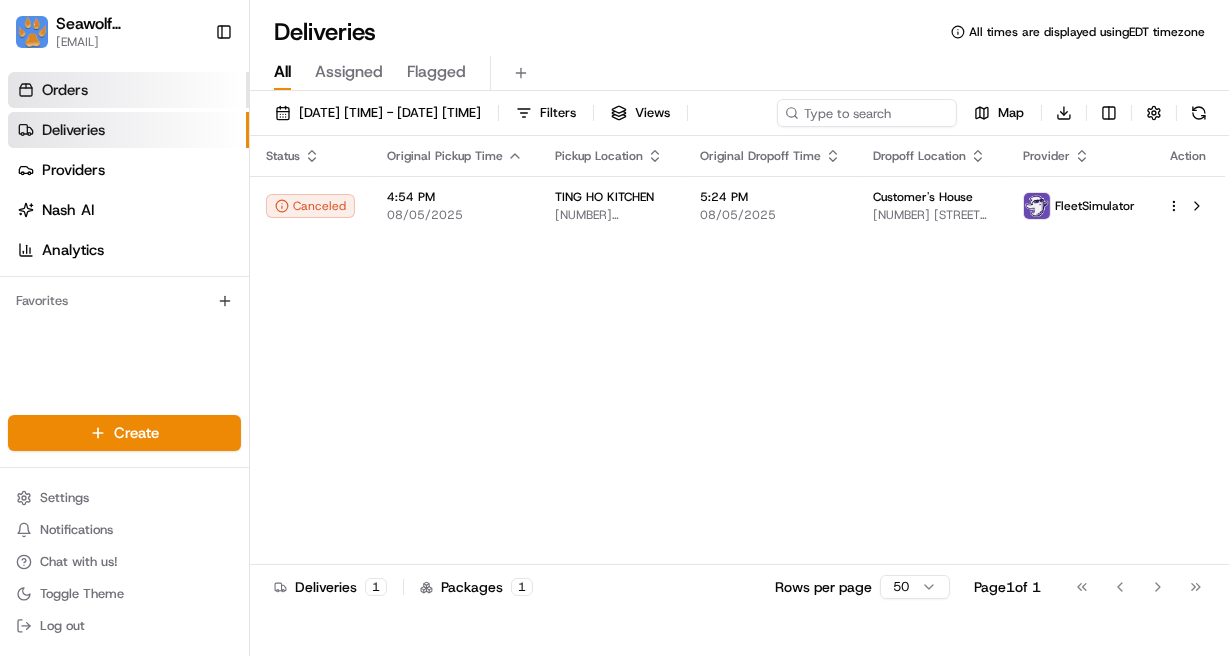 click on "Orders" at bounding box center (128, 90) 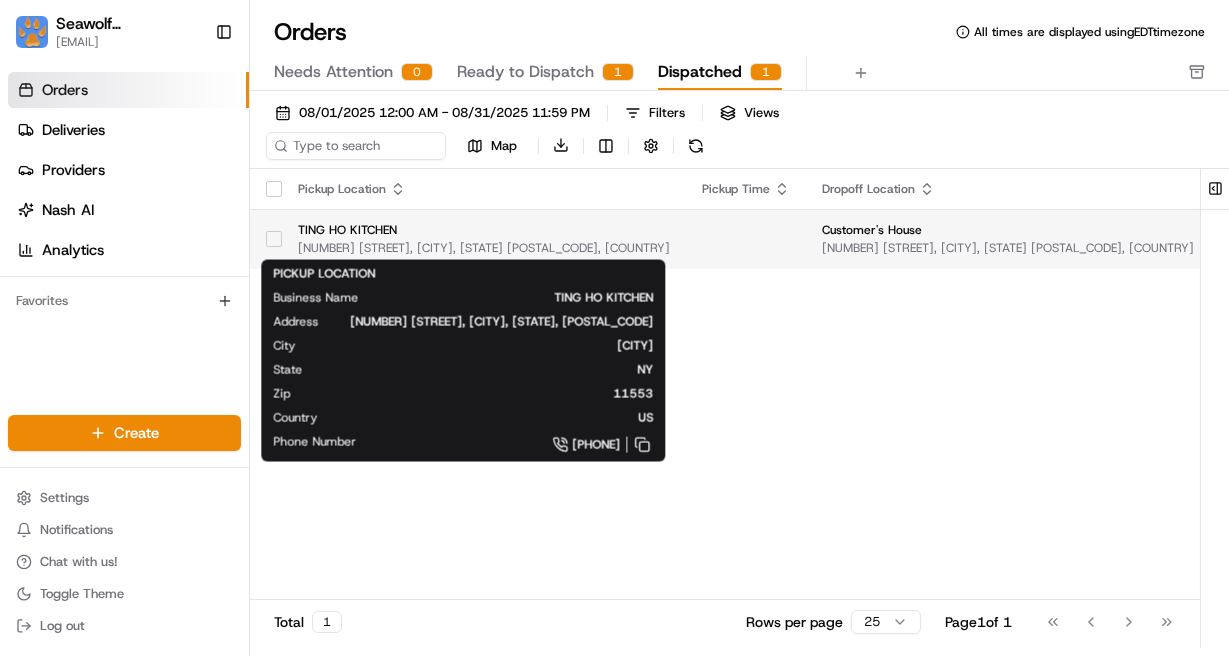 click on "TING HO KITCHEN 577 Uniondale Ave, Uniondale, NY 11553, USA" at bounding box center [484, 239] 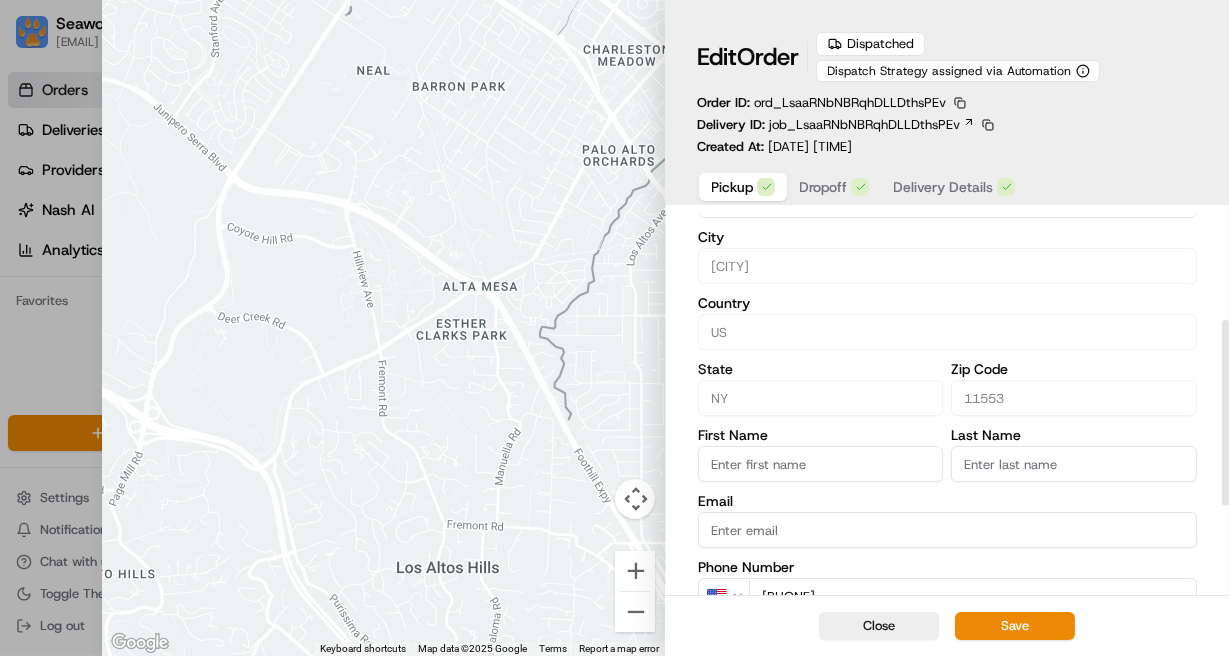 scroll, scrollTop: 401, scrollLeft: 0, axis: vertical 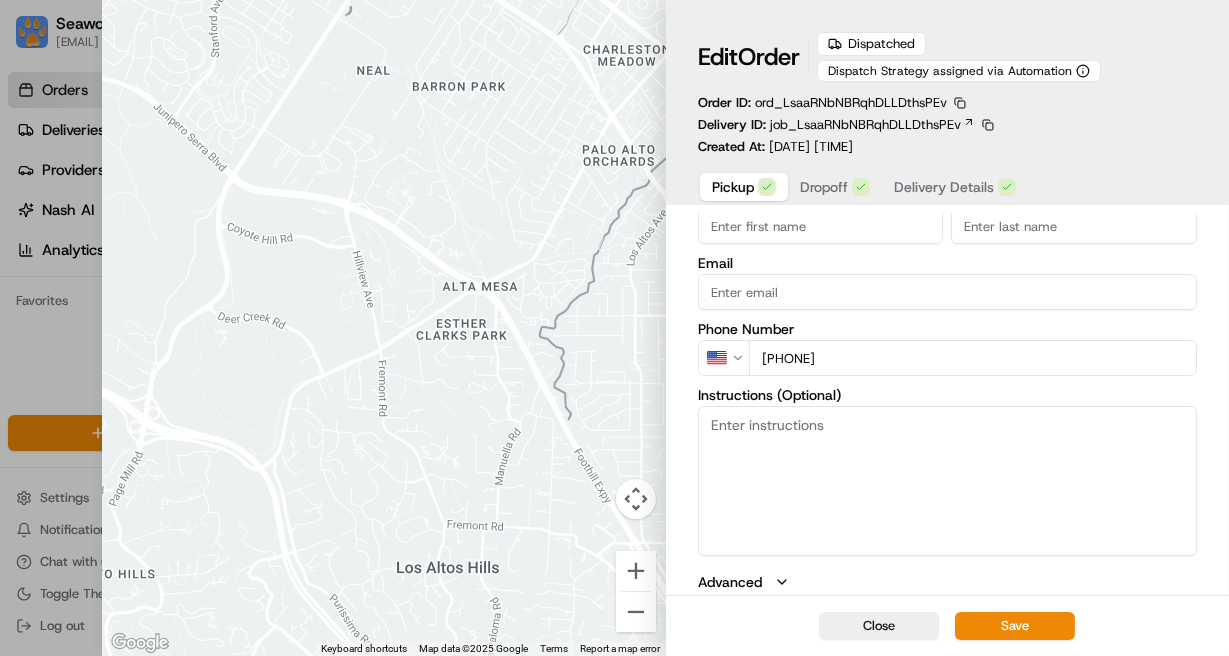 click on "Delivery Details" at bounding box center (944, 187) 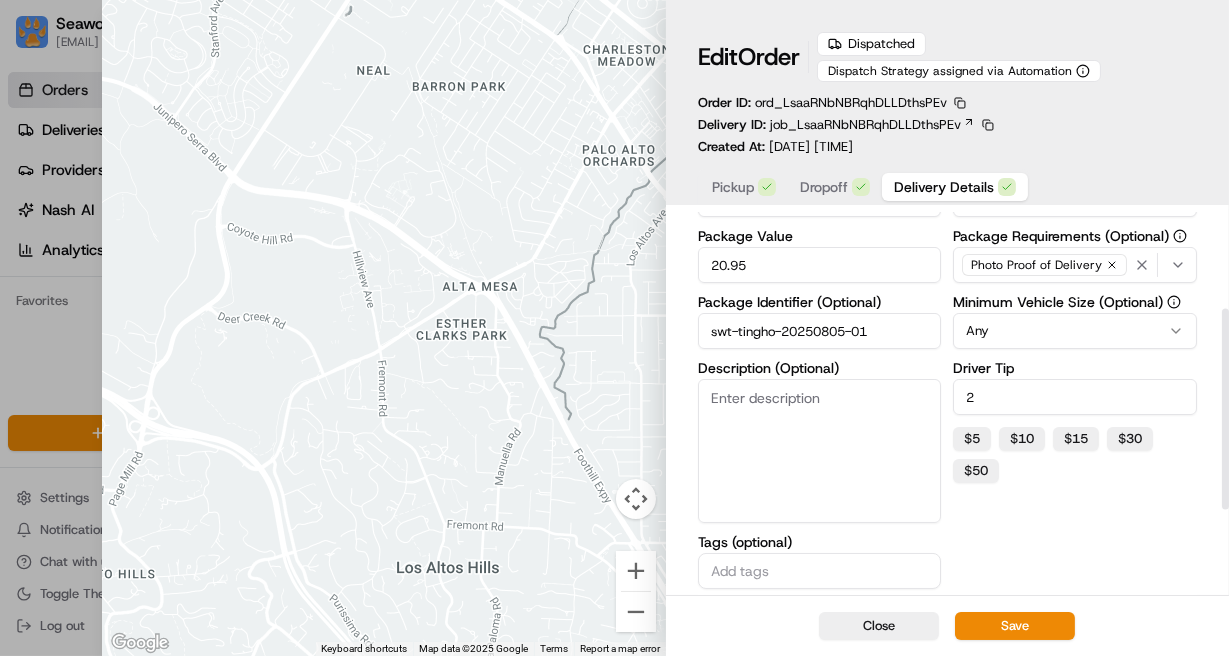 scroll, scrollTop: 207, scrollLeft: 0, axis: vertical 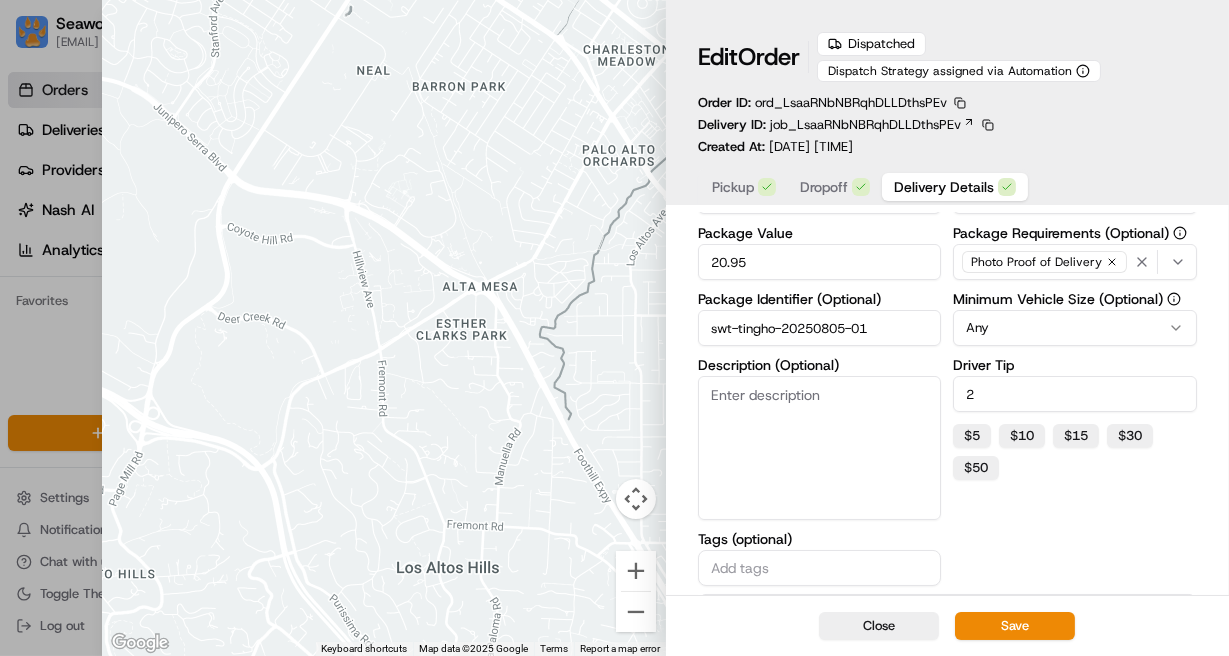 click on "swt-tingho-20250805-01" at bounding box center [820, 328] 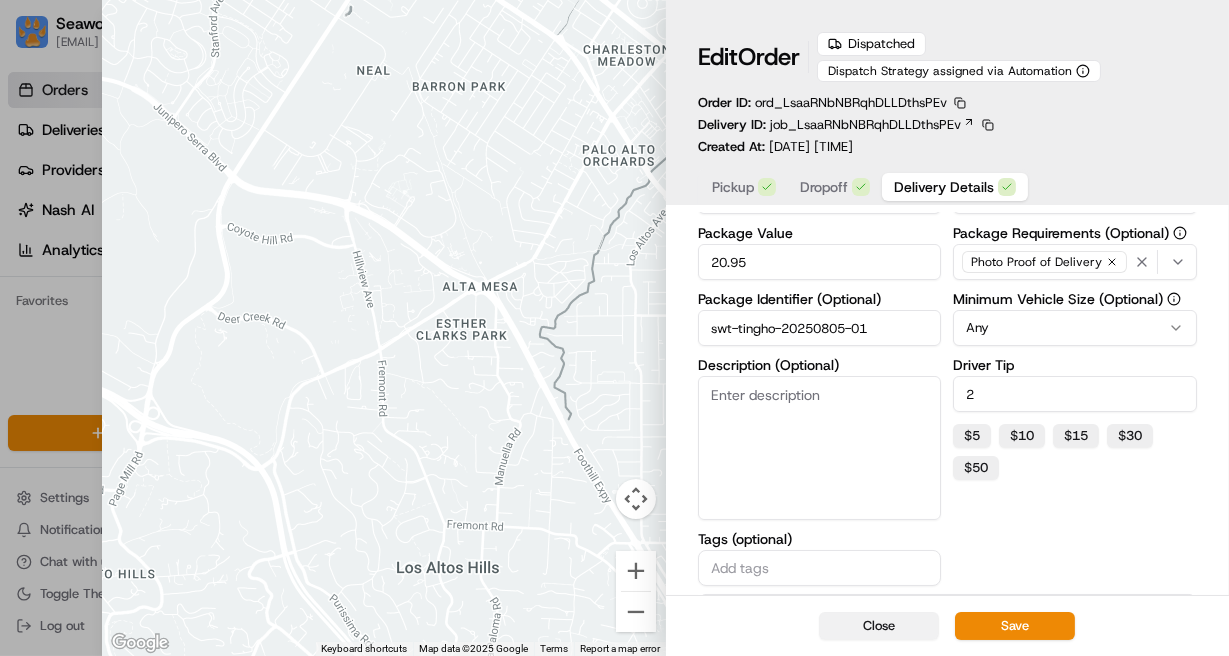 click on "Close" at bounding box center (879, 626) 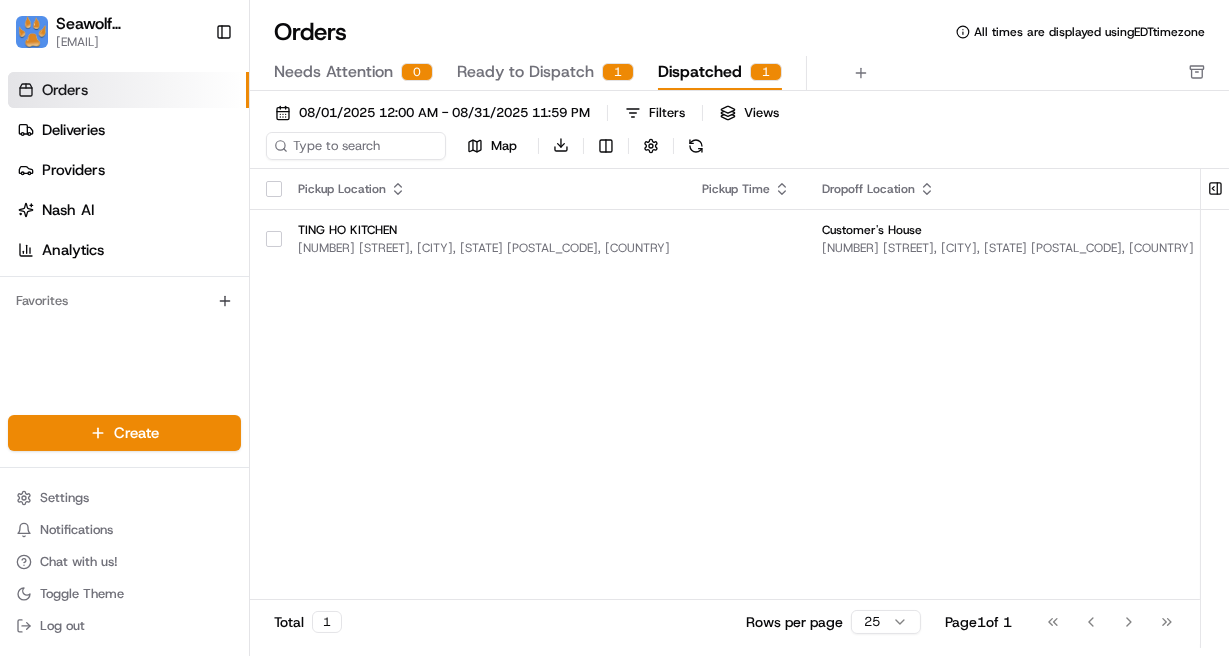 click on "Needs Attention" at bounding box center (333, 72) 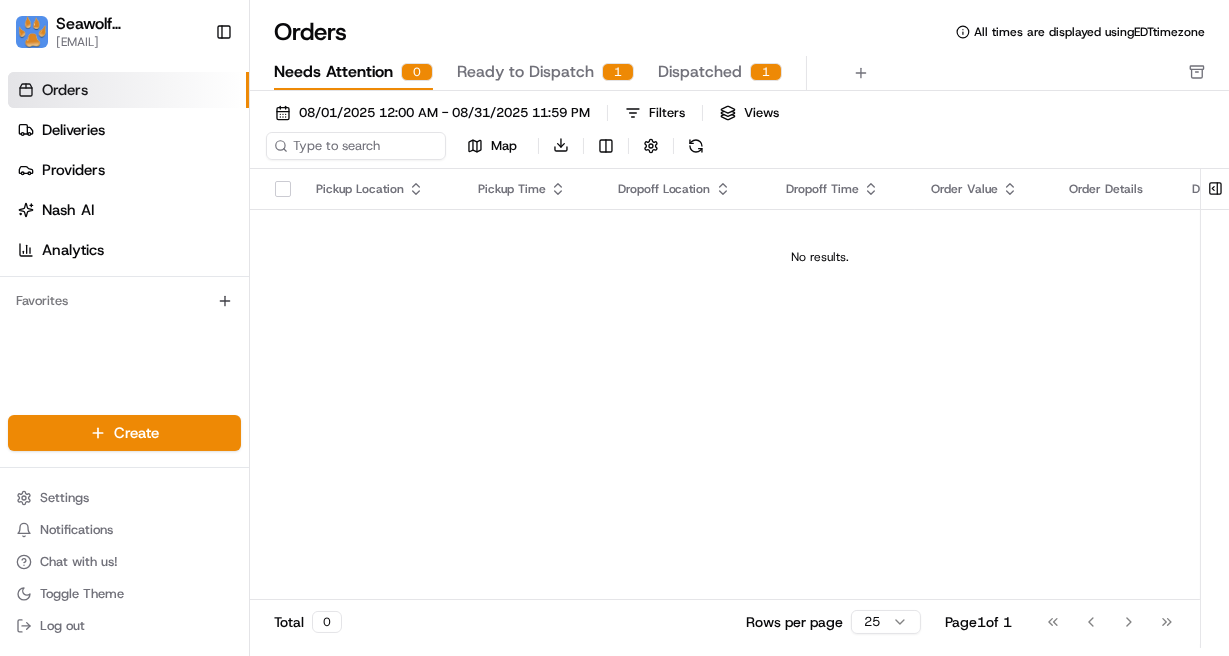 click on "Orders" at bounding box center (65, 90) 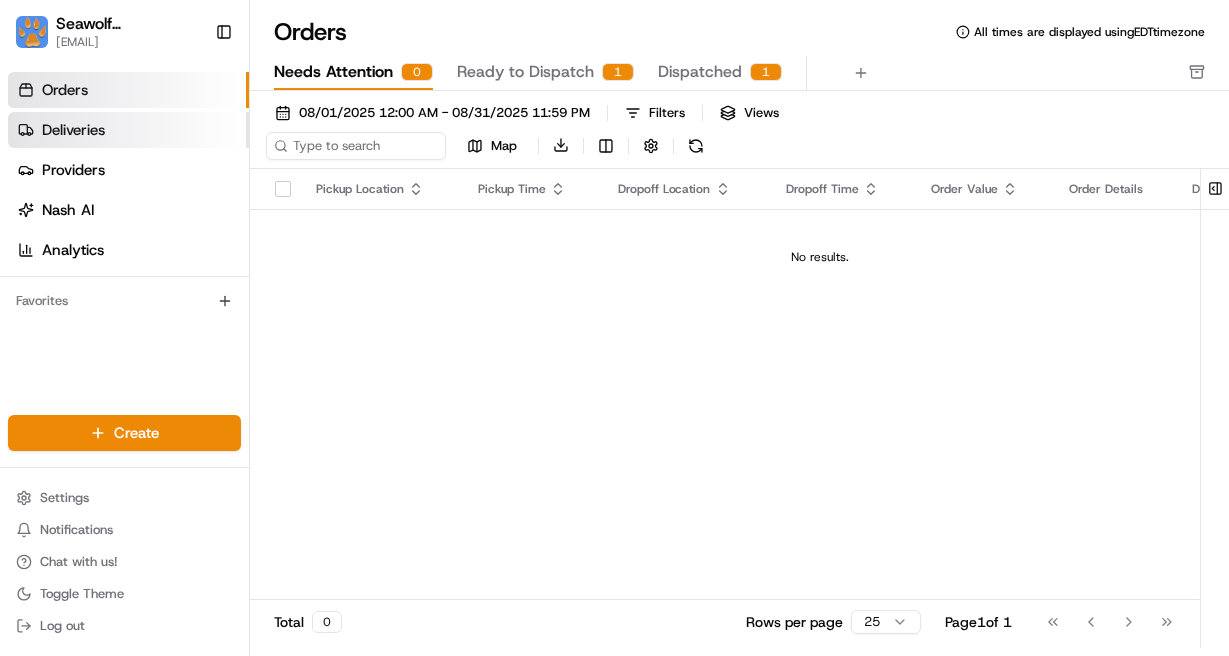 click on "Deliveries" at bounding box center [73, 130] 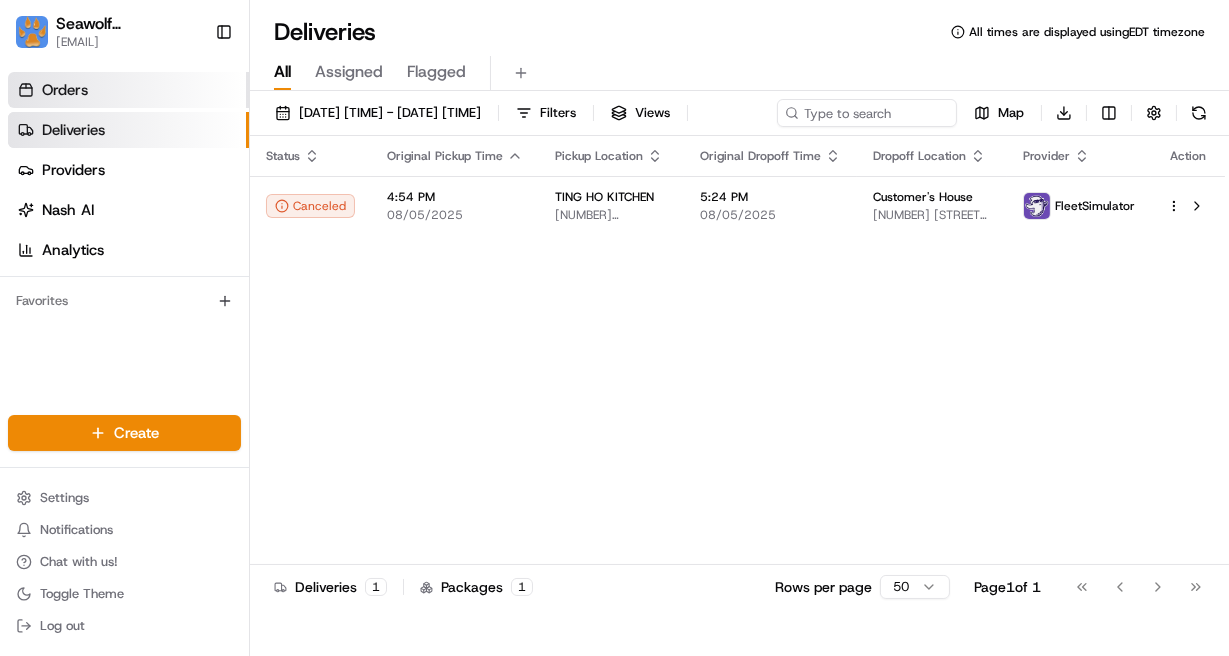 click on "Orders" at bounding box center (128, 90) 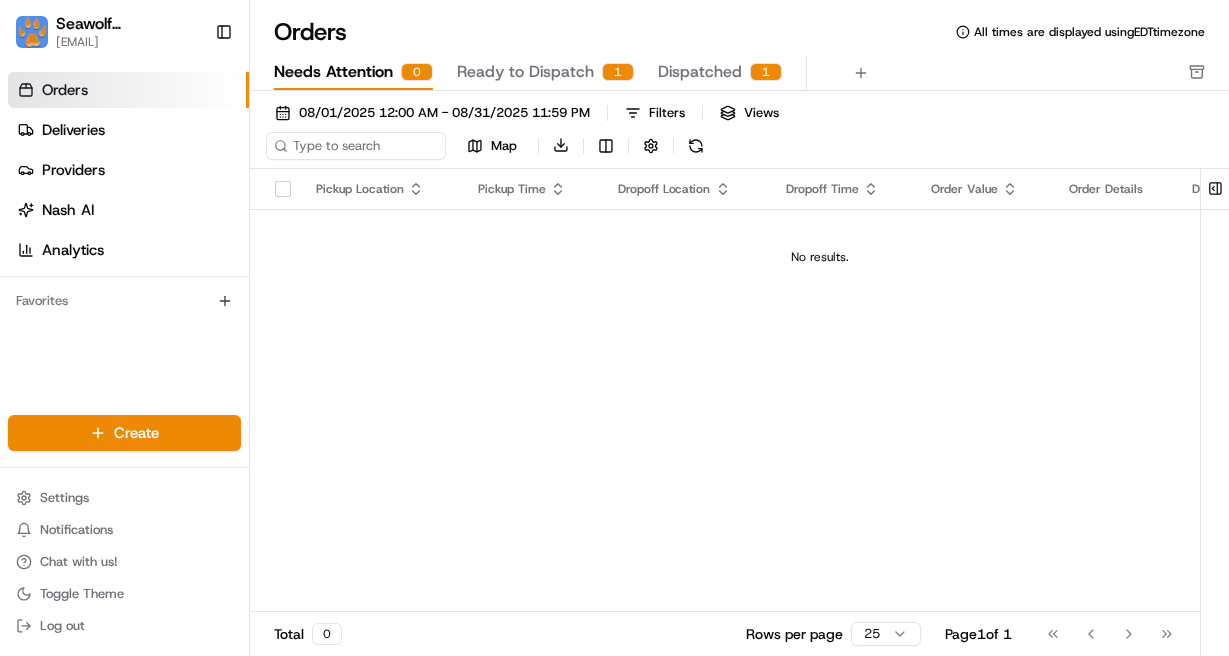 scroll, scrollTop: 0, scrollLeft: 0, axis: both 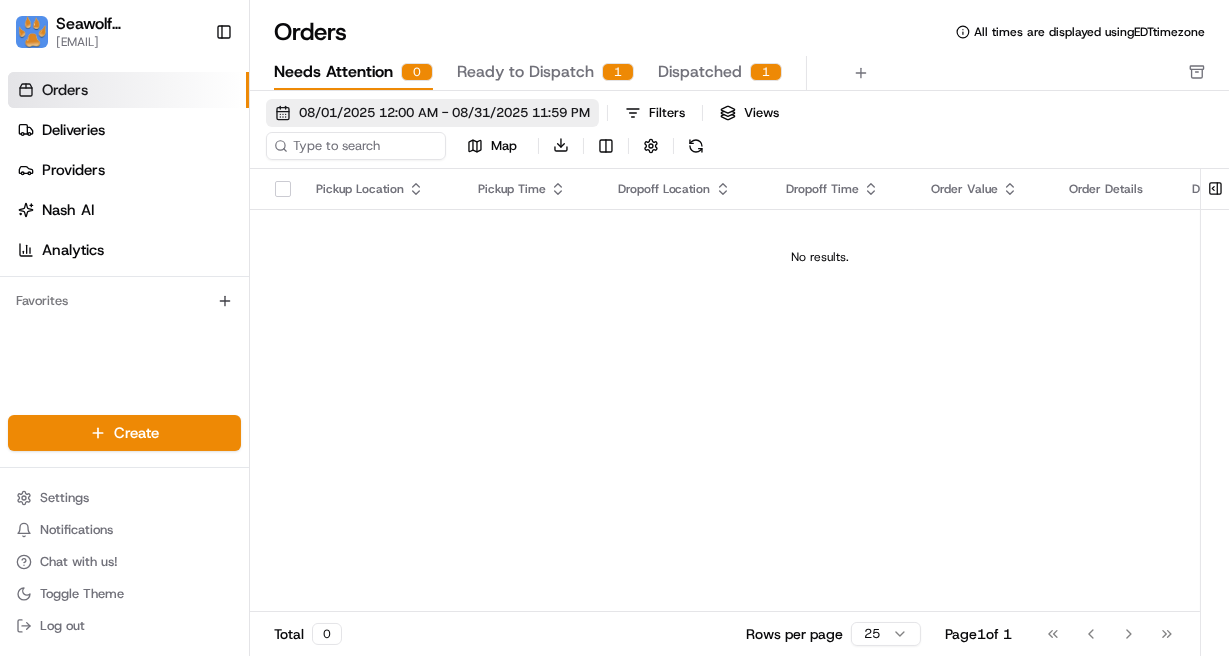 click on "08/01/2025 12:00 AM - 08/31/2025 11:59 PM" at bounding box center [432, 113] 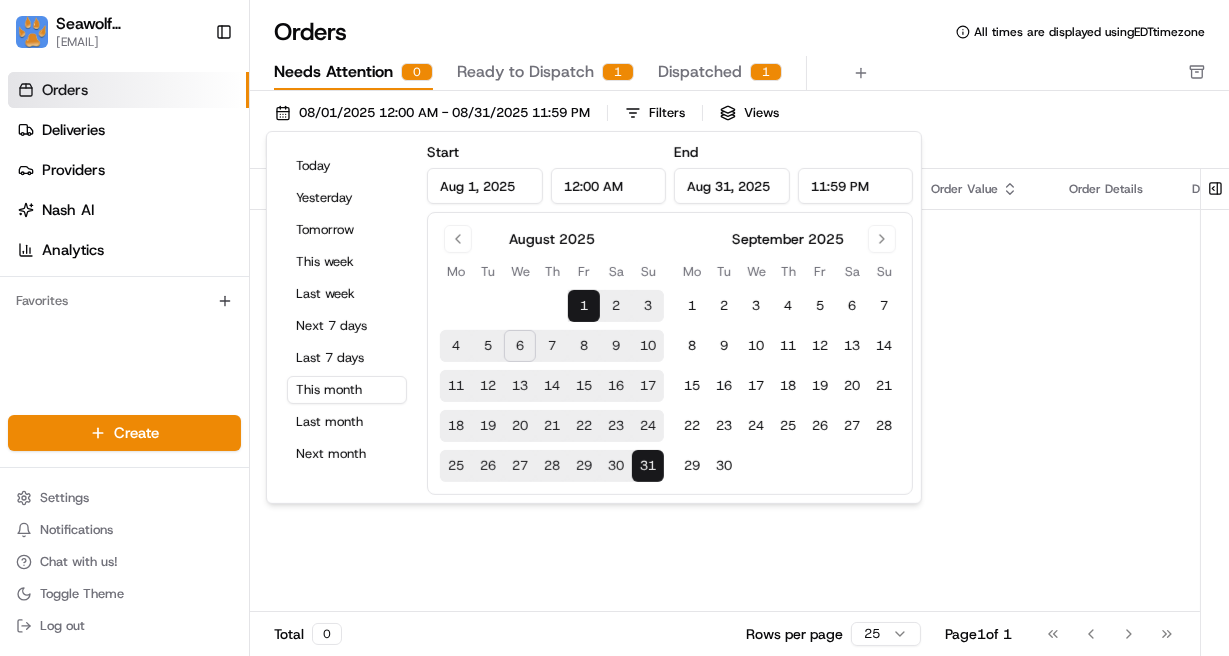 click on "Ready to Dispatch" at bounding box center [525, 72] 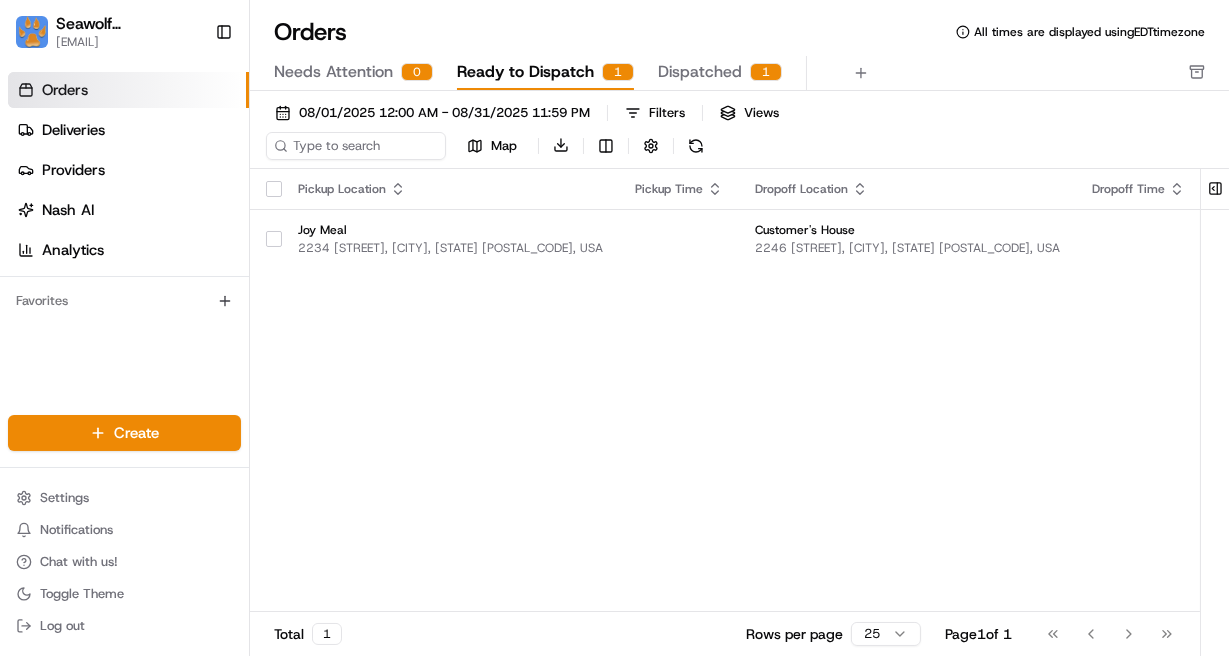 click on "Dispatched" at bounding box center [700, 72] 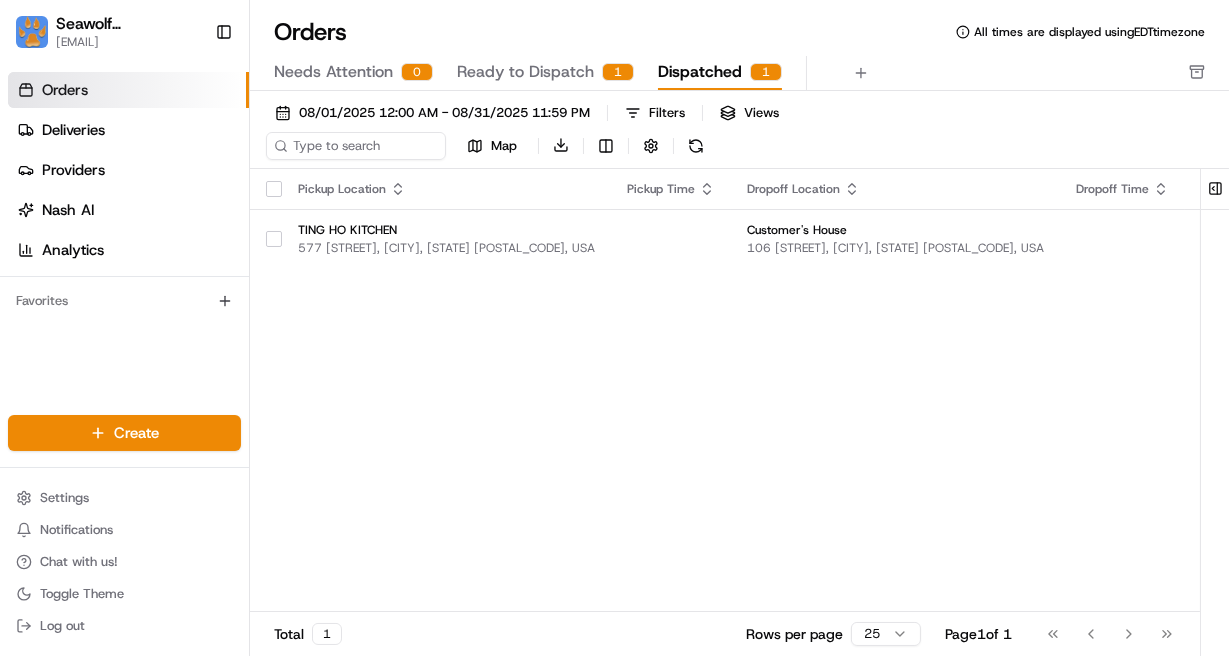 click on "Ready to Dispatch" at bounding box center [525, 72] 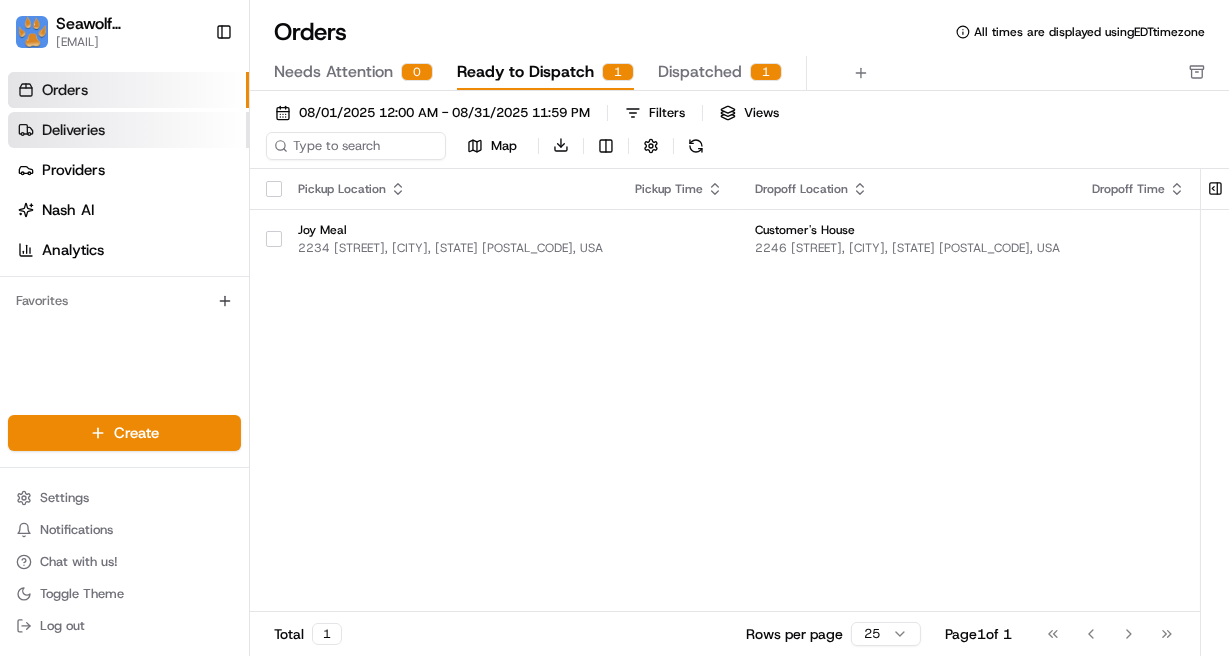 click on "Deliveries" at bounding box center (128, 130) 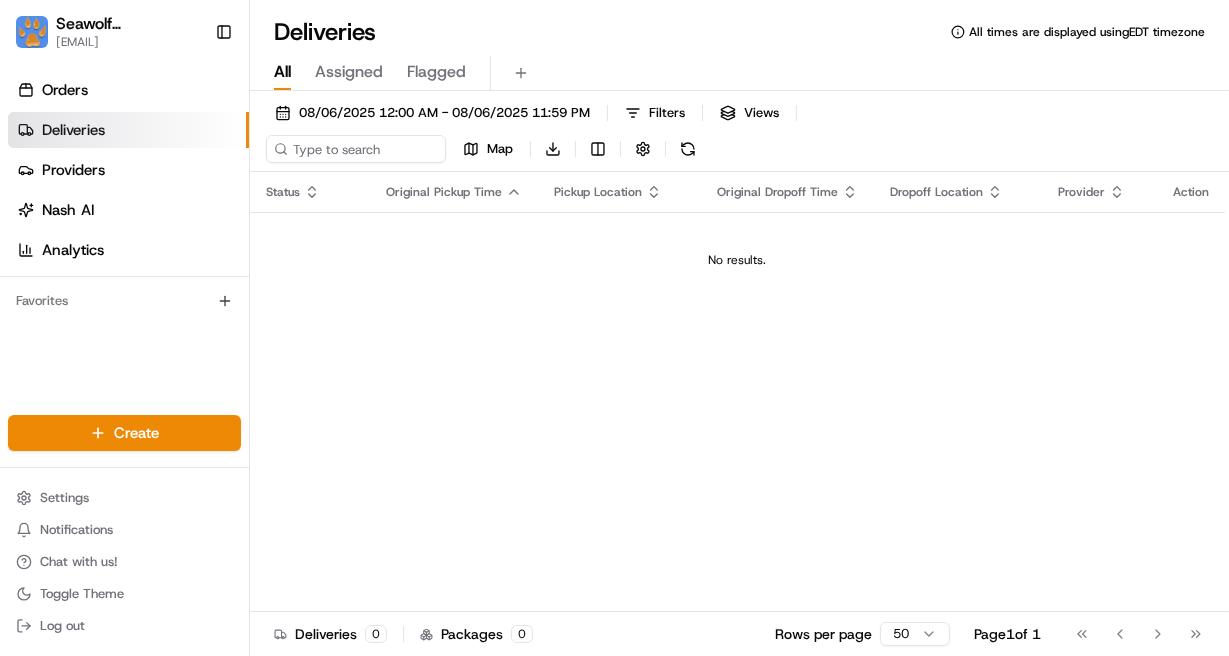 click on "Assigned" at bounding box center (349, 72) 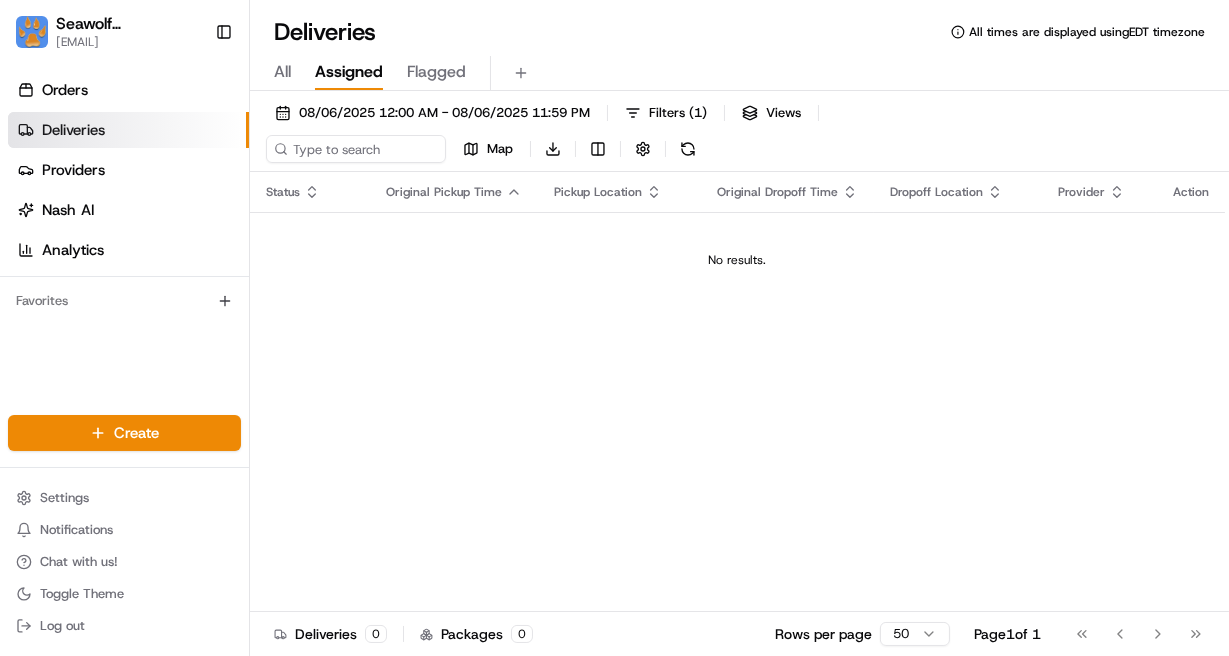 click on "Flagged" at bounding box center [436, 72] 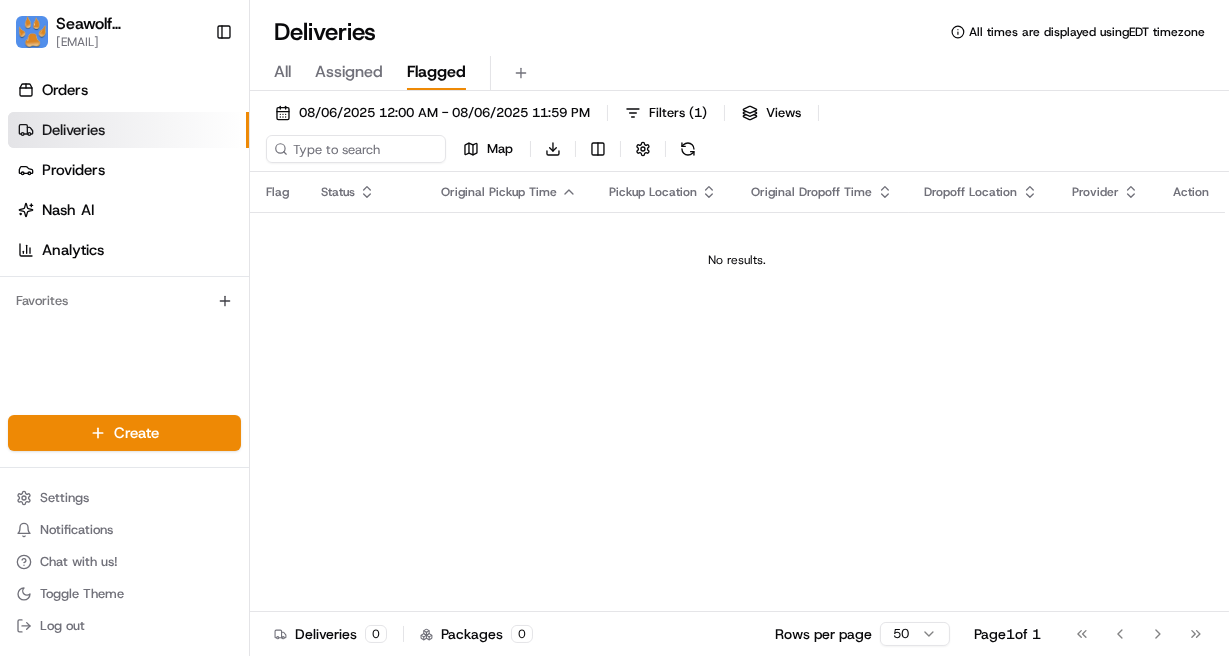 click on "Deliveries" at bounding box center [128, 130] 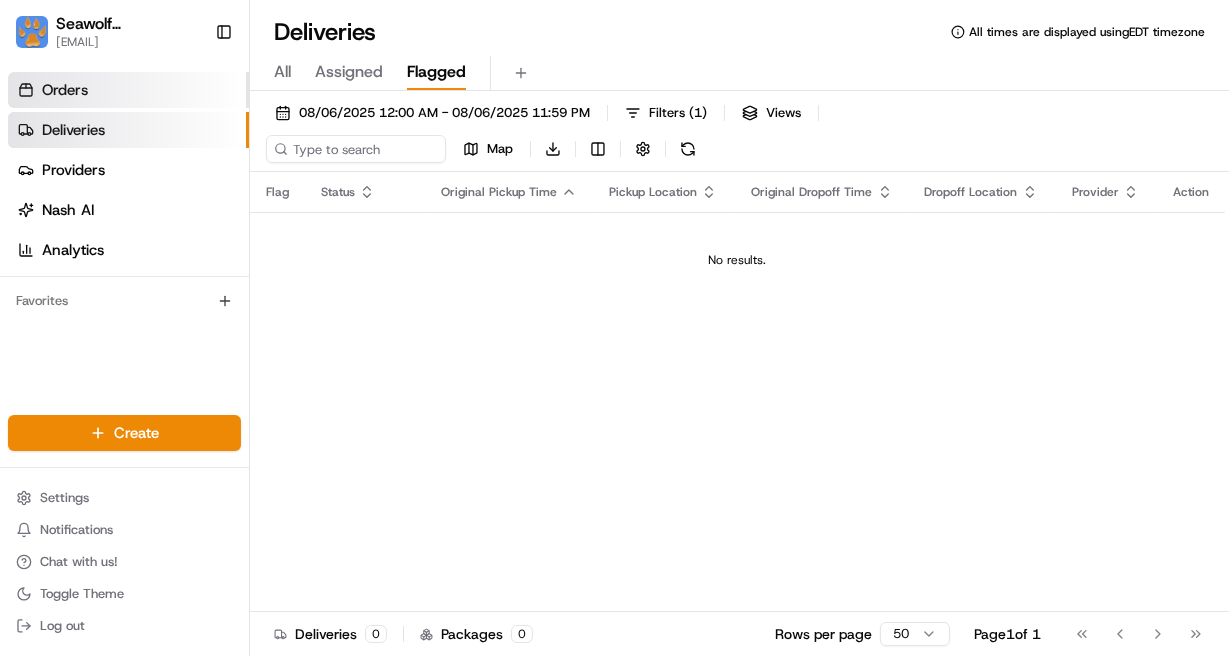 click on "Orders" at bounding box center [65, 90] 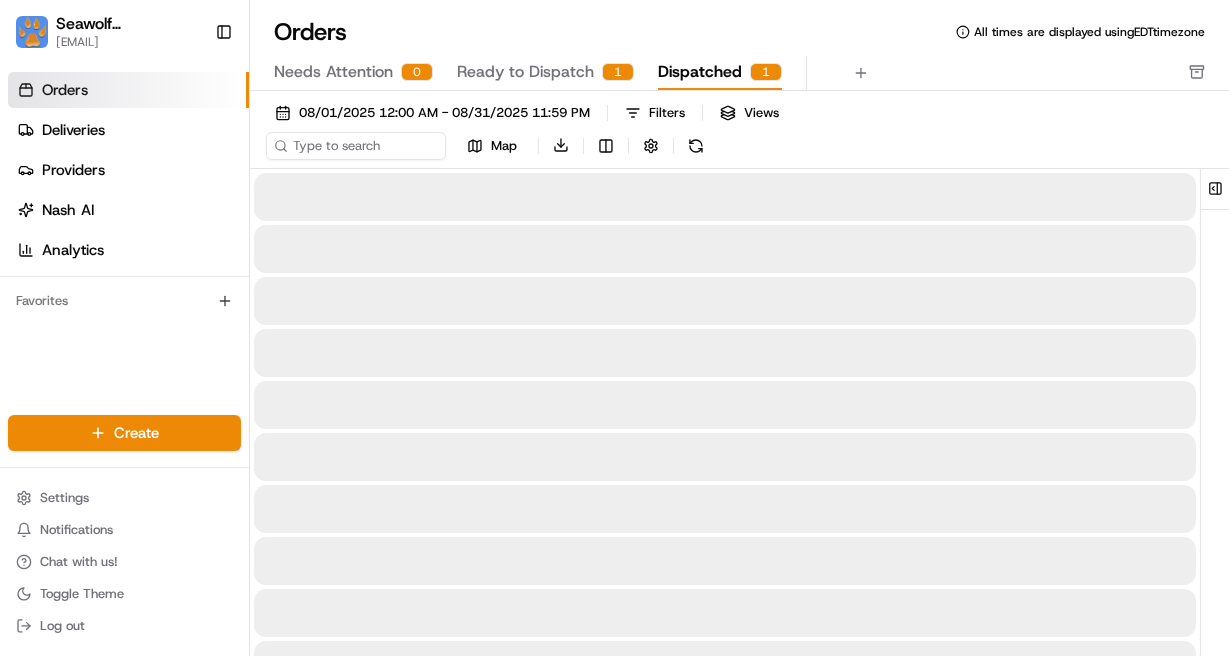 click on "Dispatched" at bounding box center [700, 72] 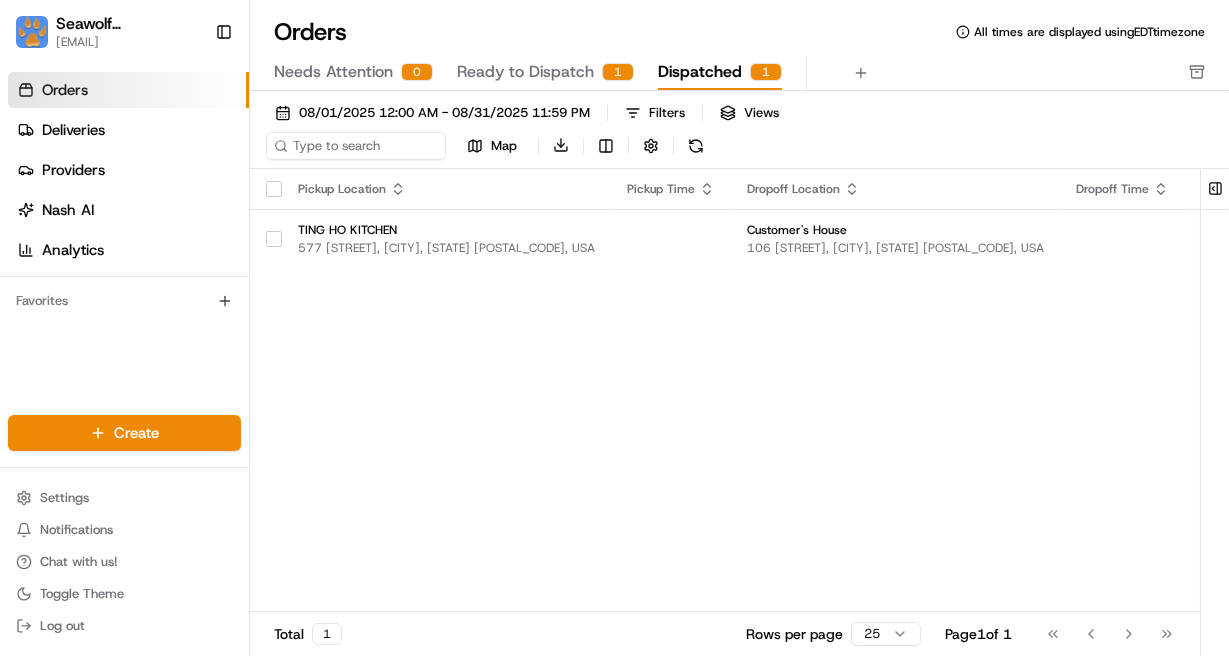 click on "Ready to Dispatch" at bounding box center [525, 72] 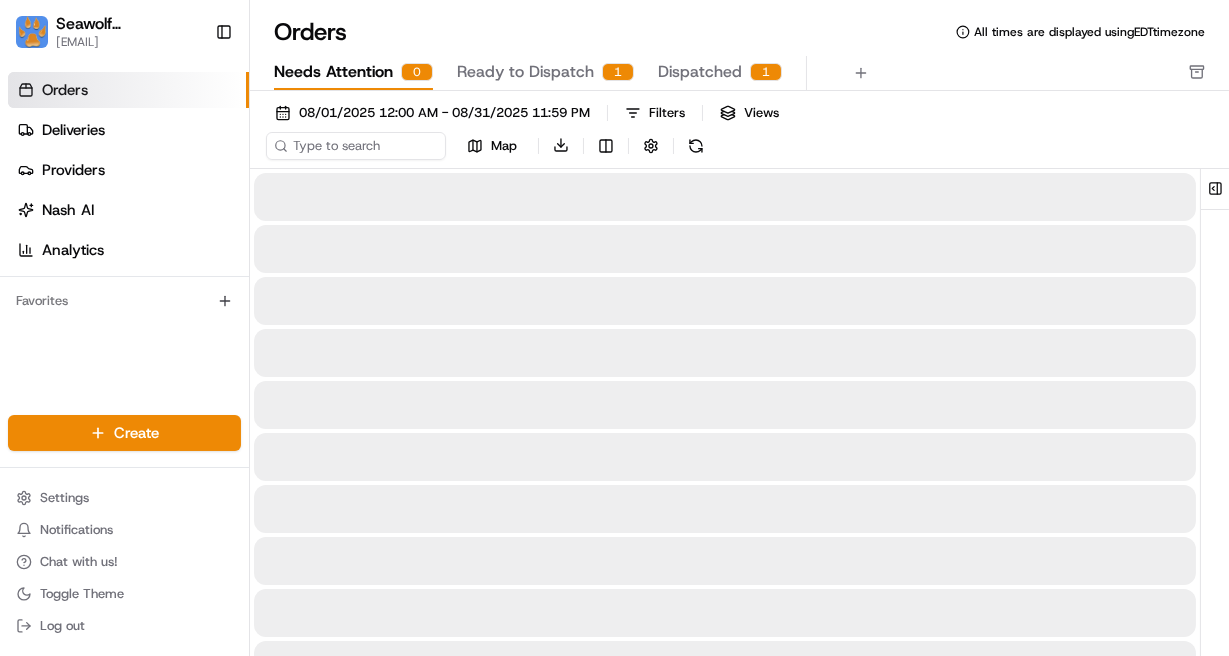 click on "Needs Attention 0" at bounding box center [353, 73] 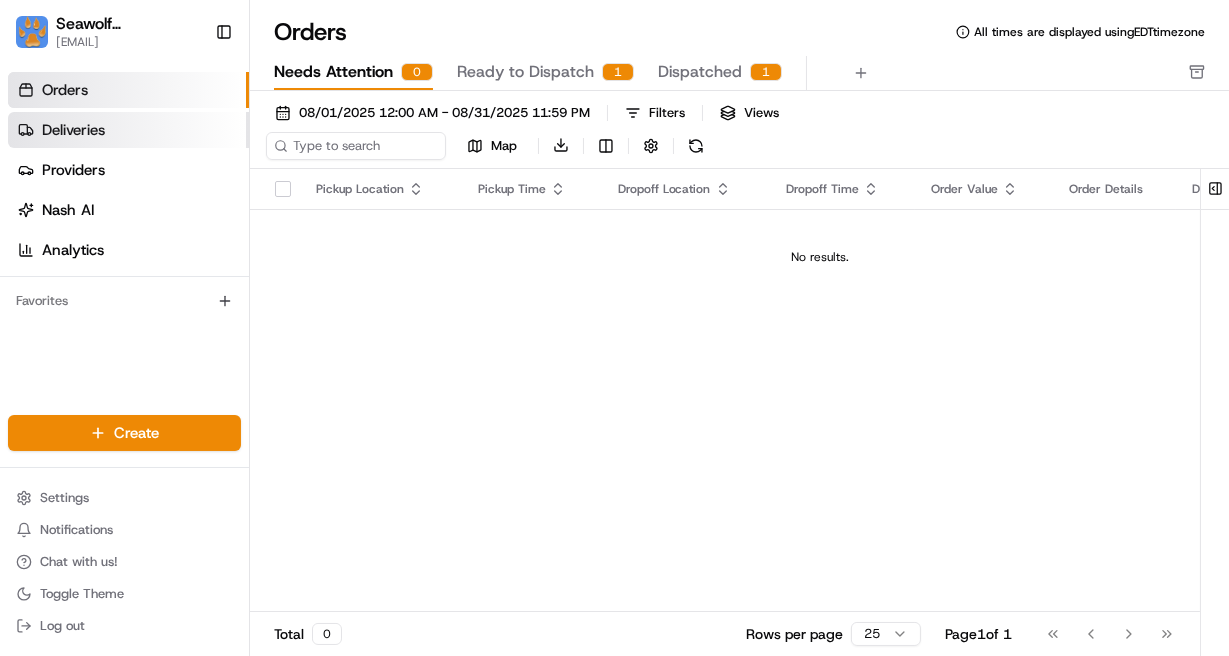 click on "Deliveries" at bounding box center (73, 130) 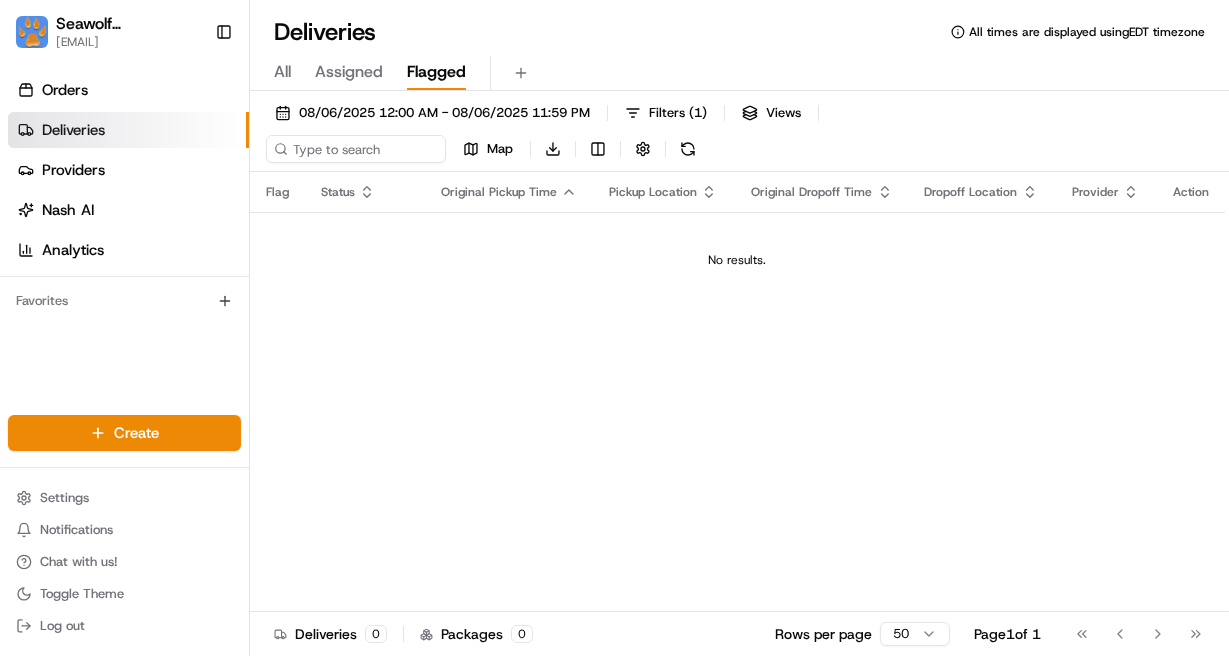 click on "All Assigned Flagged" at bounding box center [739, 73] 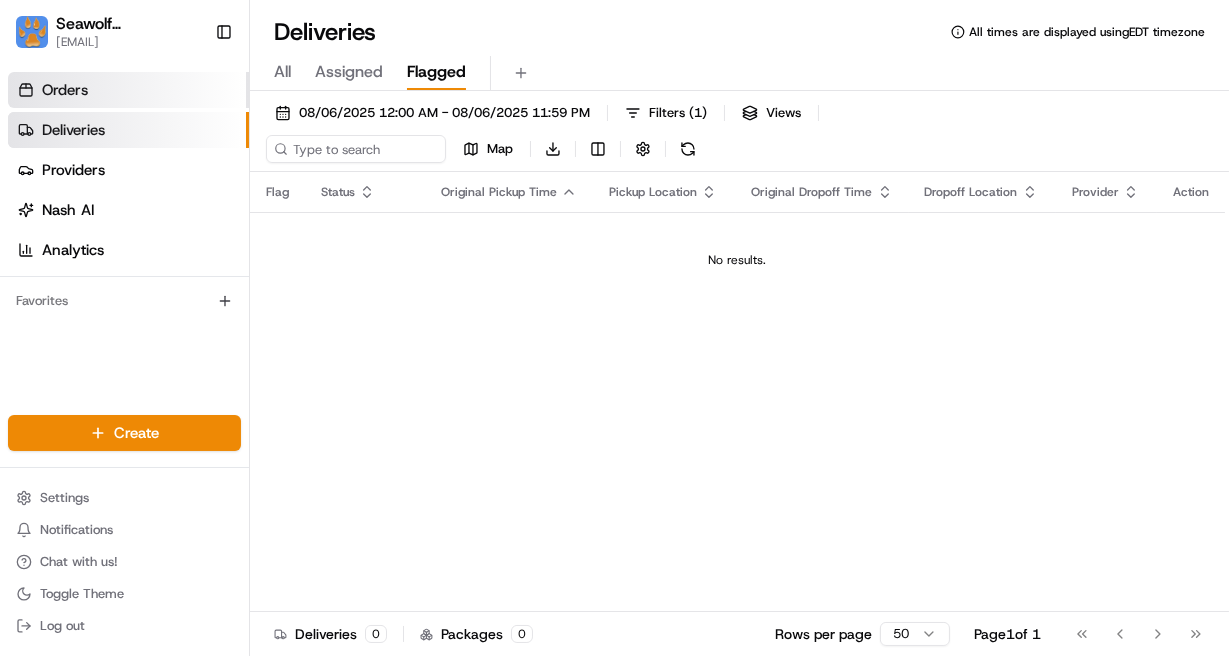 click on "Orders" at bounding box center [128, 90] 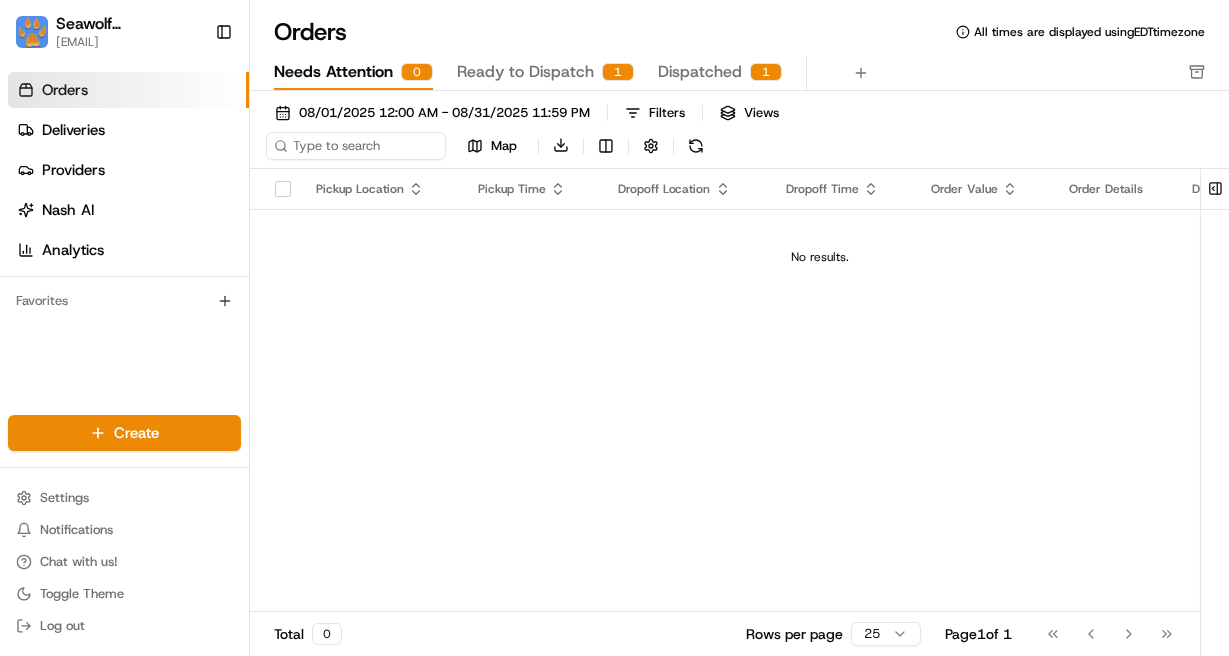 click on "Ready to Dispatch" at bounding box center (525, 72) 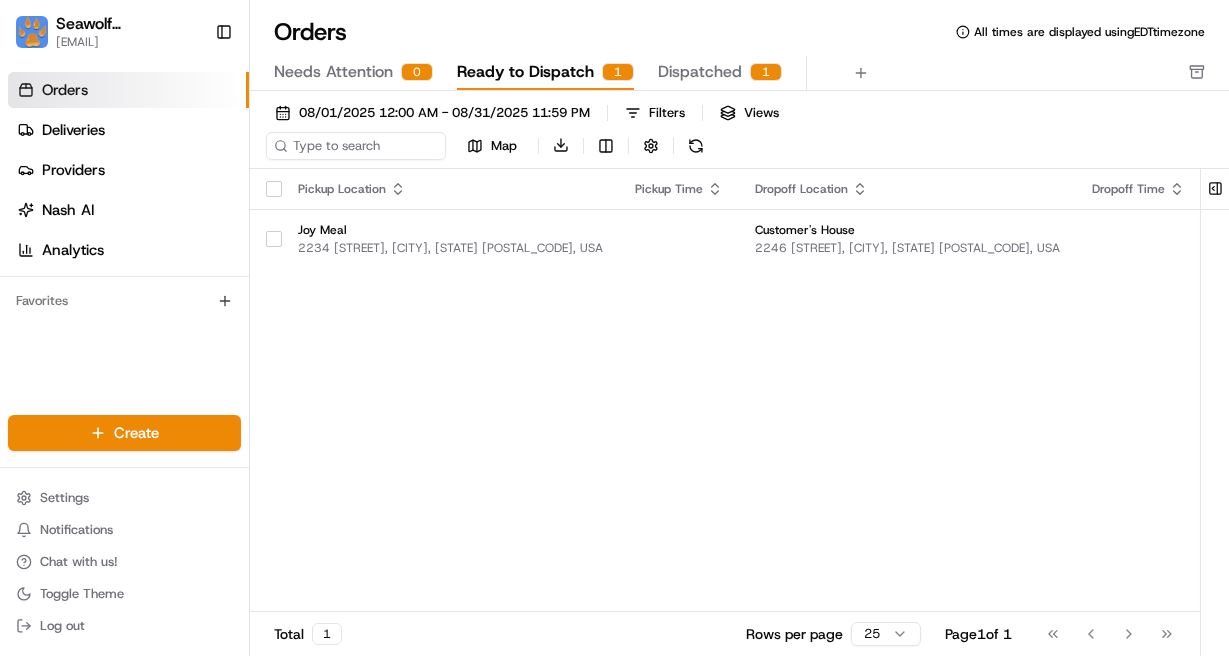 click on "Dispatched" at bounding box center [700, 72] 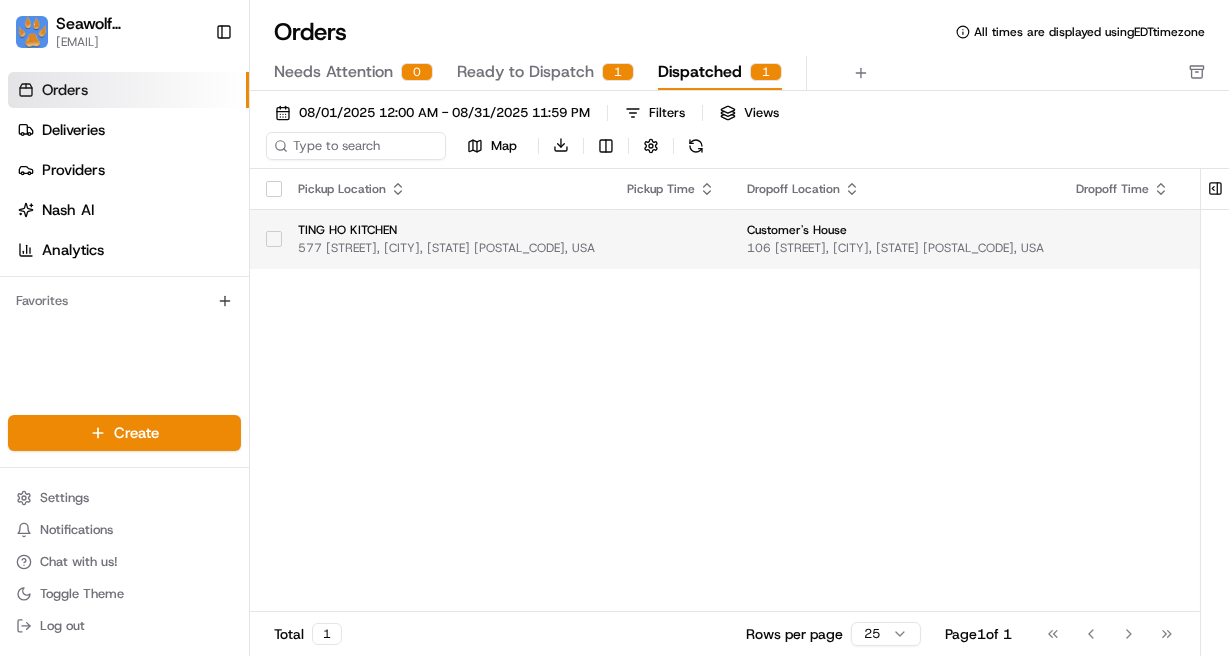 click at bounding box center (671, 239) 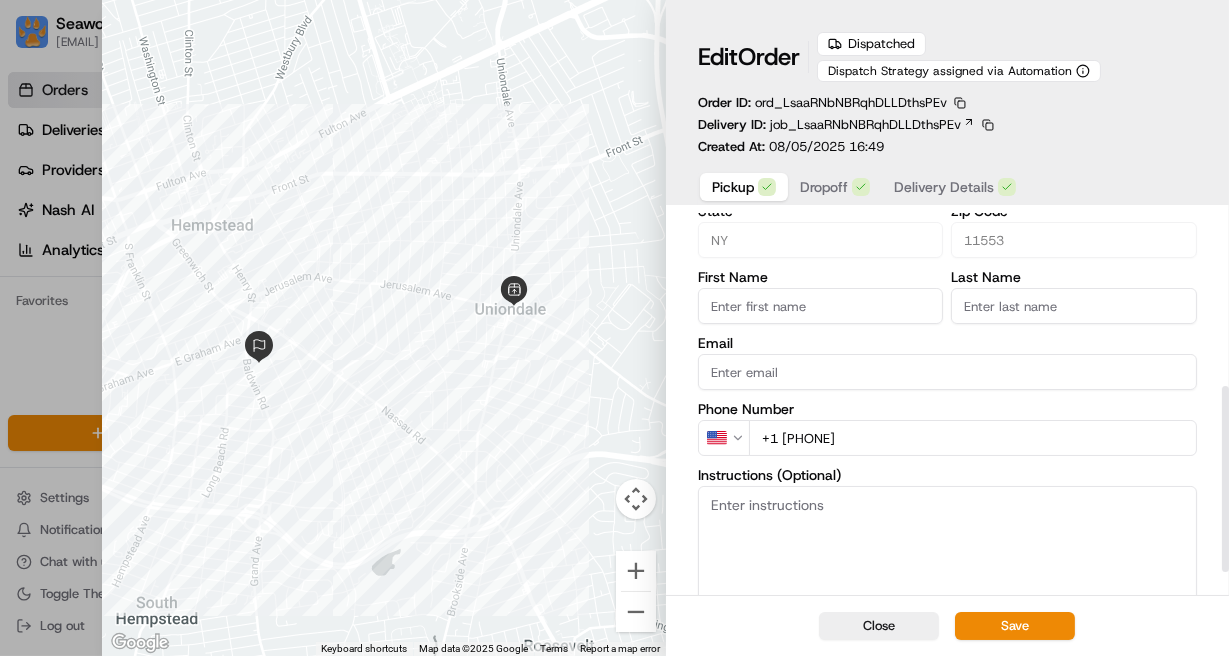 scroll, scrollTop: 401, scrollLeft: 0, axis: vertical 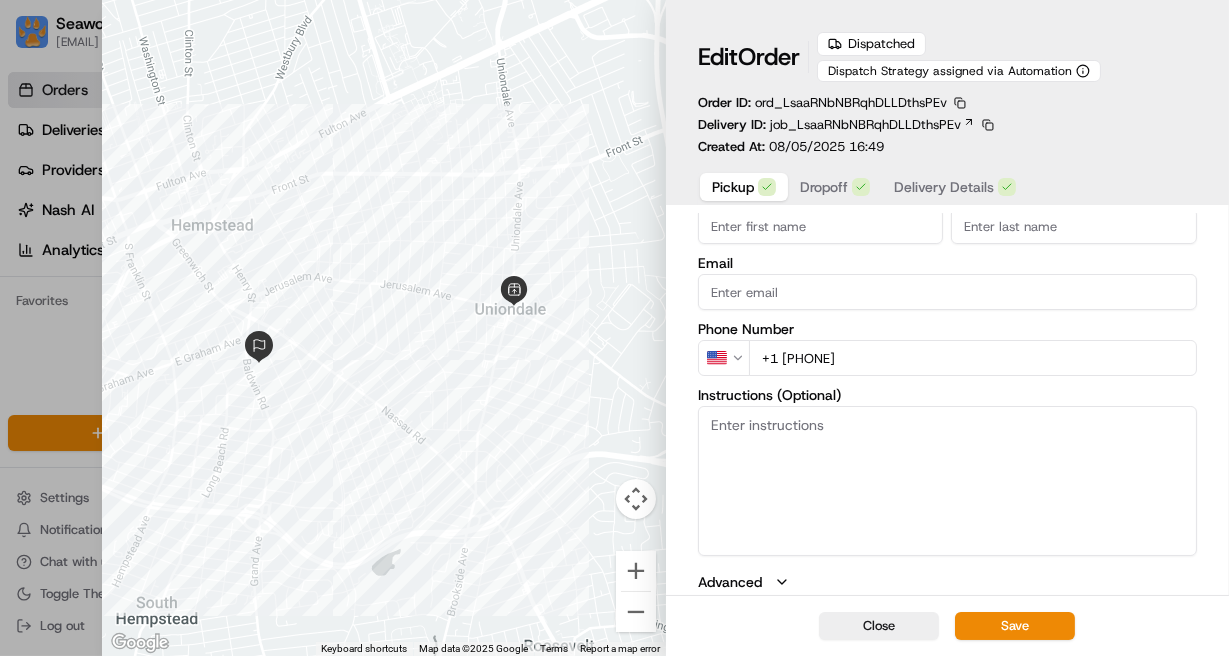 click on "Dropoff" at bounding box center [824, 187] 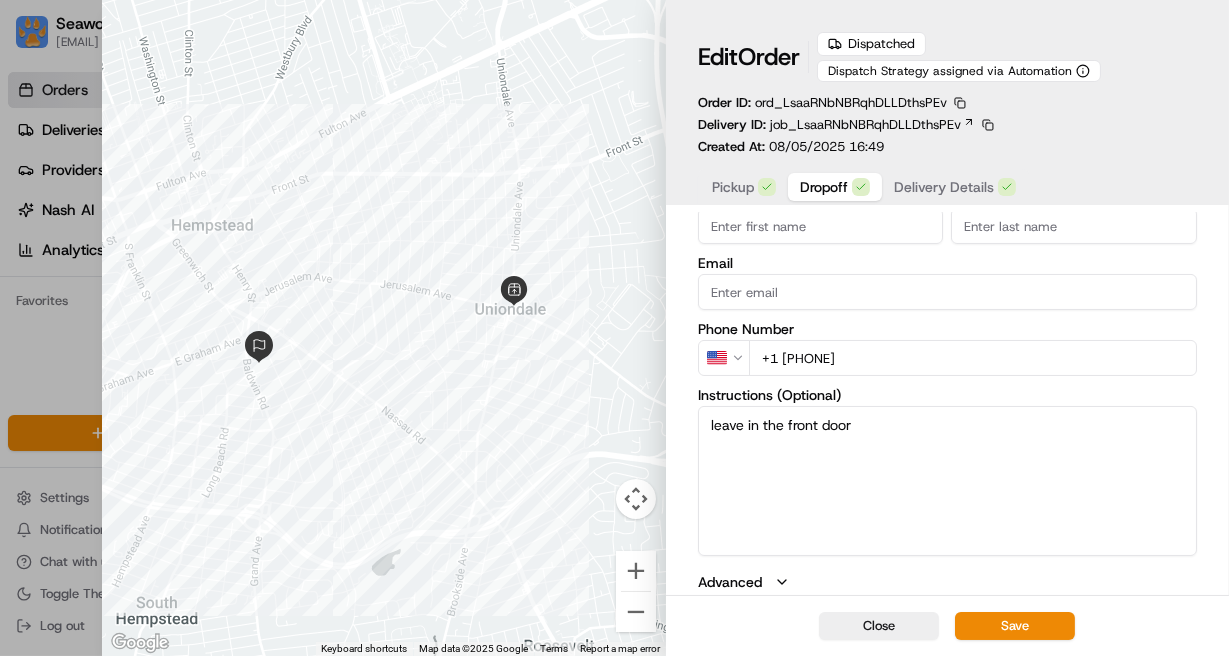 click on "Delivery Details" at bounding box center (944, 187) 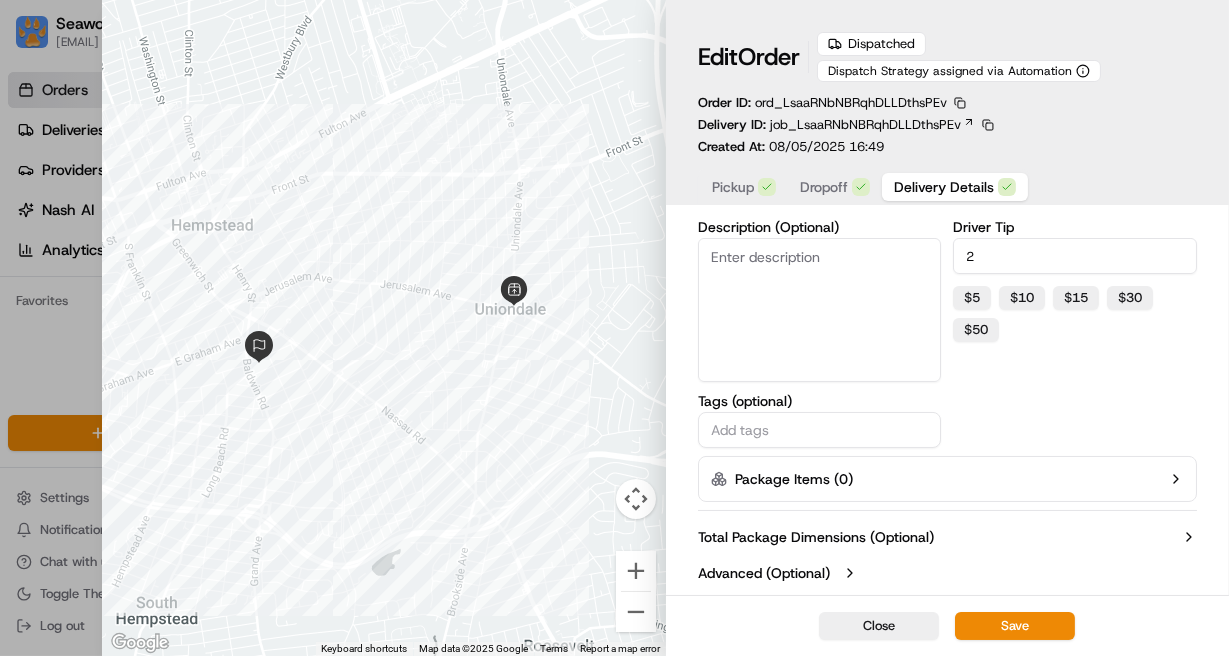 scroll, scrollTop: 344, scrollLeft: 0, axis: vertical 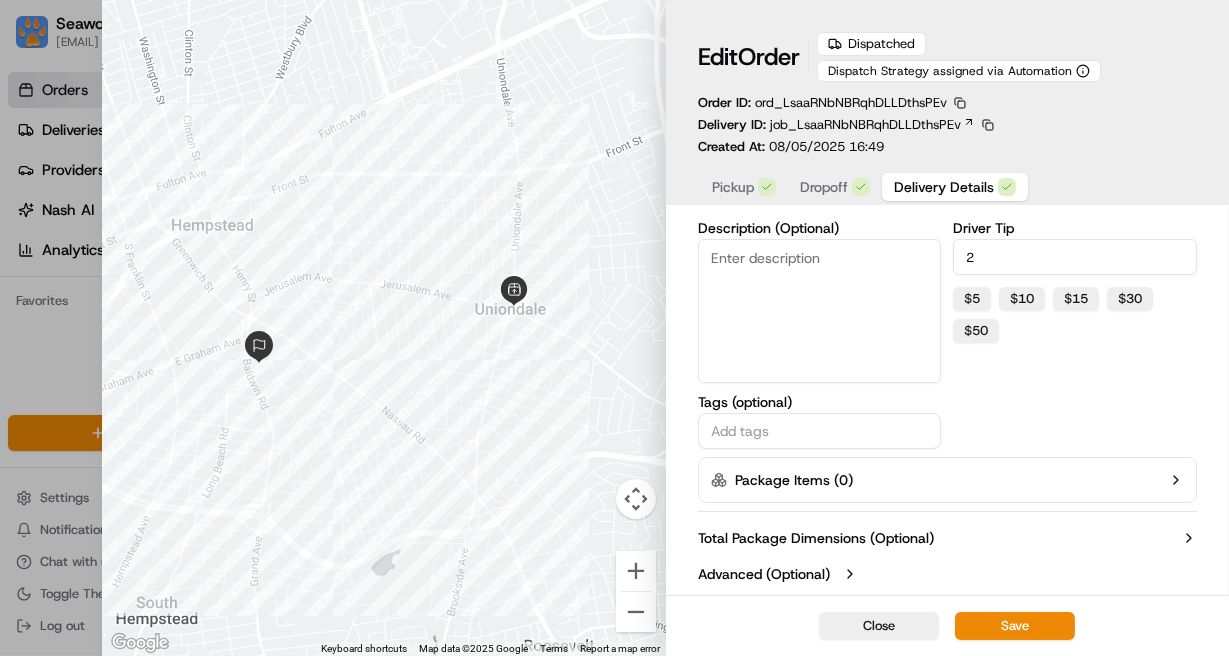 click on "Dropoff" at bounding box center (824, 187) 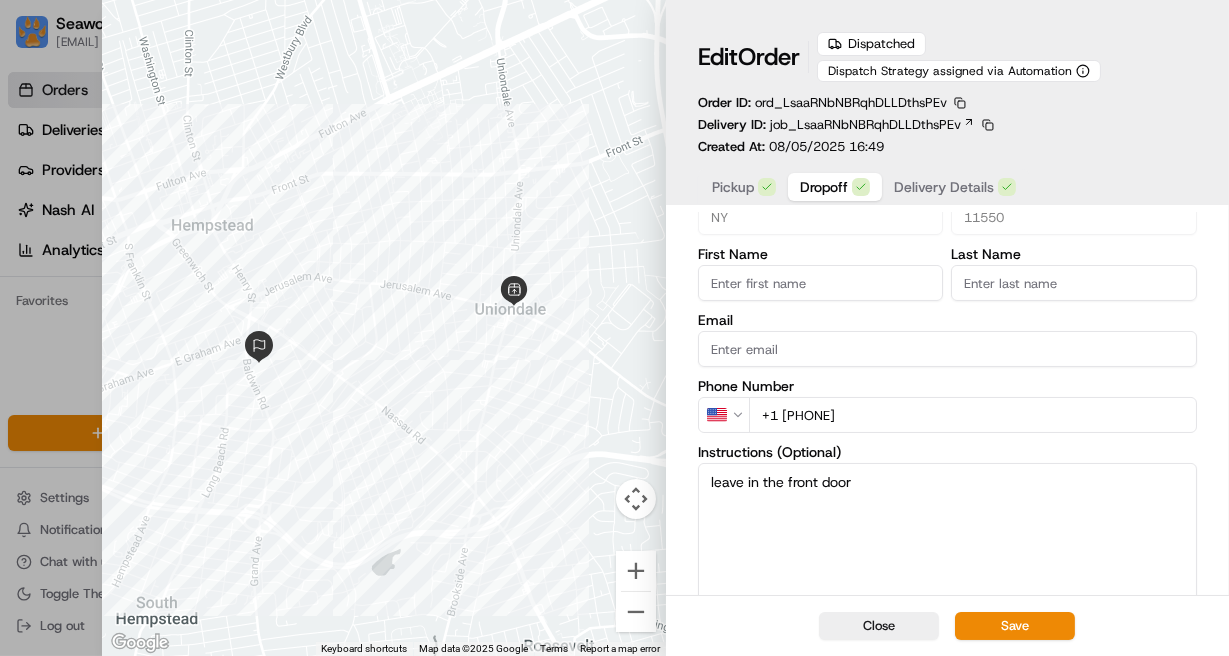 scroll, scrollTop: 401, scrollLeft: 0, axis: vertical 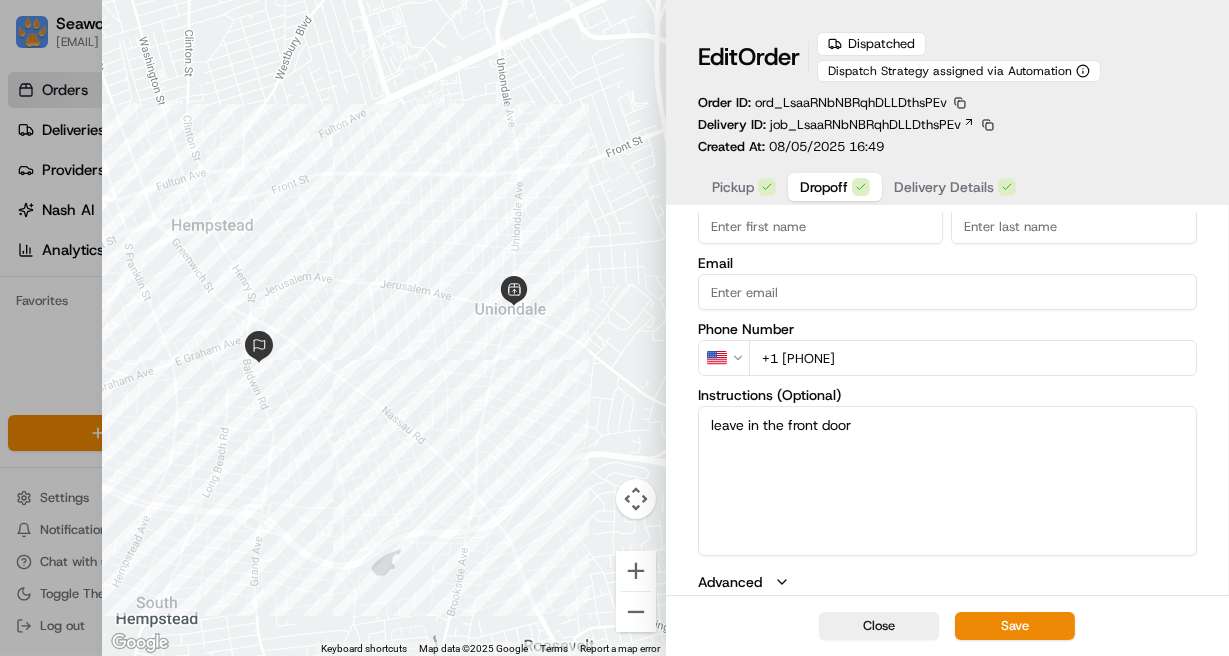 click on "Dropoff" at bounding box center (824, 187) 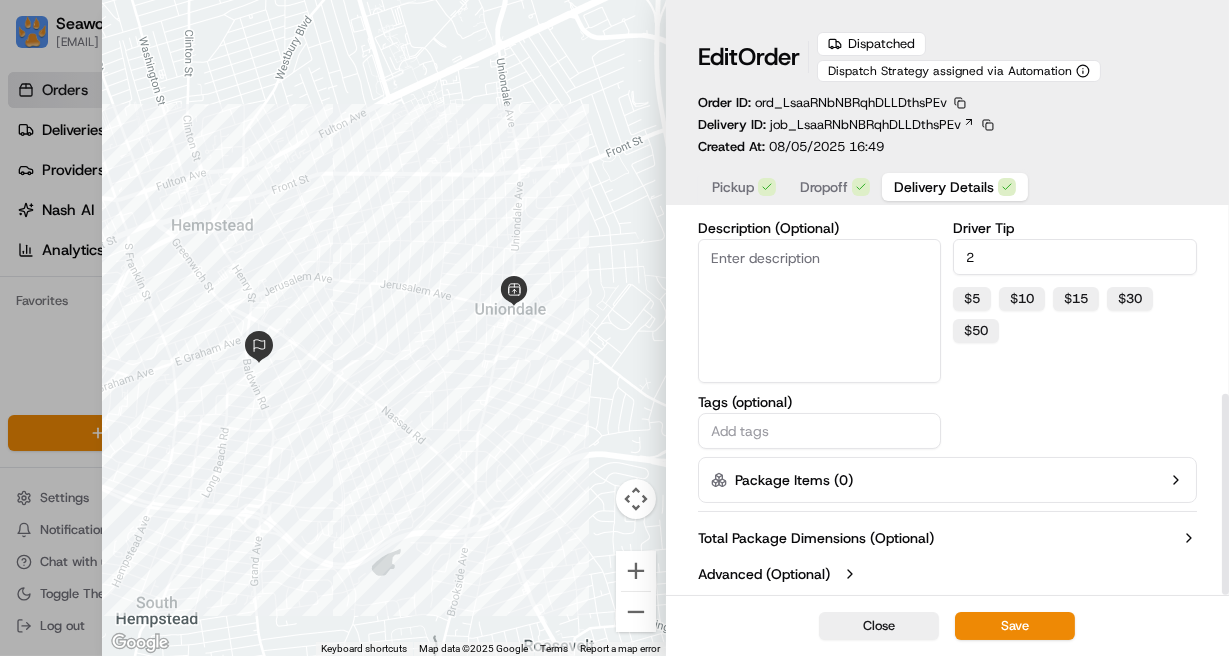 click on "Dropoff" at bounding box center [824, 187] 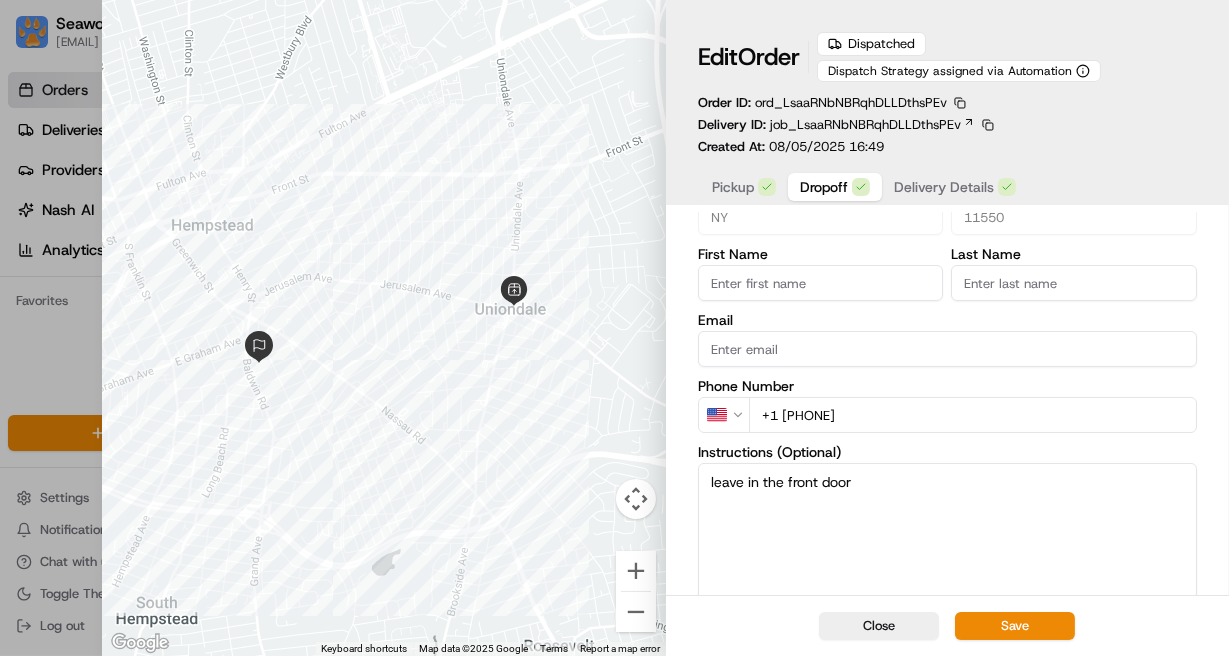 scroll, scrollTop: 401, scrollLeft: 0, axis: vertical 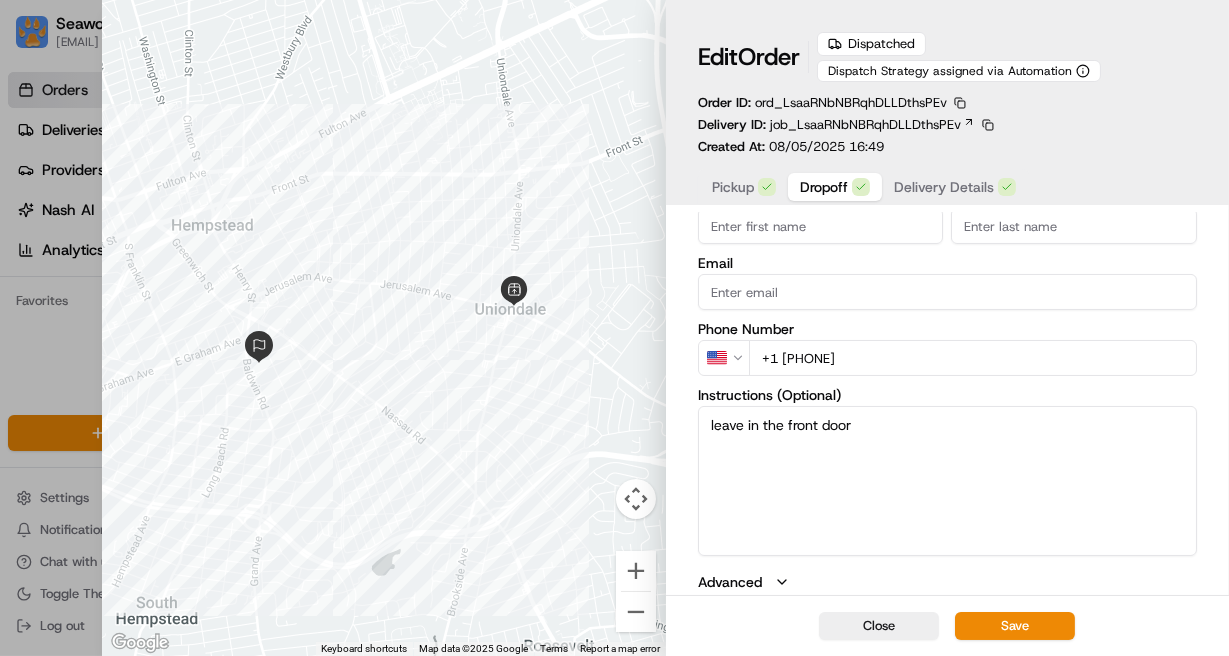 click on "Pickup" at bounding box center (733, 187) 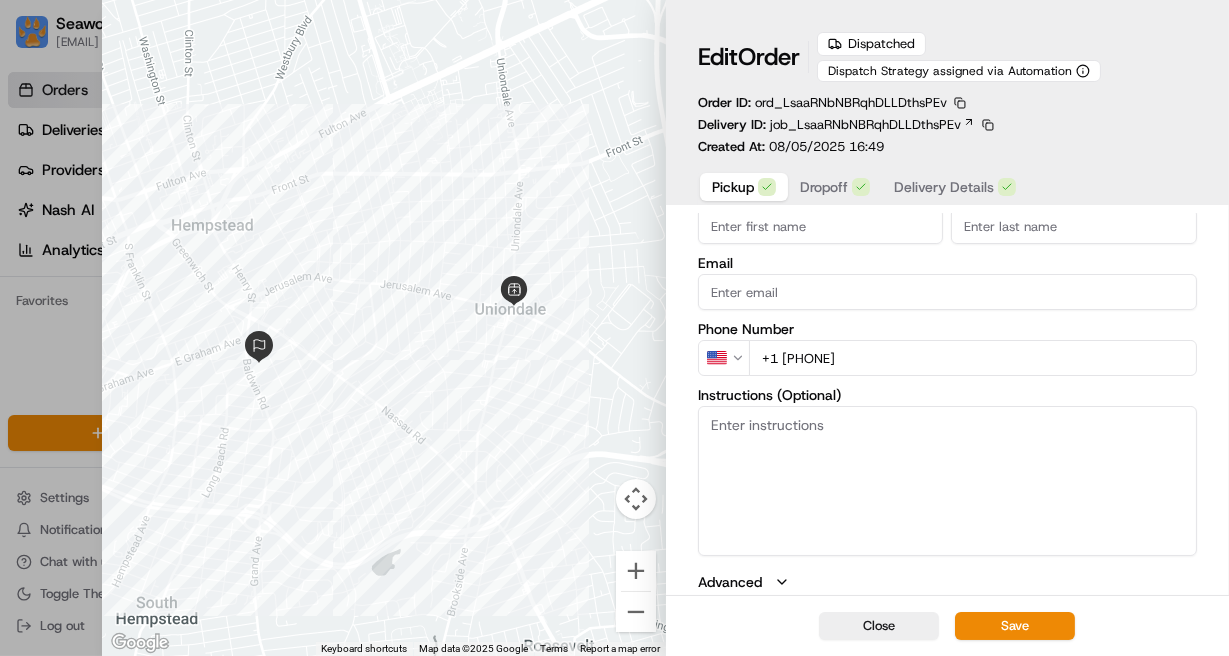 click on "Dropoff" at bounding box center (824, 187) 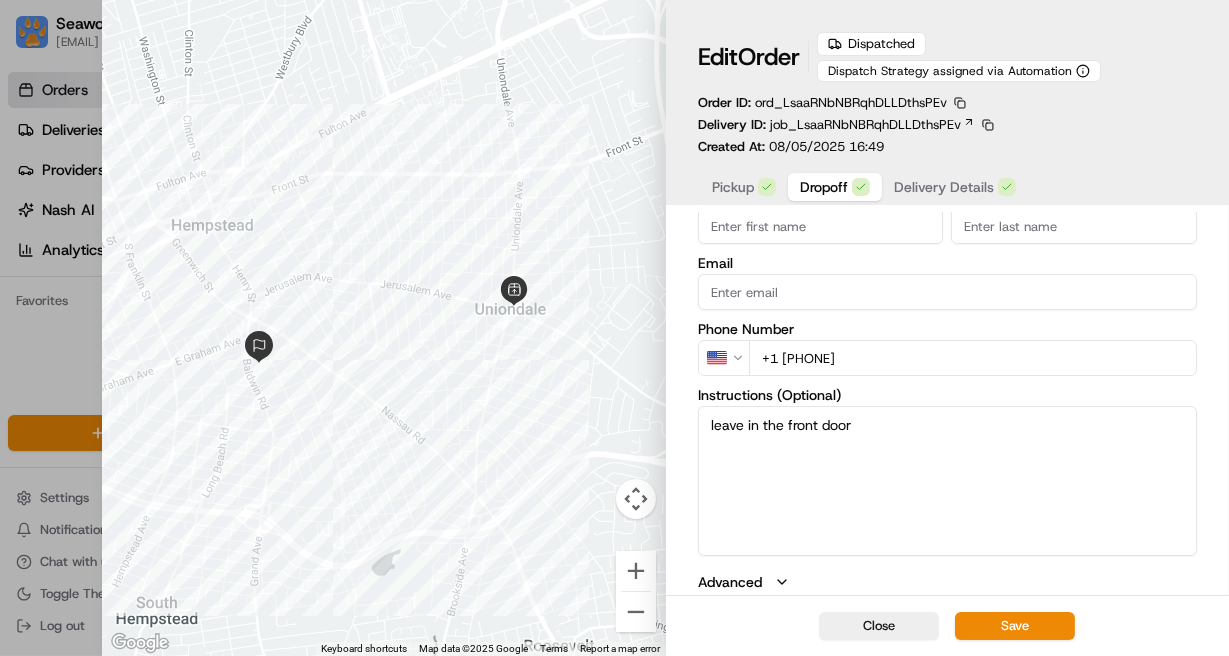 click on "Delivery Details" at bounding box center [944, 187] 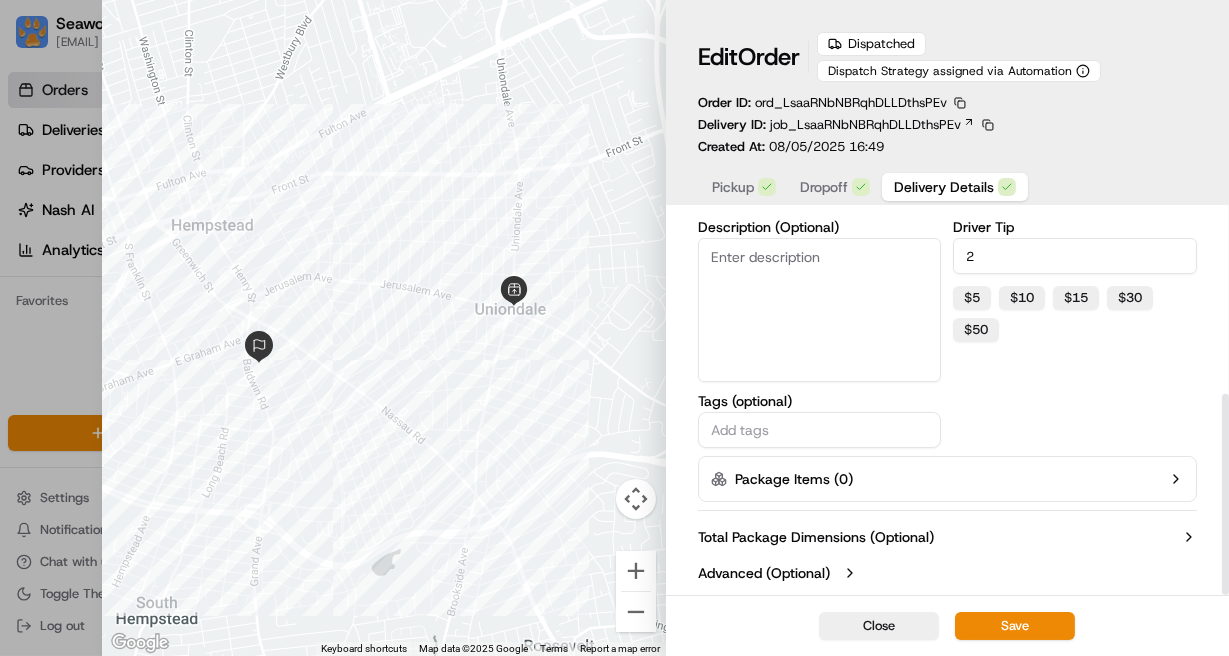 scroll, scrollTop: 344, scrollLeft: 0, axis: vertical 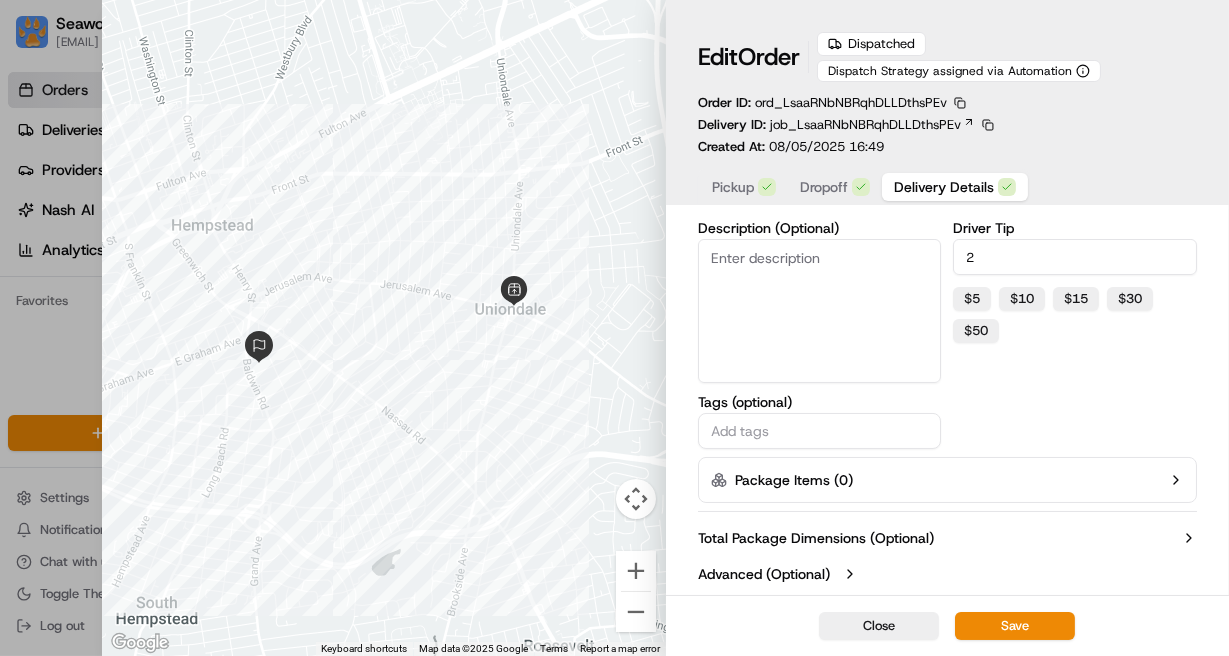 click on "Pickup" at bounding box center [733, 187] 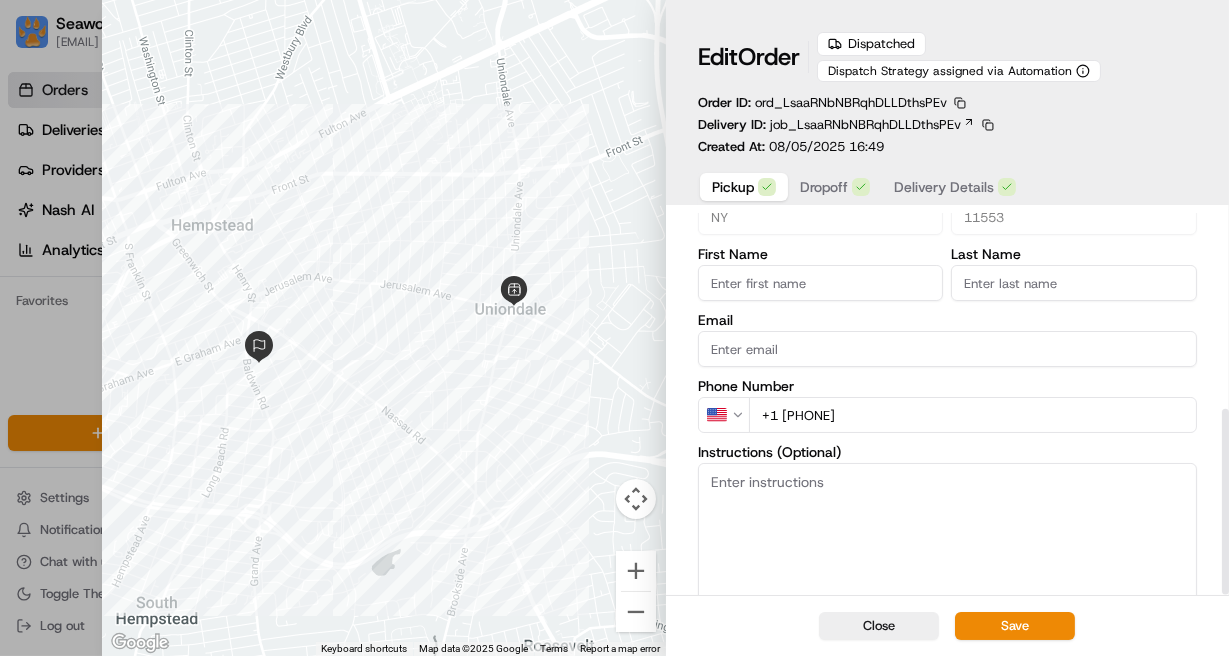 scroll, scrollTop: 401, scrollLeft: 0, axis: vertical 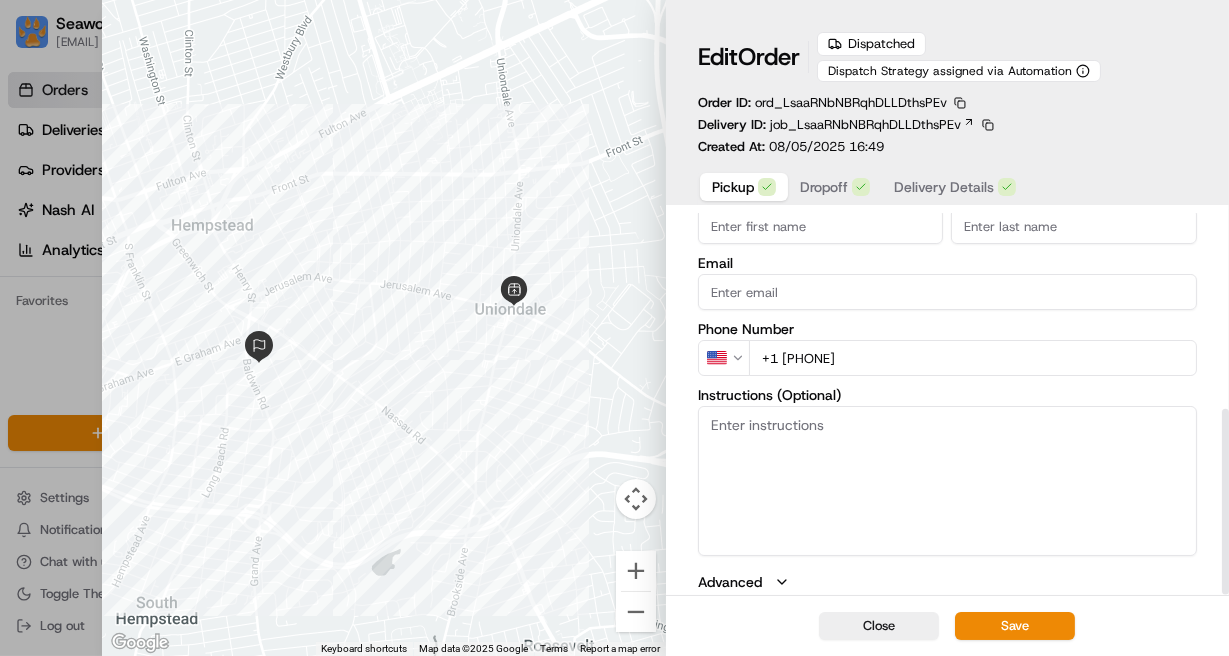 click on "Dropoff" at bounding box center (824, 187) 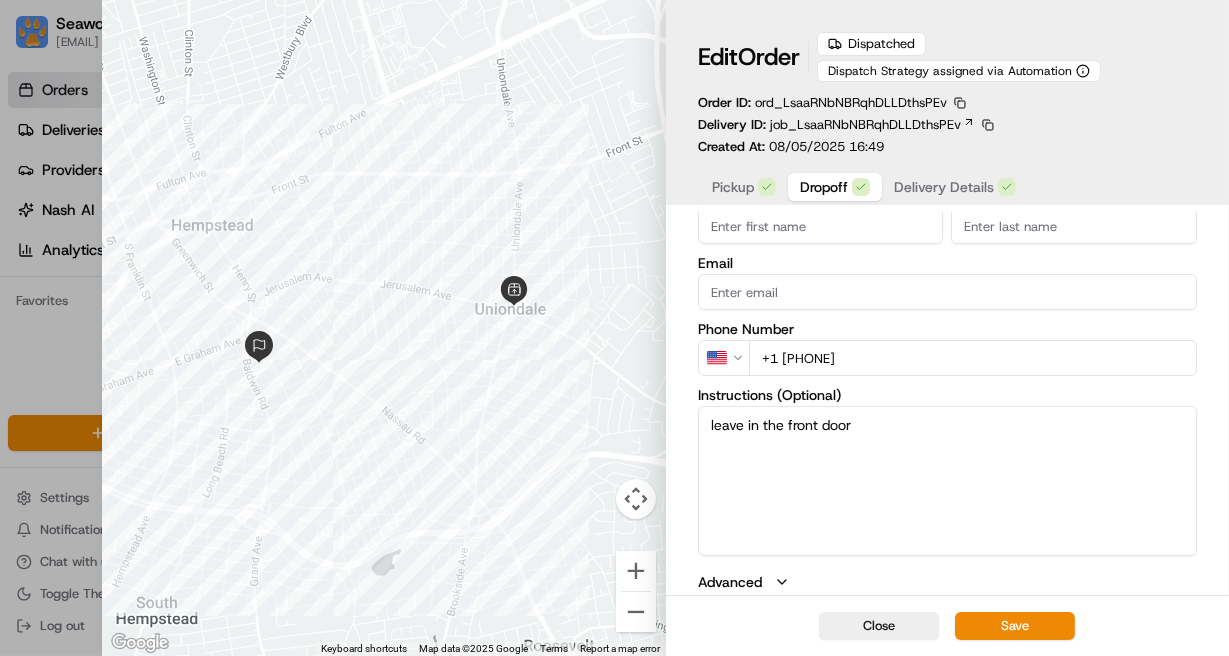 click on "Delivery Details" at bounding box center (944, 187) 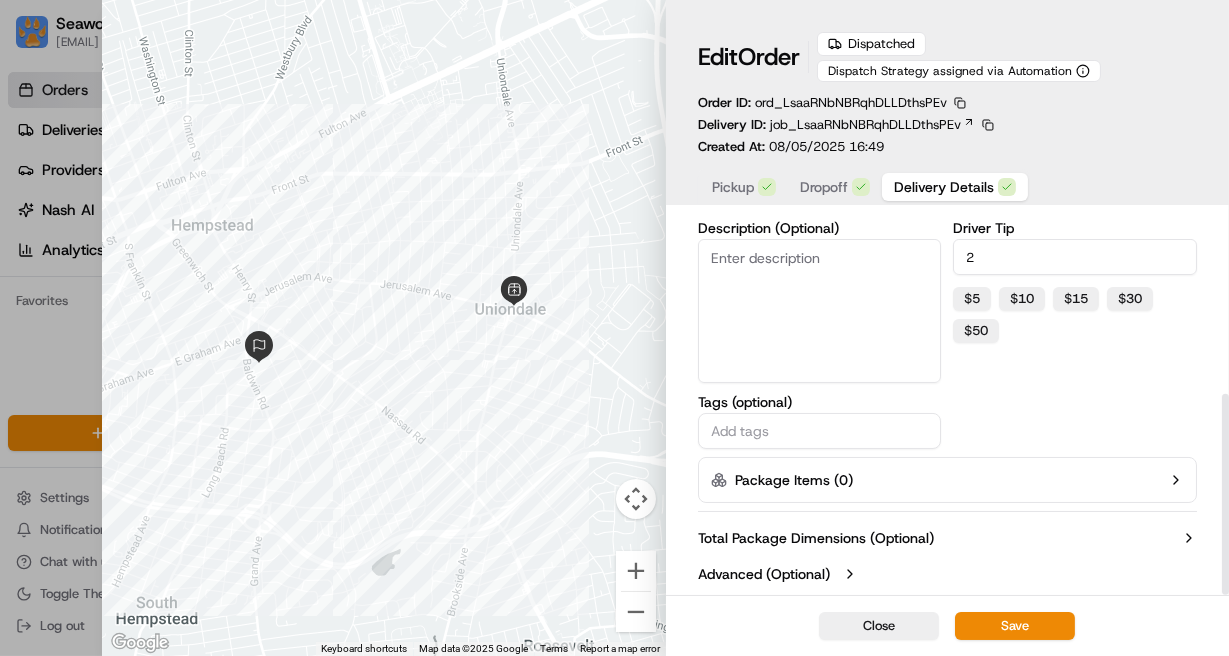 click on "Dropoff" at bounding box center (824, 187) 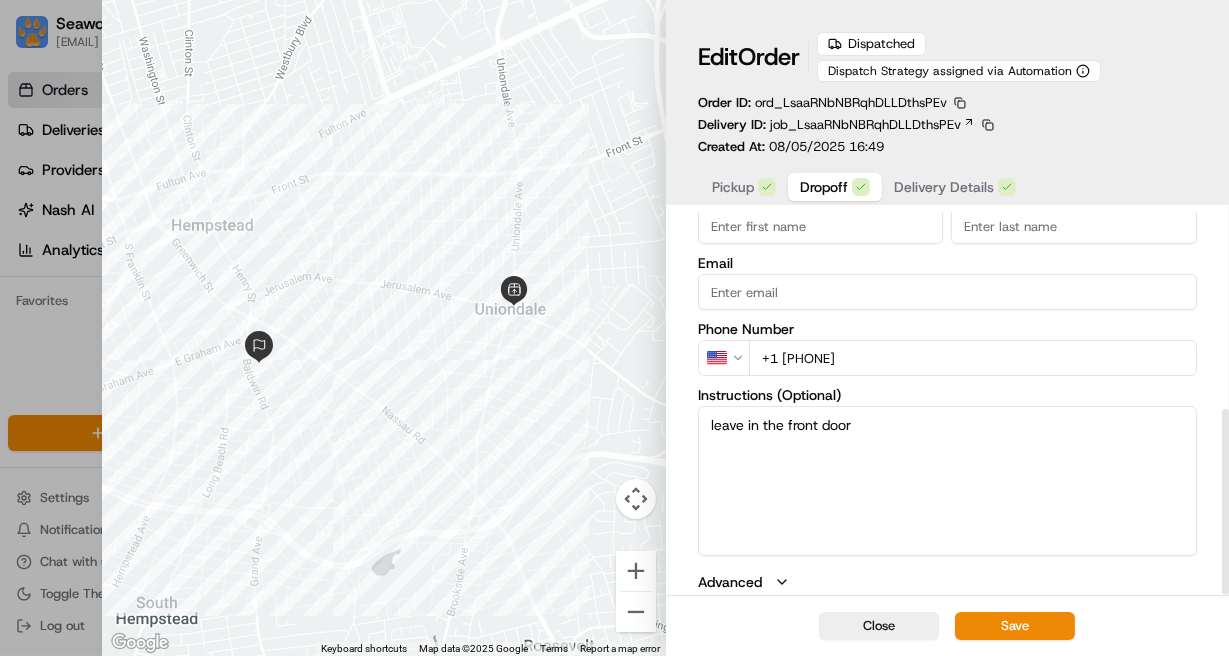 click on "Pickup" at bounding box center (733, 187) 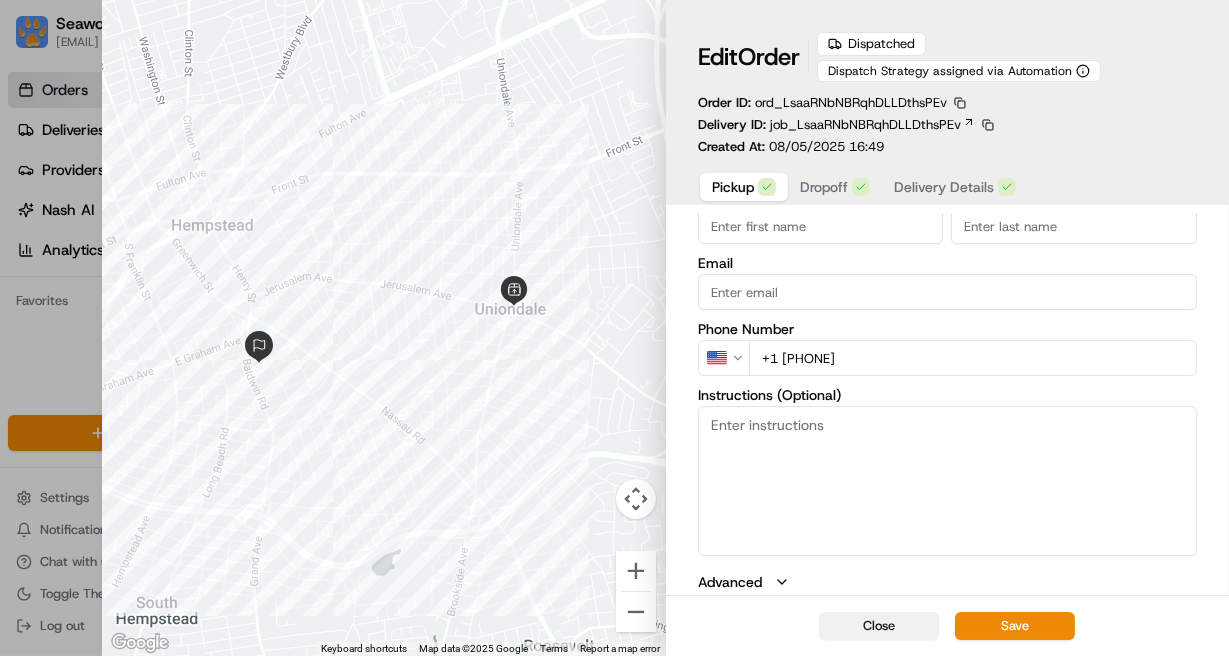 click on "Close" at bounding box center (879, 626) 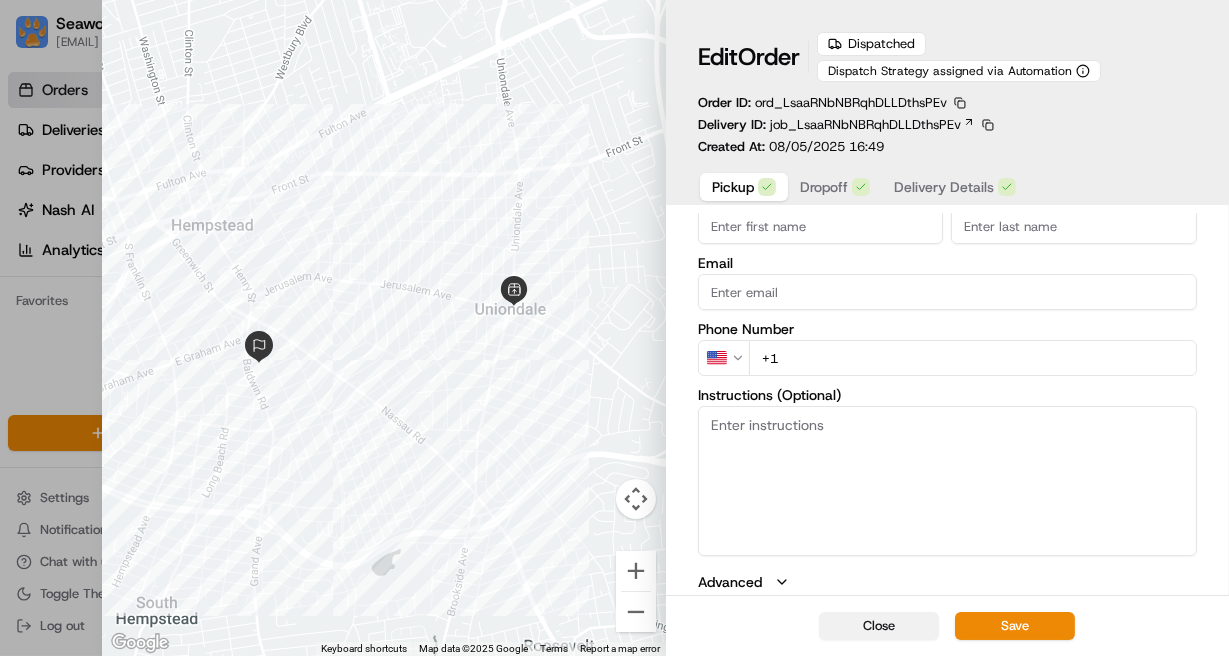scroll, scrollTop: 361, scrollLeft: 0, axis: vertical 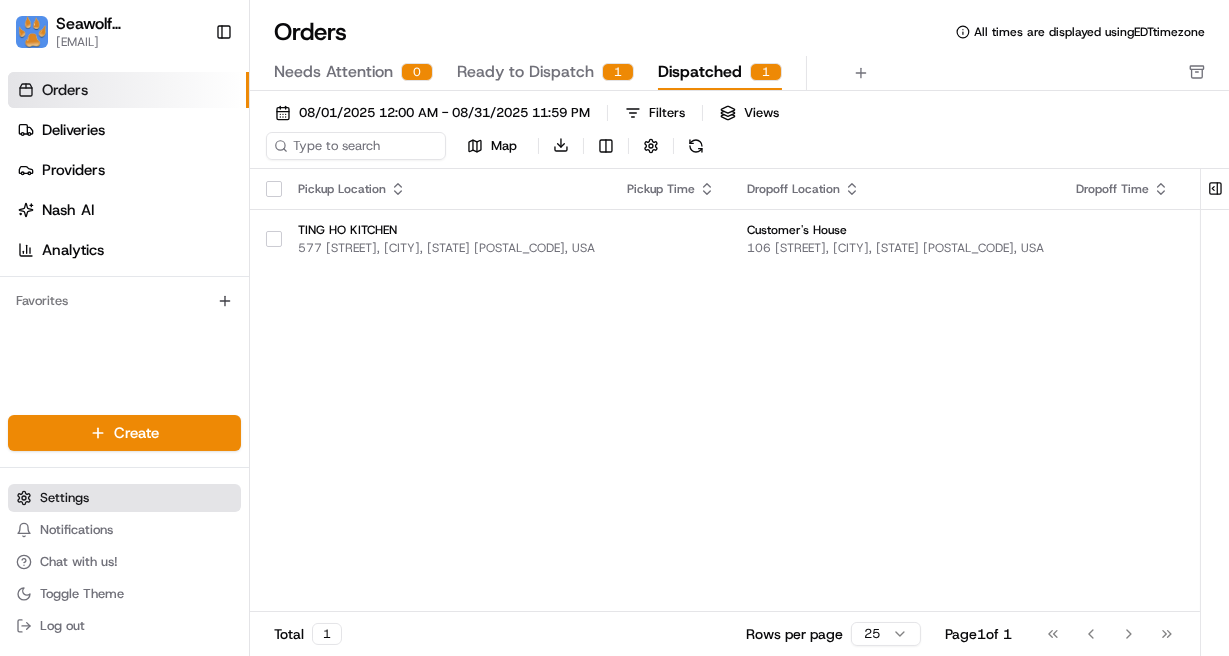 click on "Settings" at bounding box center [124, 498] 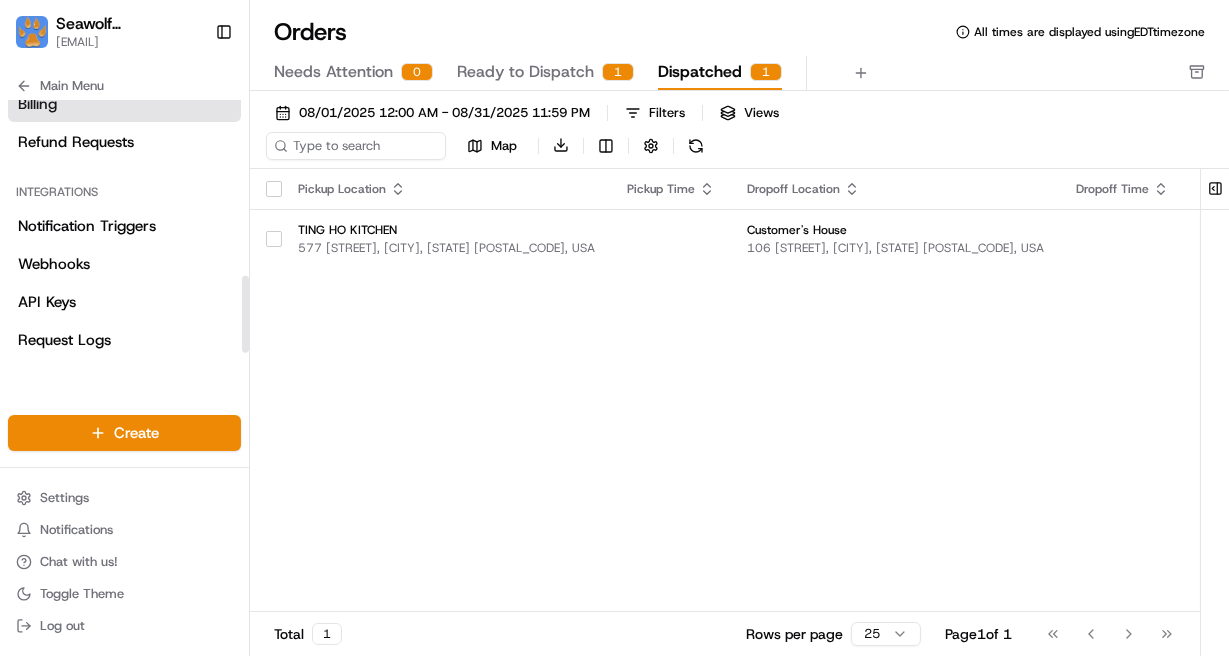 scroll, scrollTop: 589, scrollLeft: 0, axis: vertical 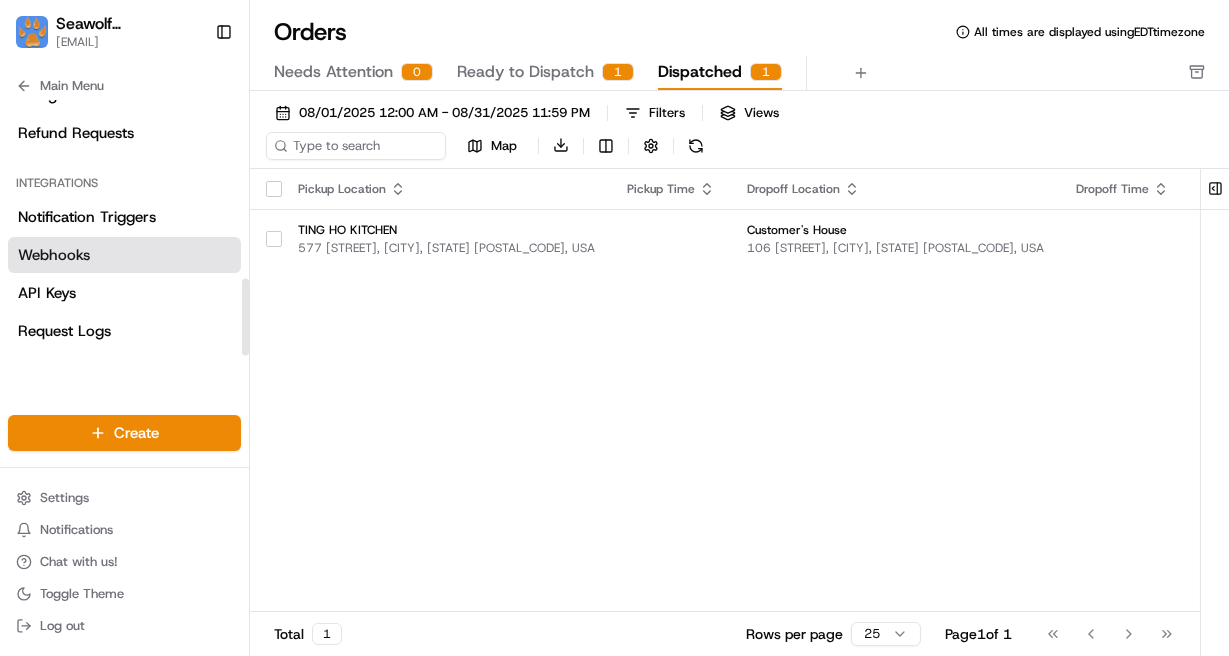 click on "Webhooks" at bounding box center [124, 255] 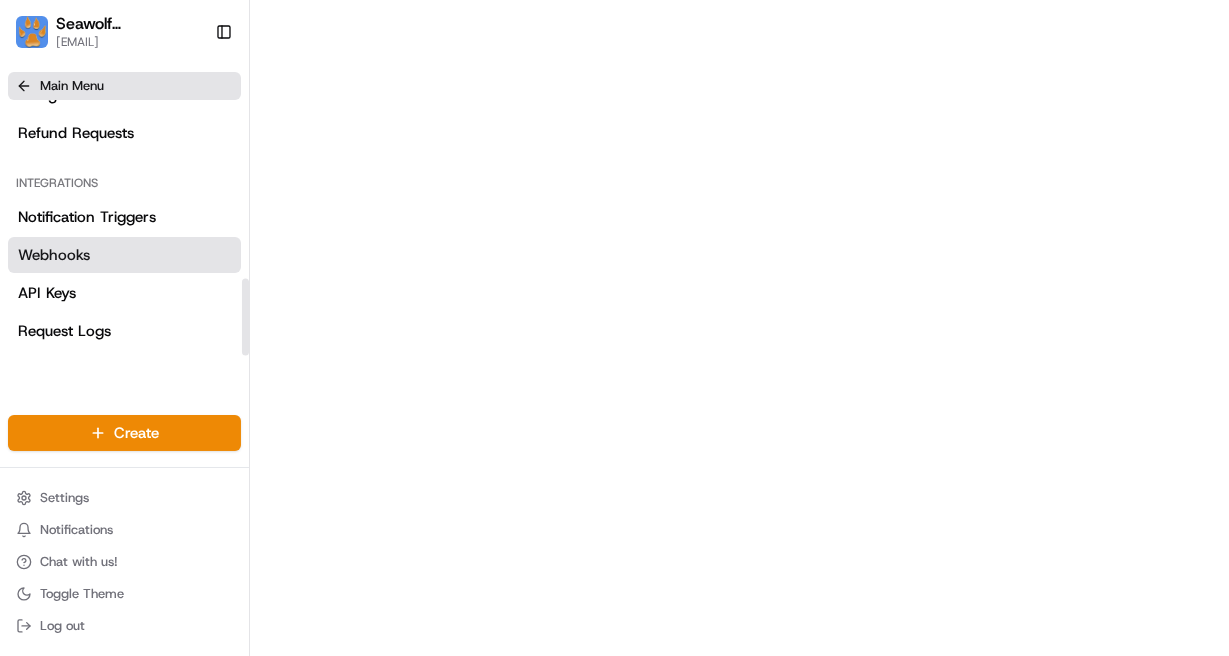 click on "Main Menu" at bounding box center [72, 86] 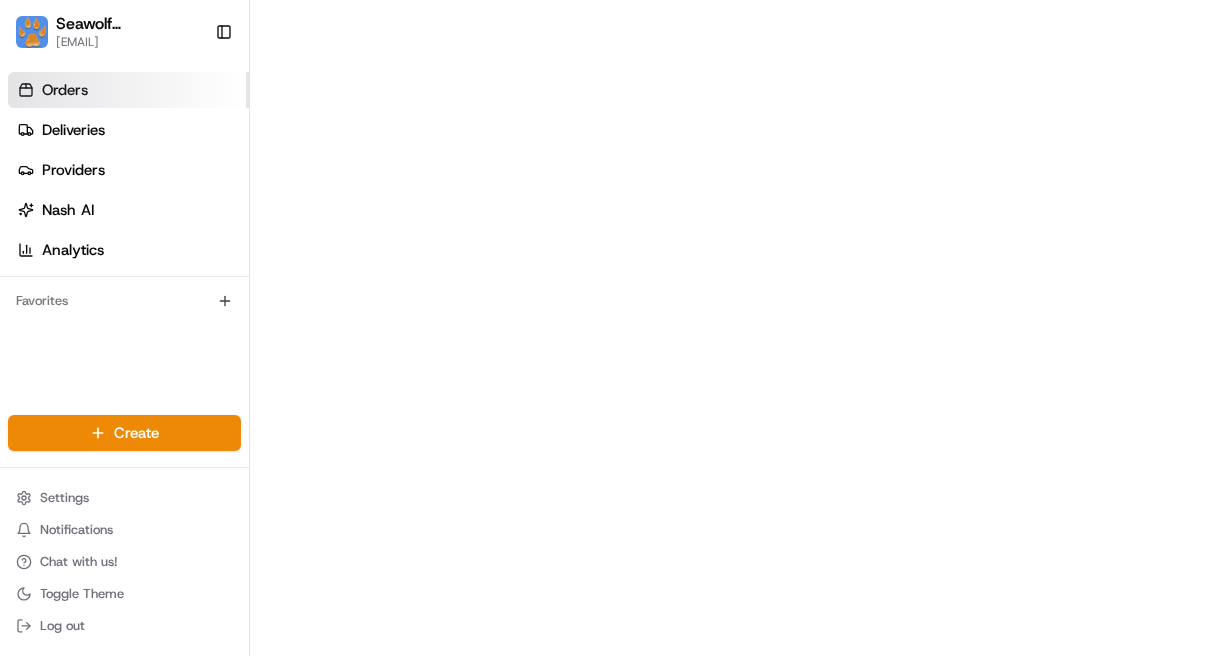 click on "Orders" at bounding box center [65, 90] 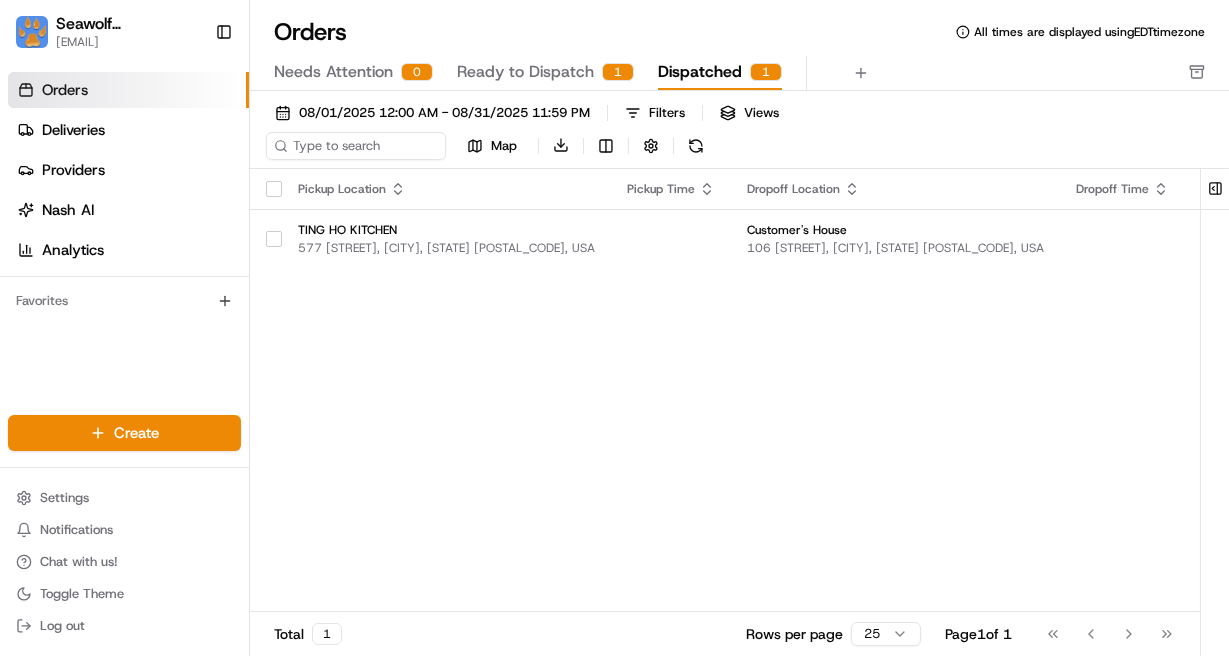 click on "Dispatched" at bounding box center (700, 72) 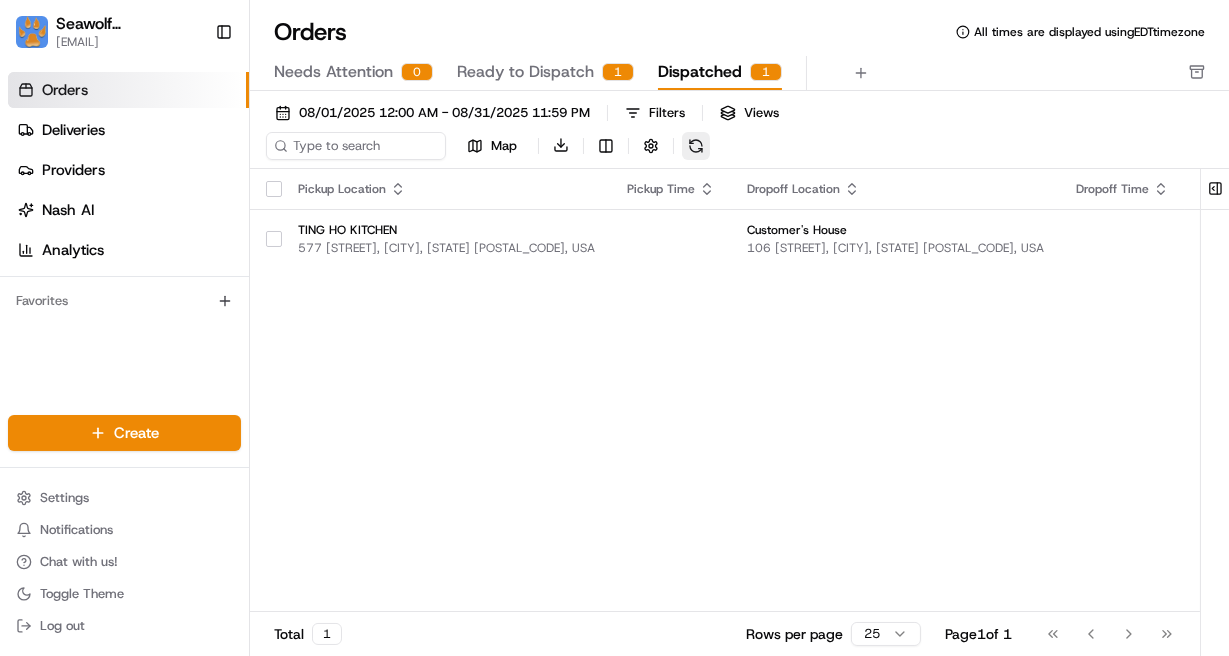 click at bounding box center (696, 146) 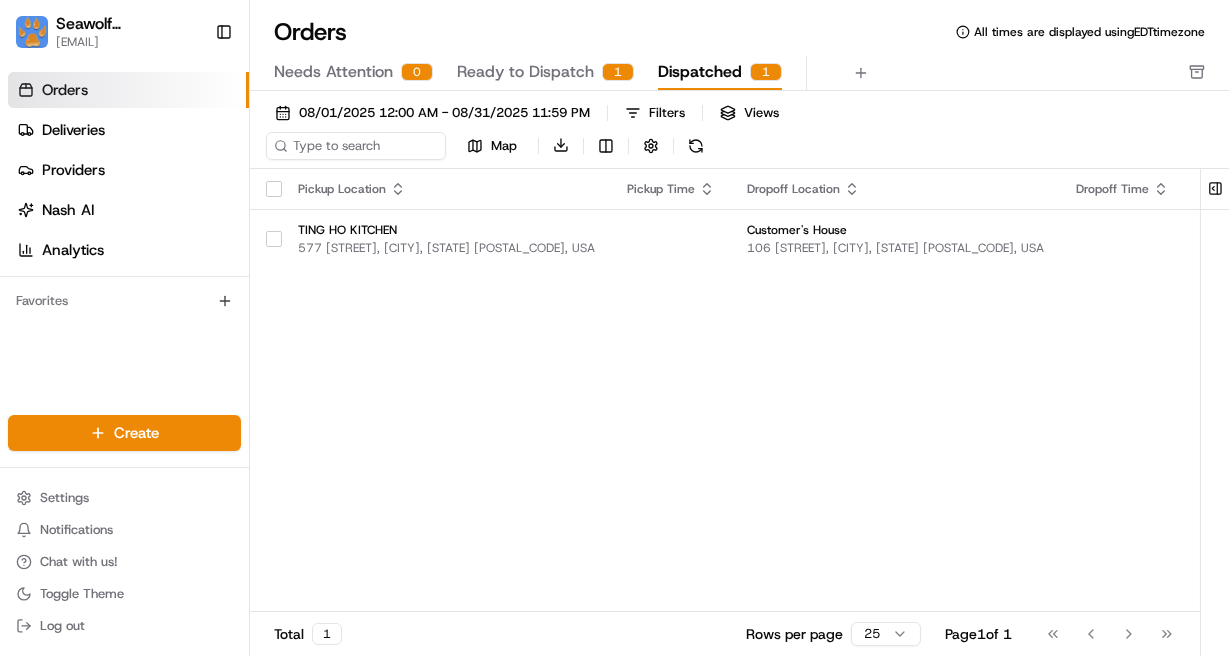 click on "Dispatched" at bounding box center [700, 72] 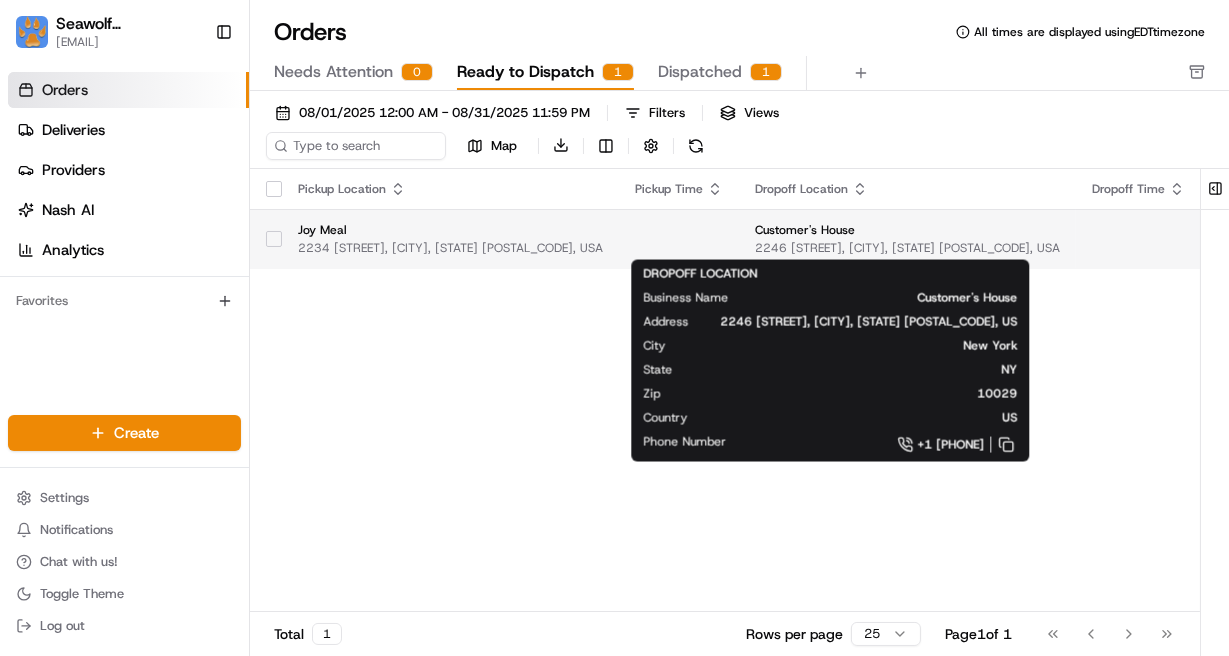 click on "2246 [STREET], [CITY], [STATE] [POSTAL_CODE], USA" at bounding box center (907, 248) 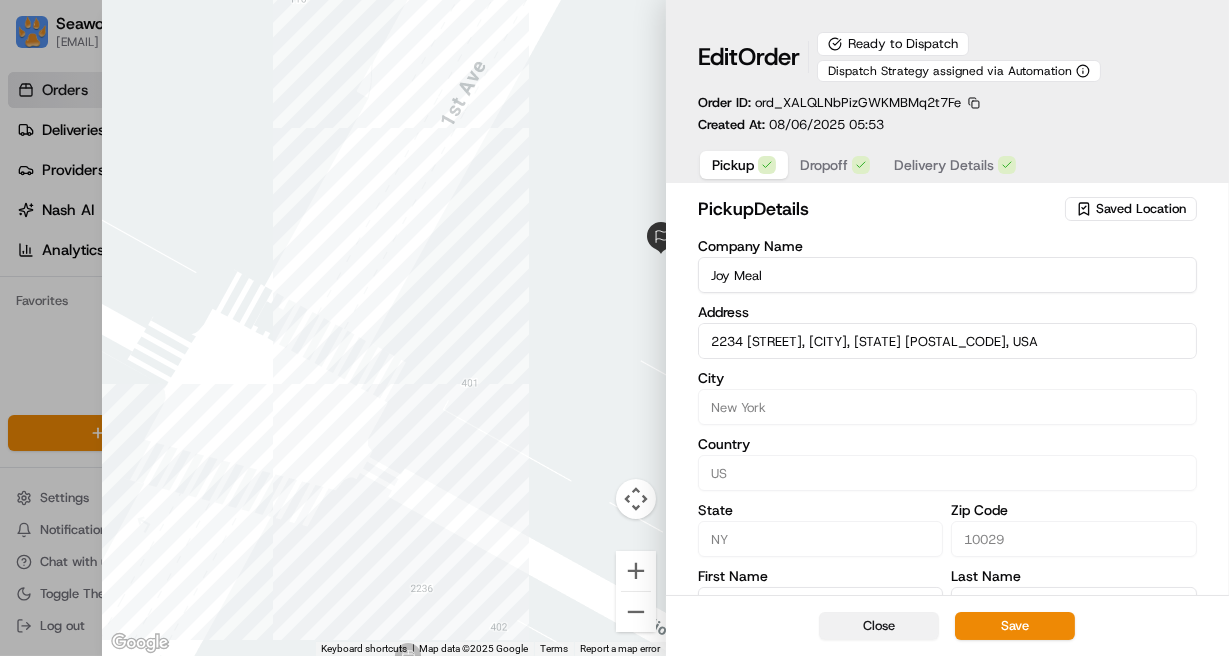 click on "Close" at bounding box center [879, 626] 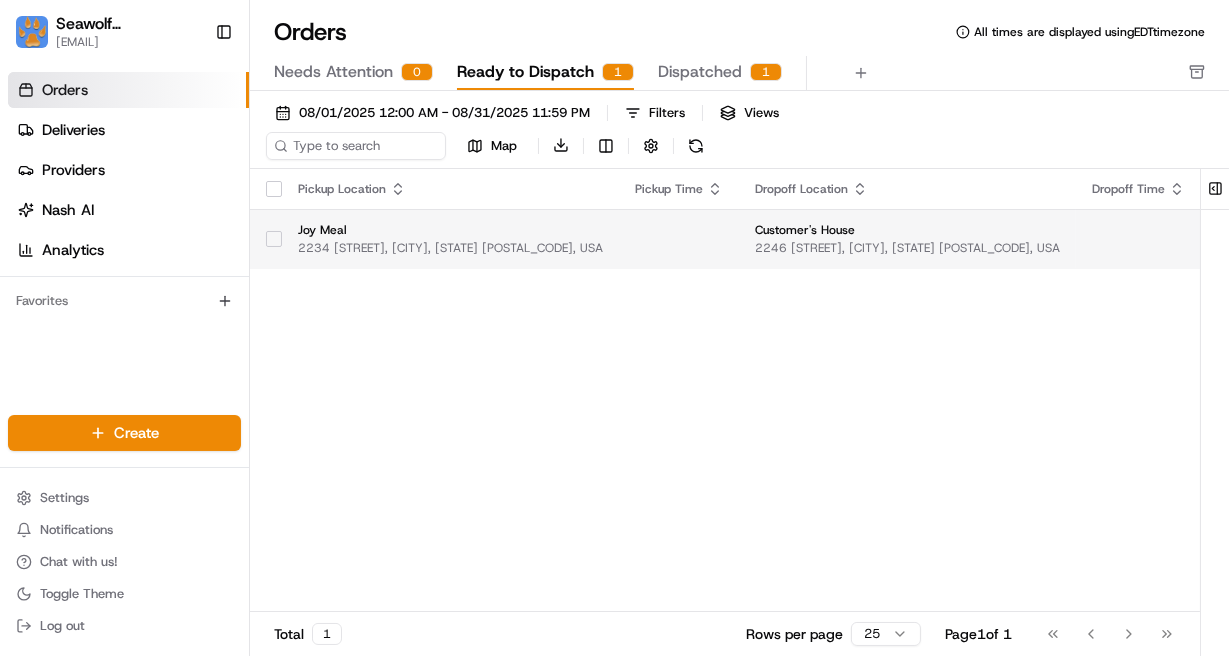 click at bounding box center [679, 239] 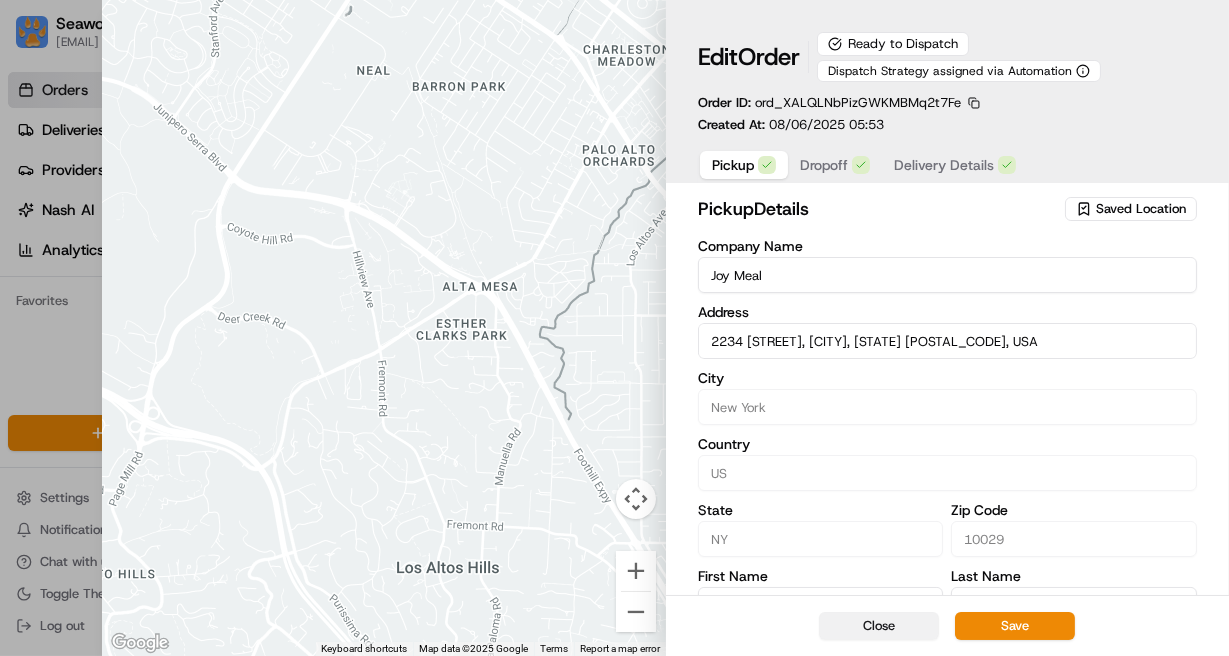 click on "Close" at bounding box center (879, 626) 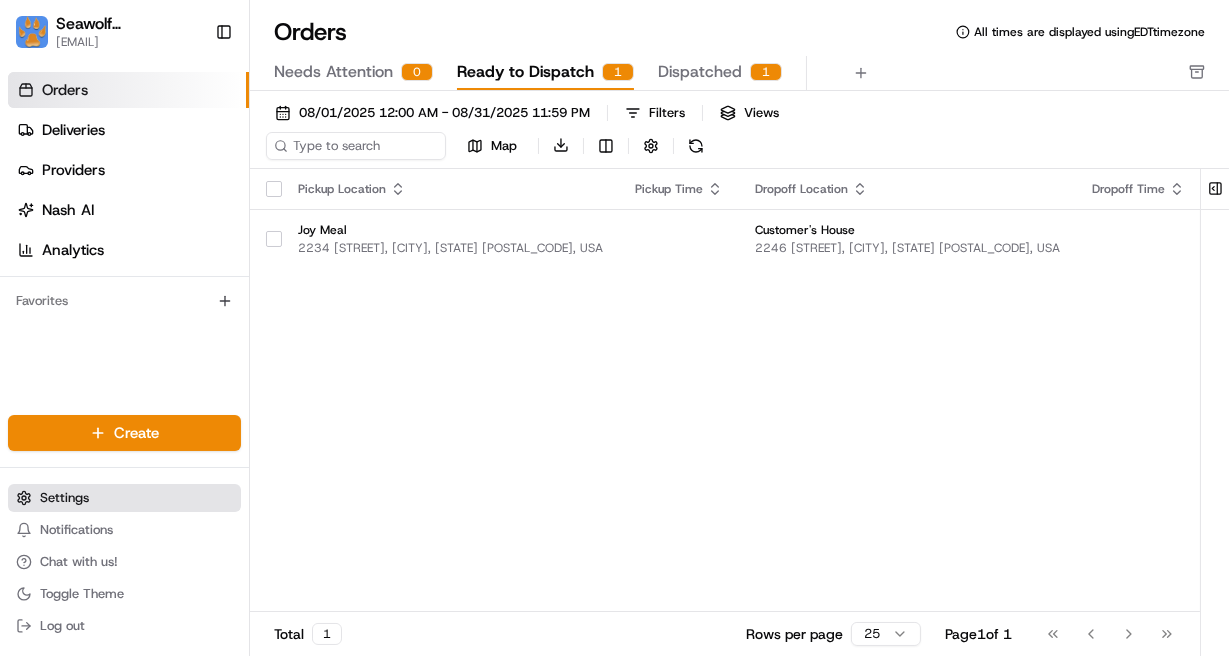 click on "Settings" at bounding box center (64, 498) 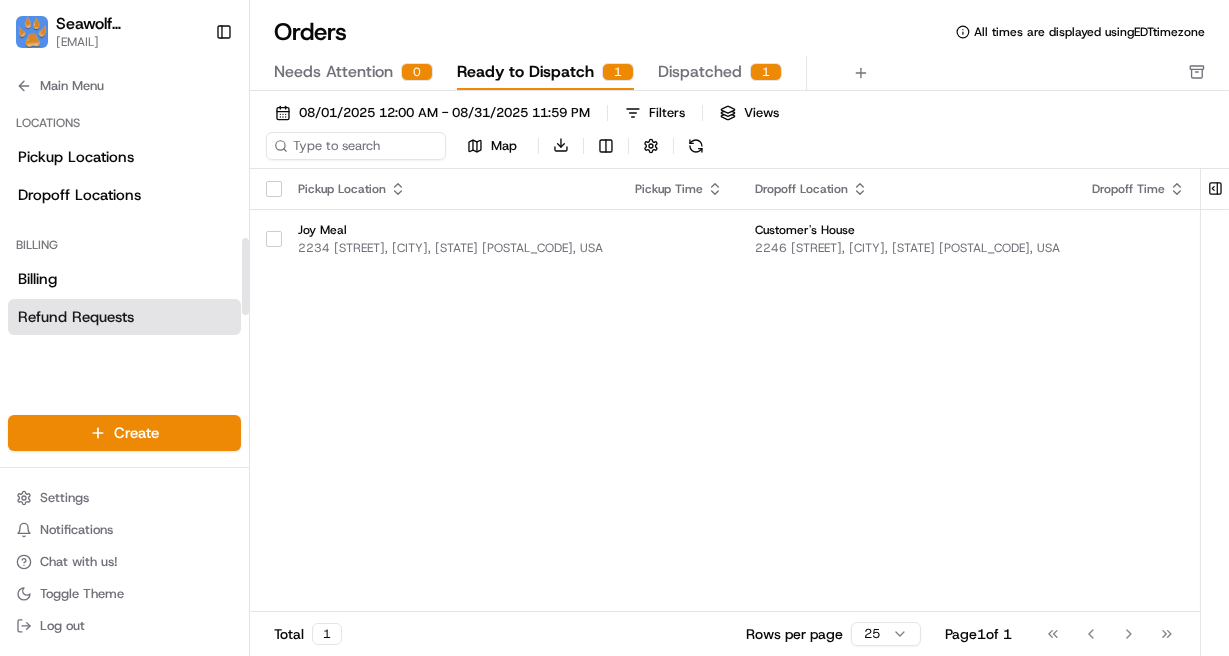 scroll, scrollTop: 207, scrollLeft: 0, axis: vertical 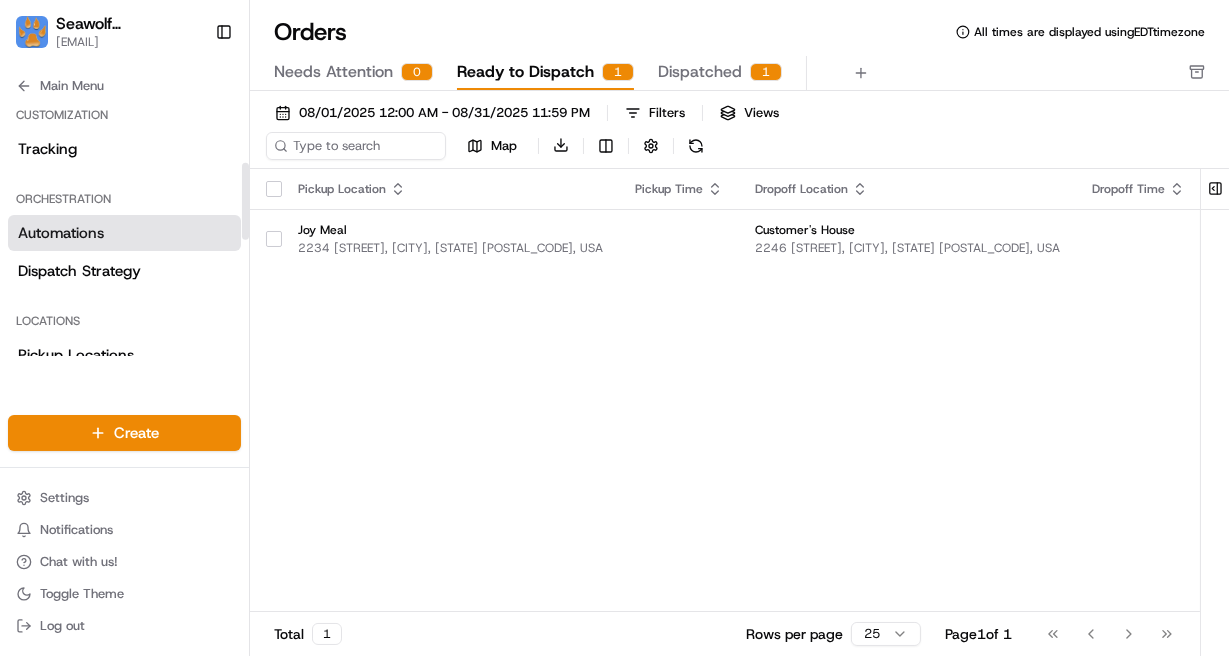 click on "Automations" at bounding box center [61, 233] 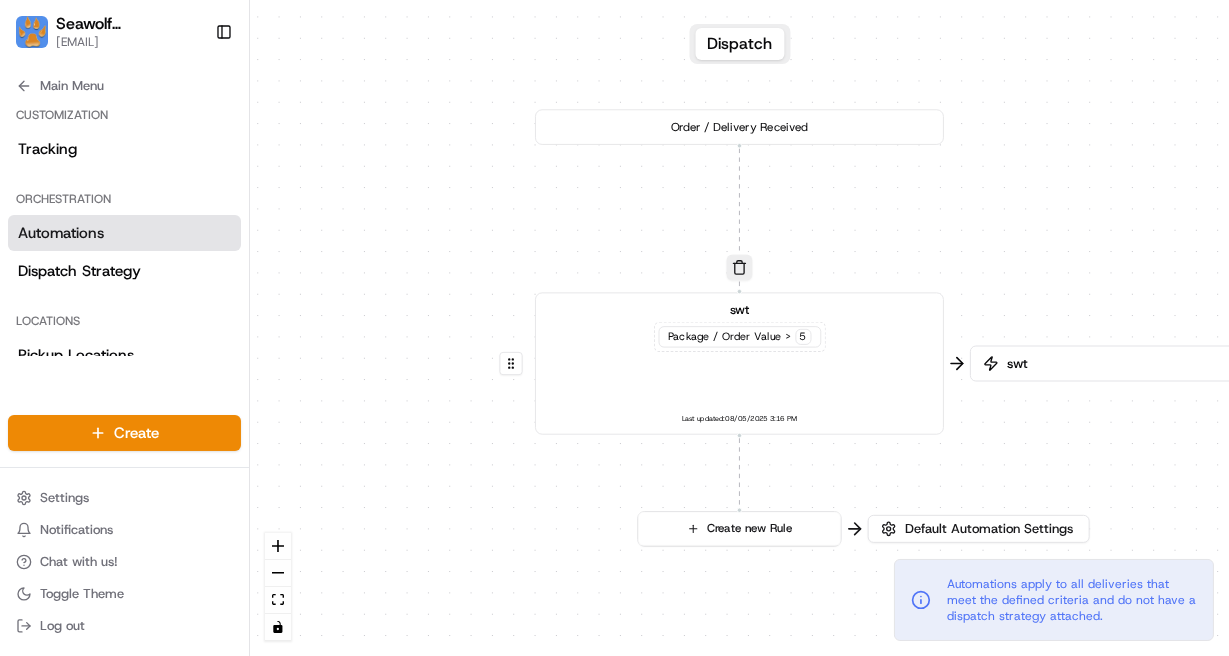 click on "swt Package / Order Value > 5 Last updated:  08/05/2025 3:16 PM" at bounding box center [739, 363] 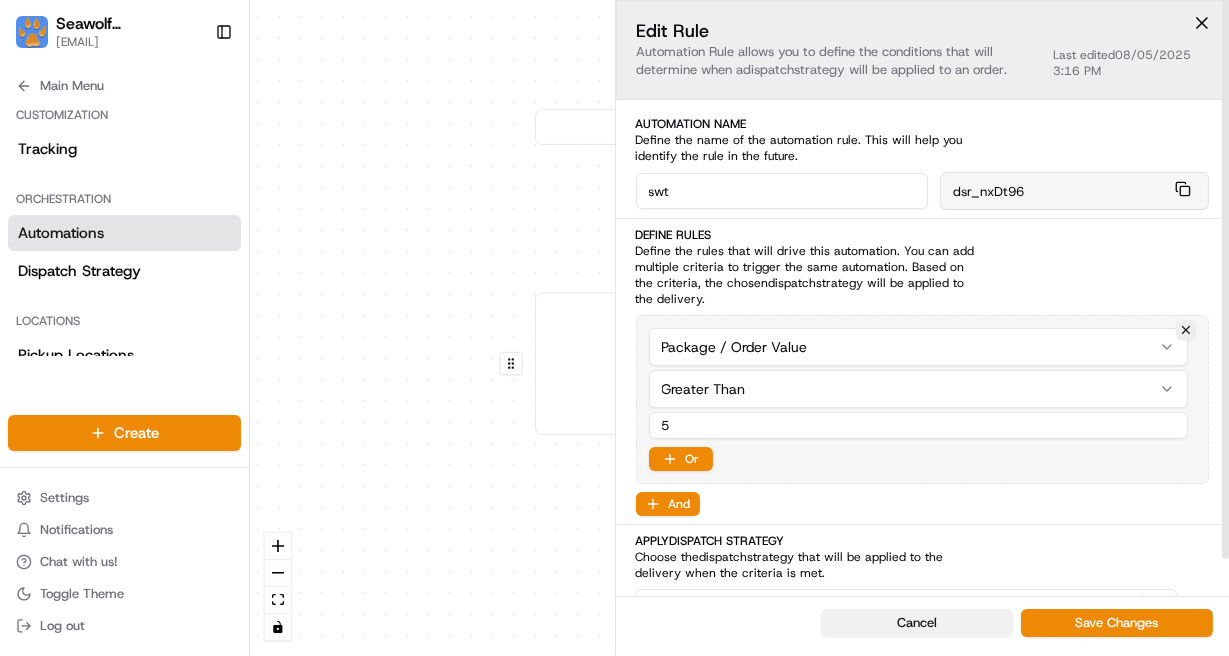 click on "Cancel" at bounding box center [917, 623] 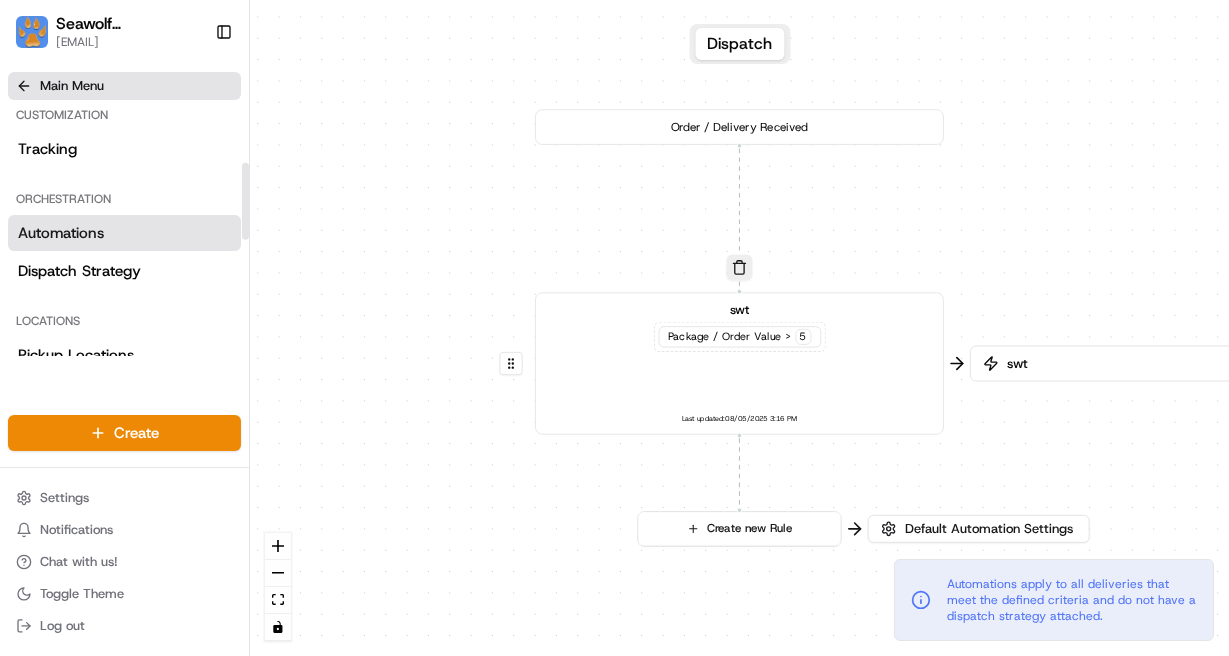 click on "Main Menu" at bounding box center (124, 86) 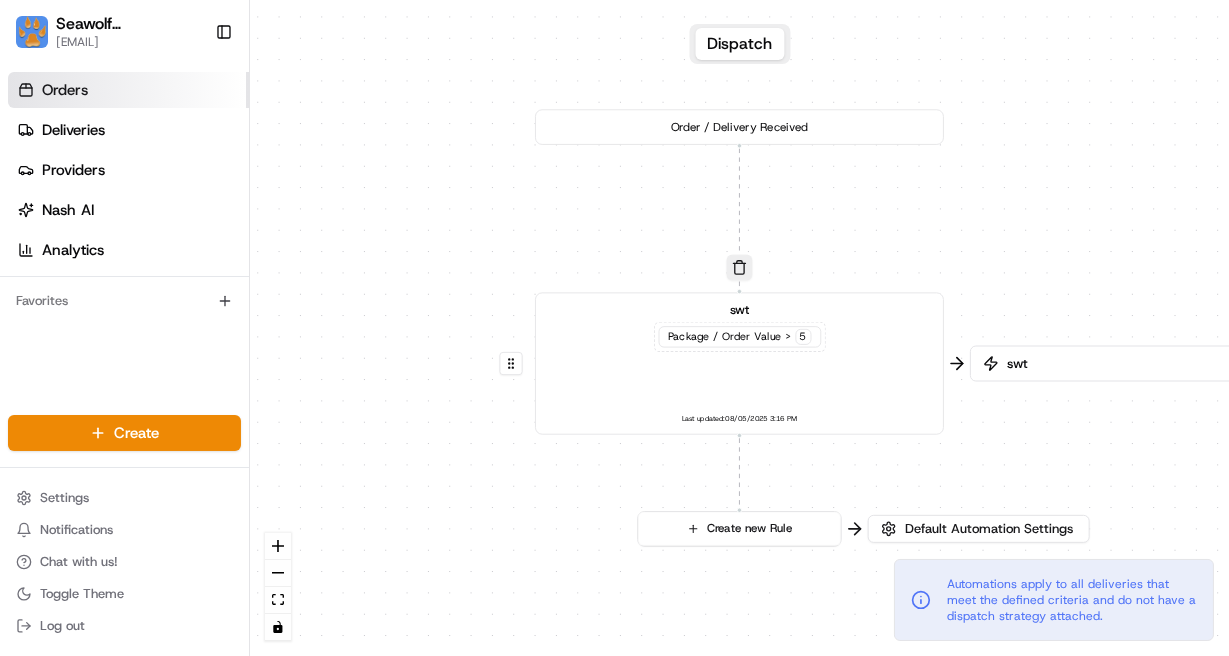 click on "Orders" at bounding box center (128, 90) 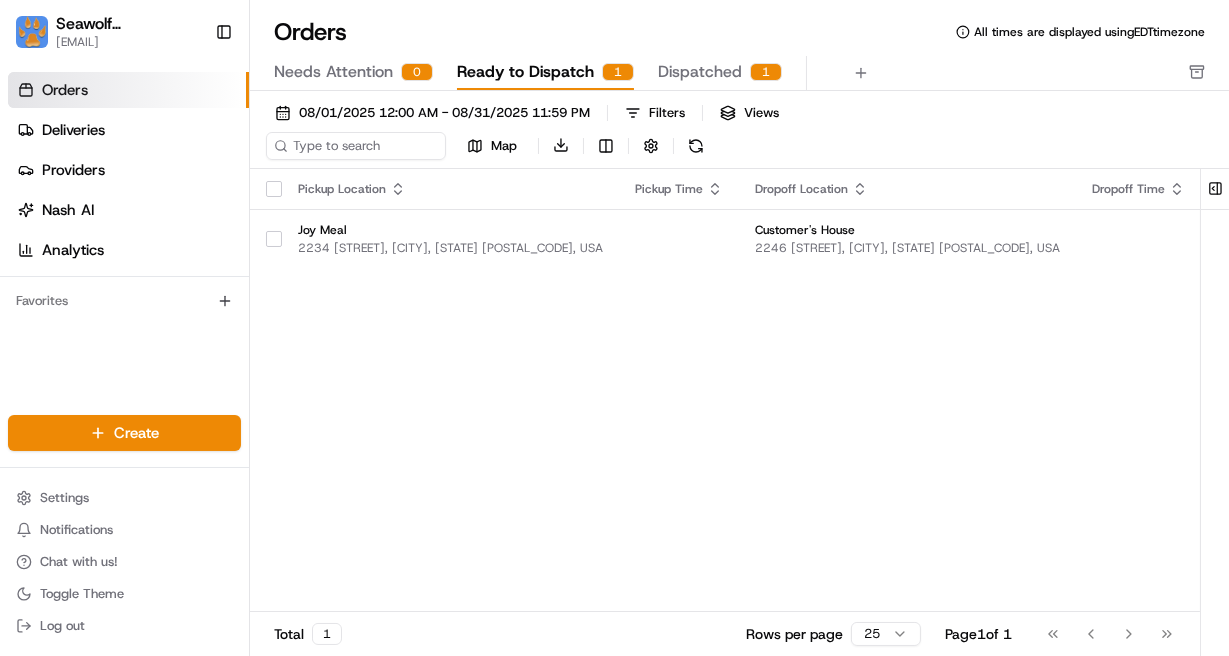 click on "1" at bounding box center [766, 72] 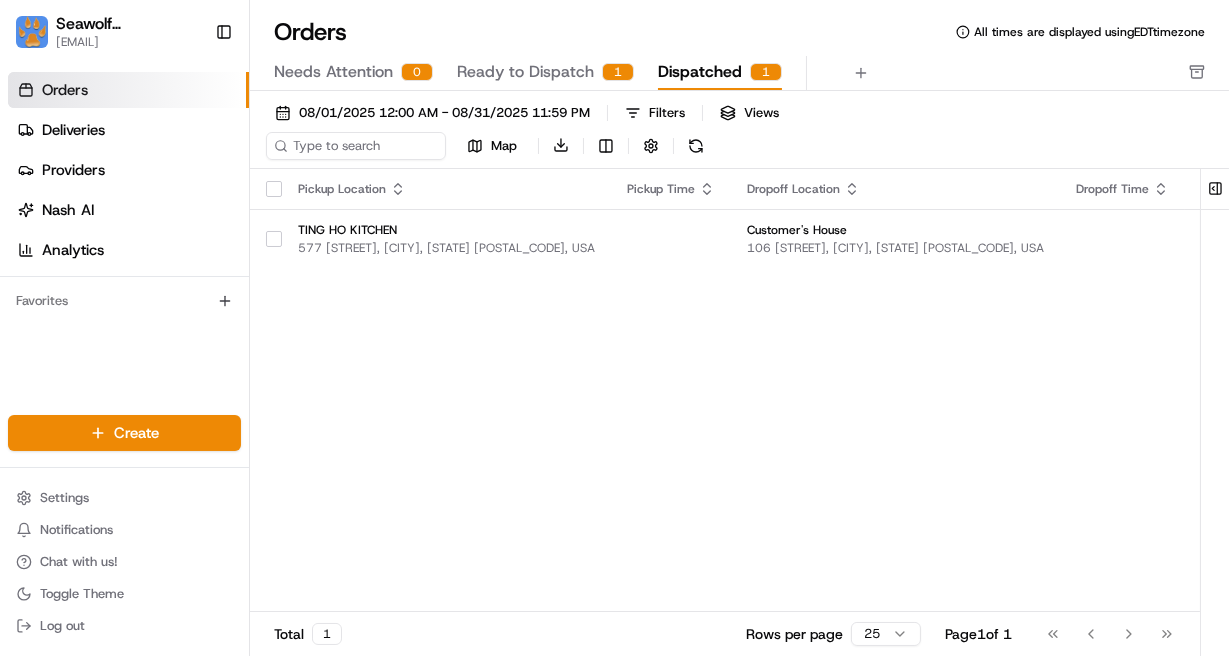 click on "Ready to Dispatch" at bounding box center [525, 72] 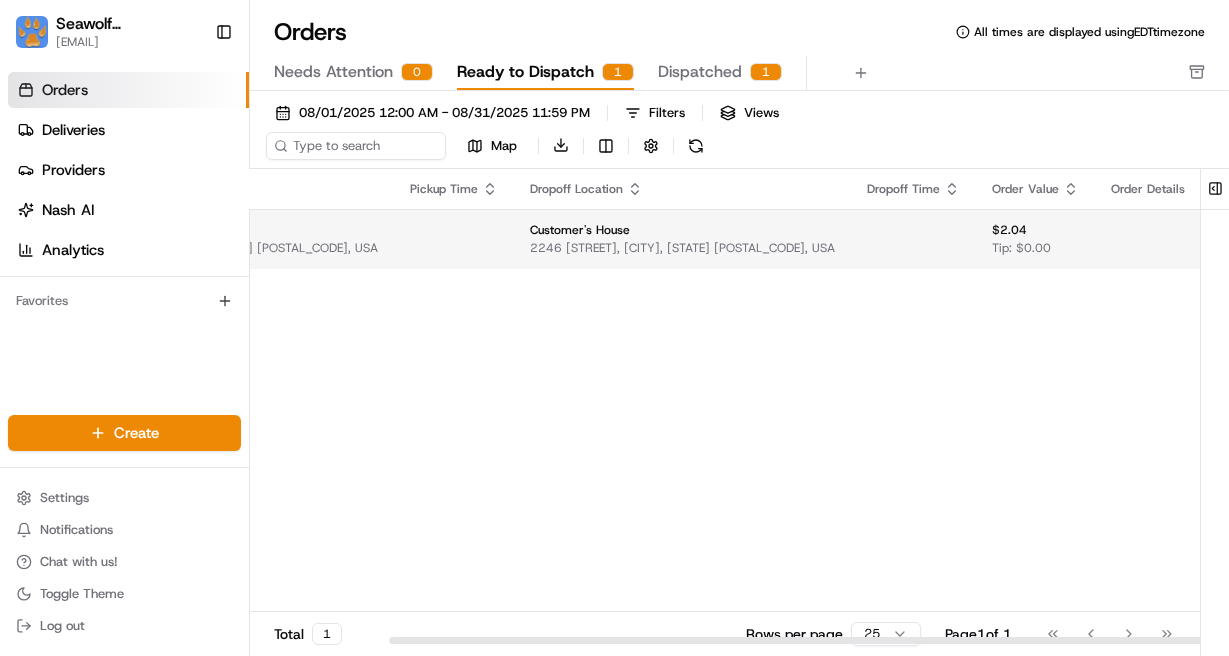 scroll, scrollTop: 0, scrollLeft: 0, axis: both 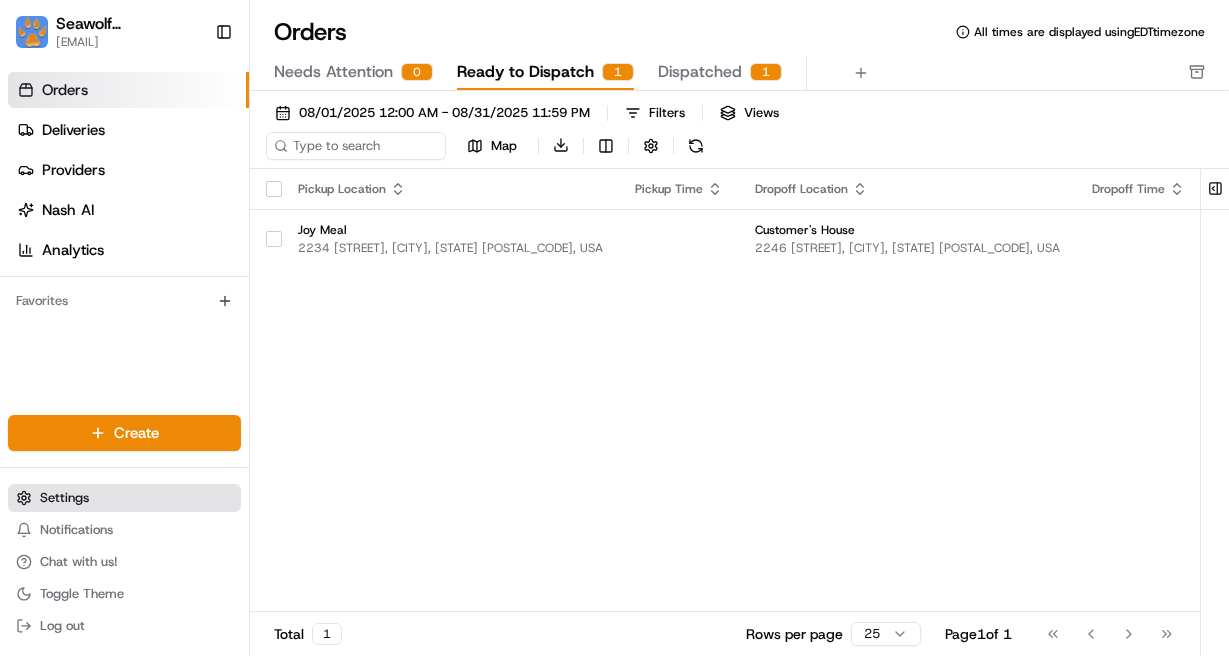 click on "Settings" at bounding box center [124, 498] 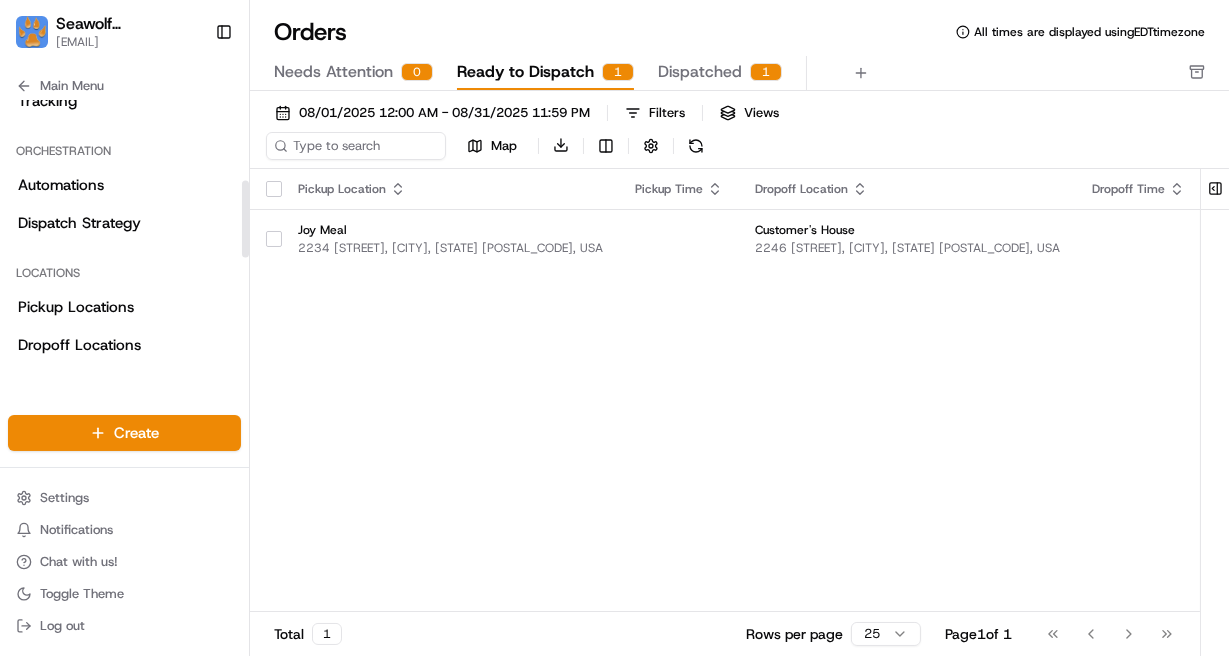 scroll, scrollTop: 277, scrollLeft: 0, axis: vertical 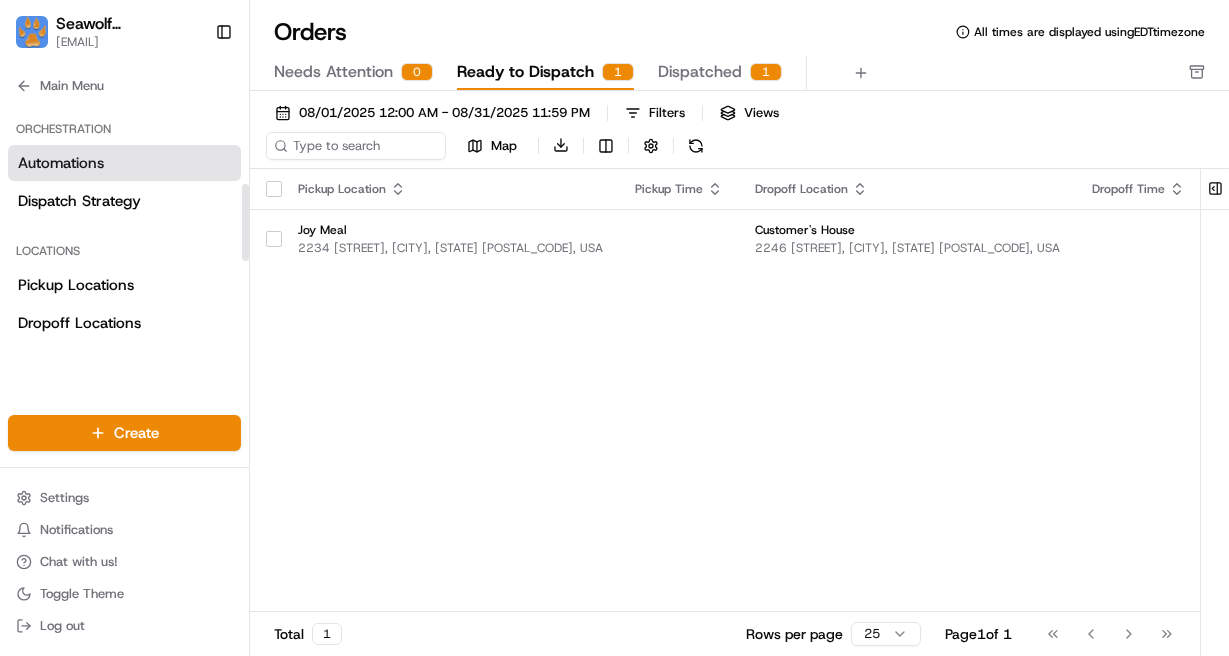 click on "Automations" at bounding box center (61, 163) 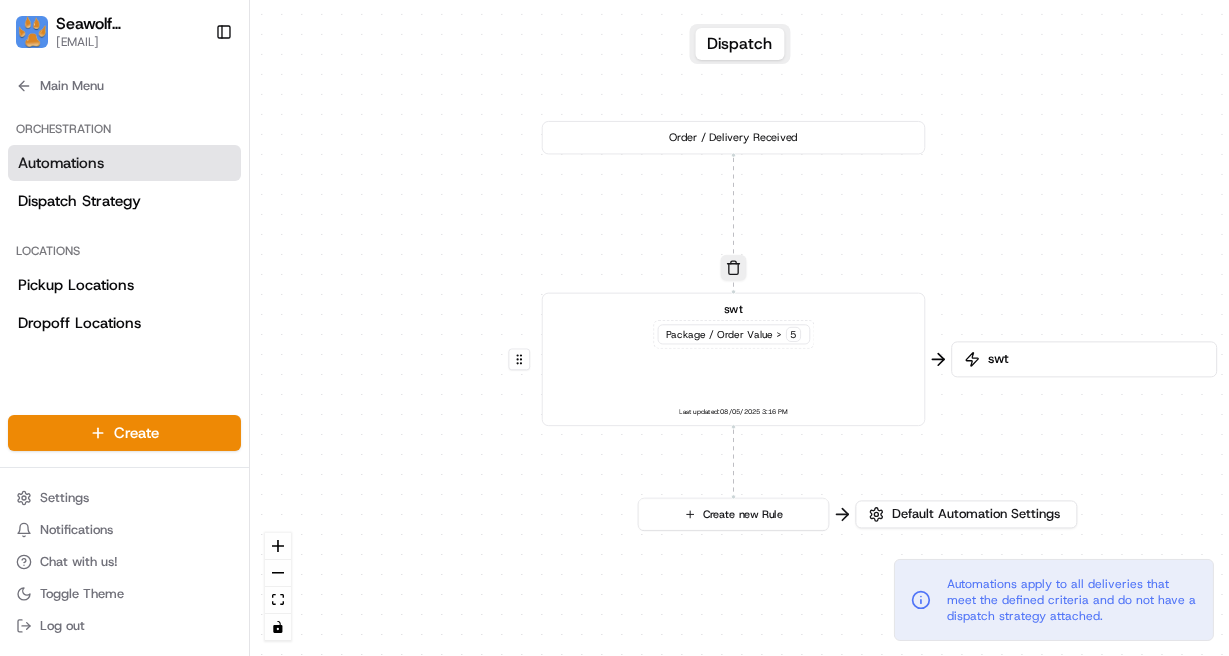 click on "swt Package / Order Value > 5 Last updated:  08/05/2025 3:16 PM" at bounding box center [733, 359] 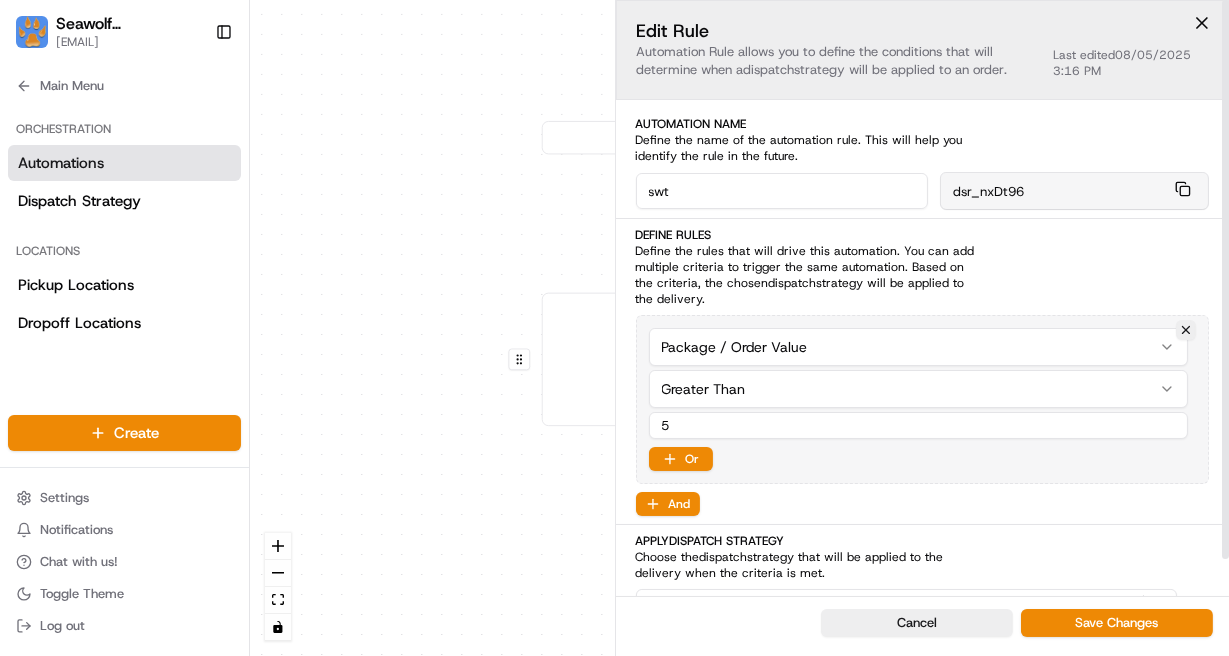 click on "5" at bounding box center [919, 425] 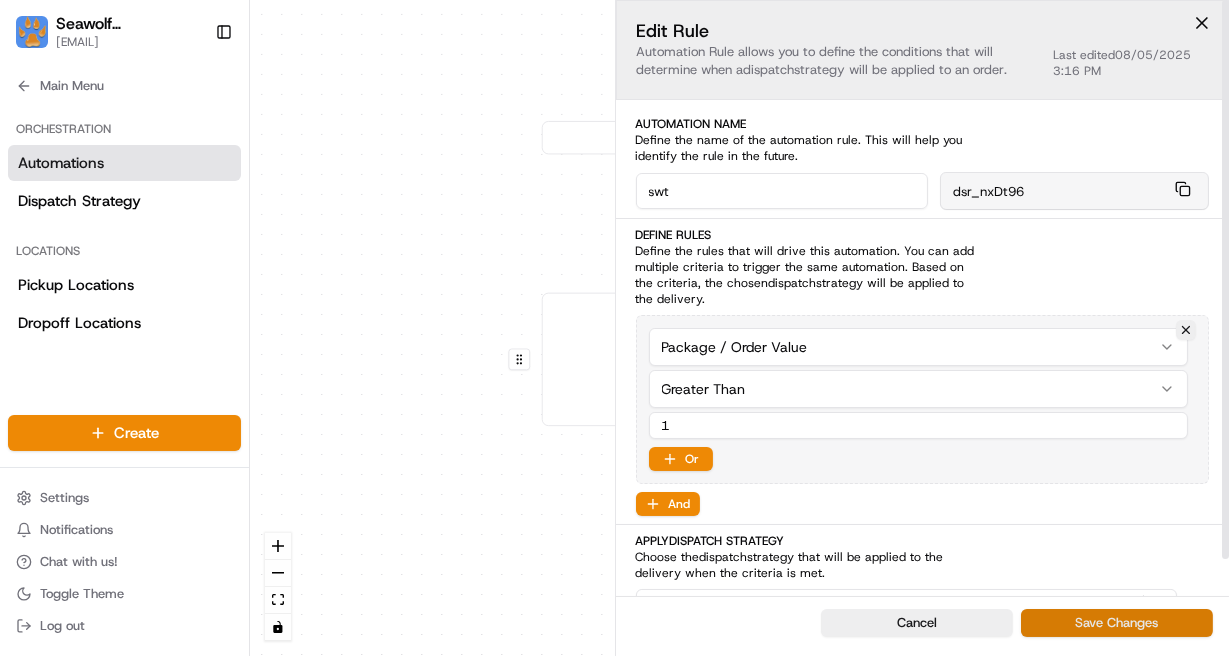type on "1" 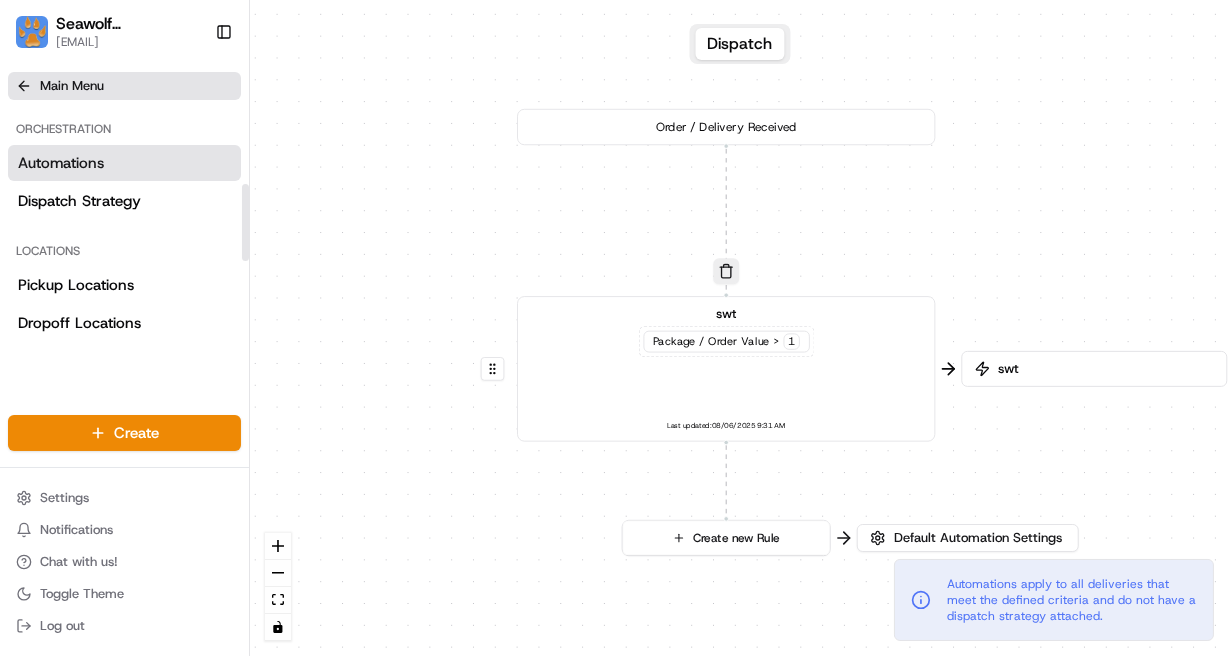 click on "Main Menu" at bounding box center [124, 86] 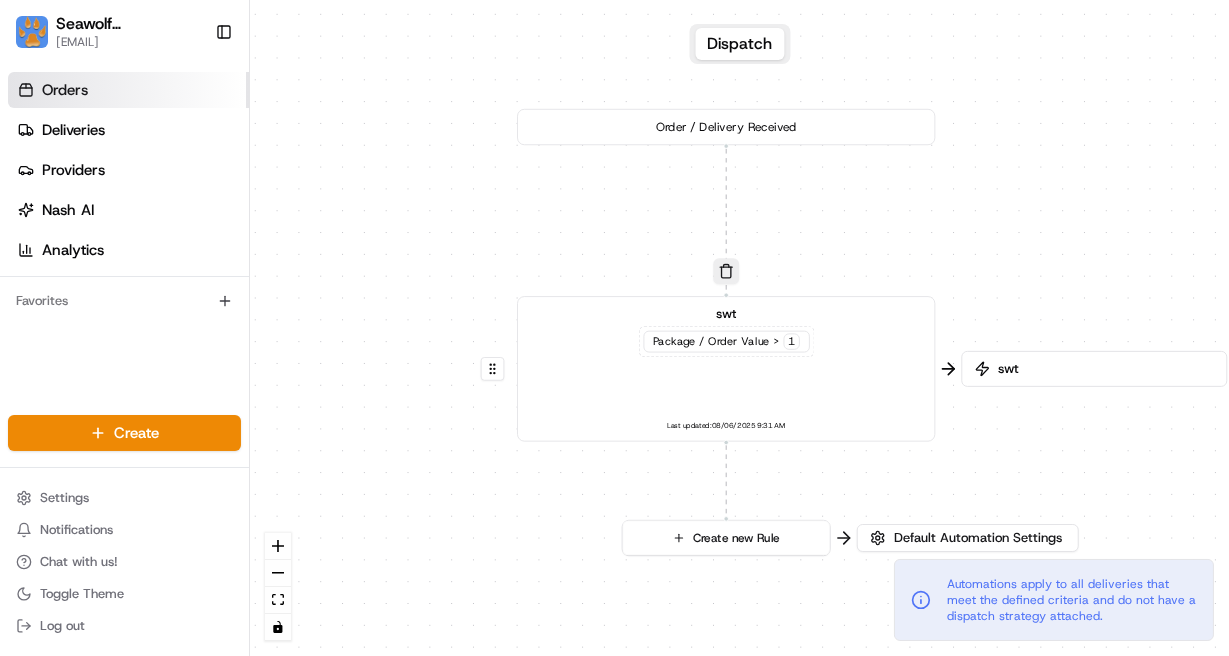 click on "Orders" at bounding box center [128, 90] 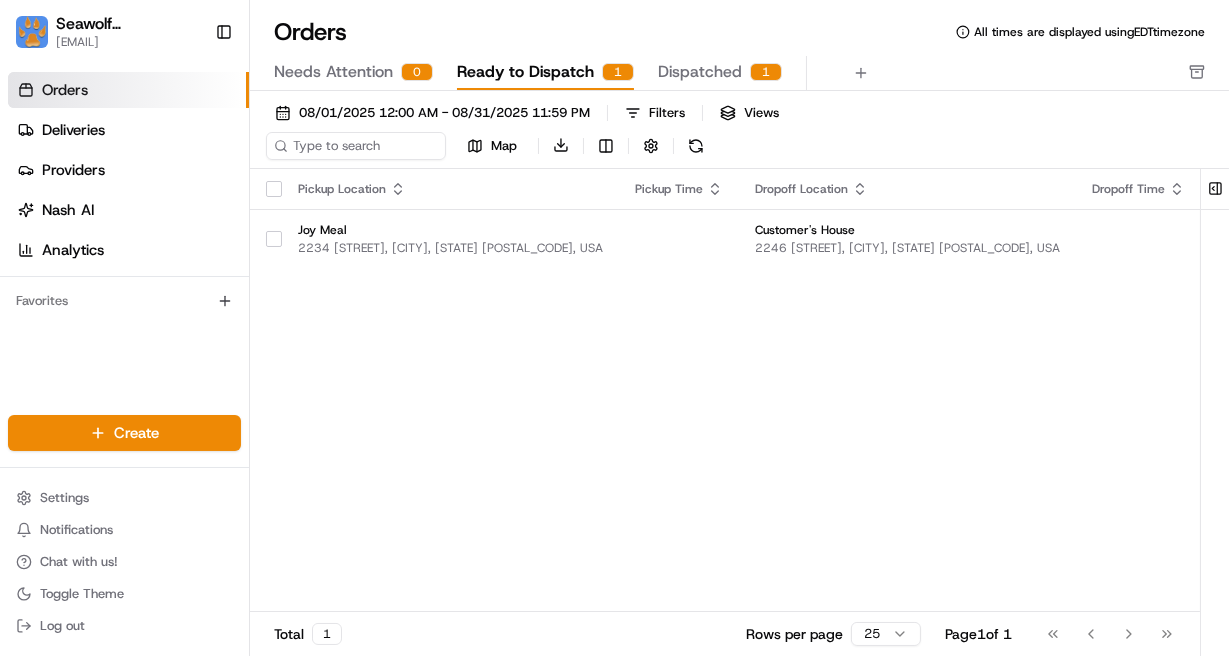 click on "Dispatched" at bounding box center (700, 72) 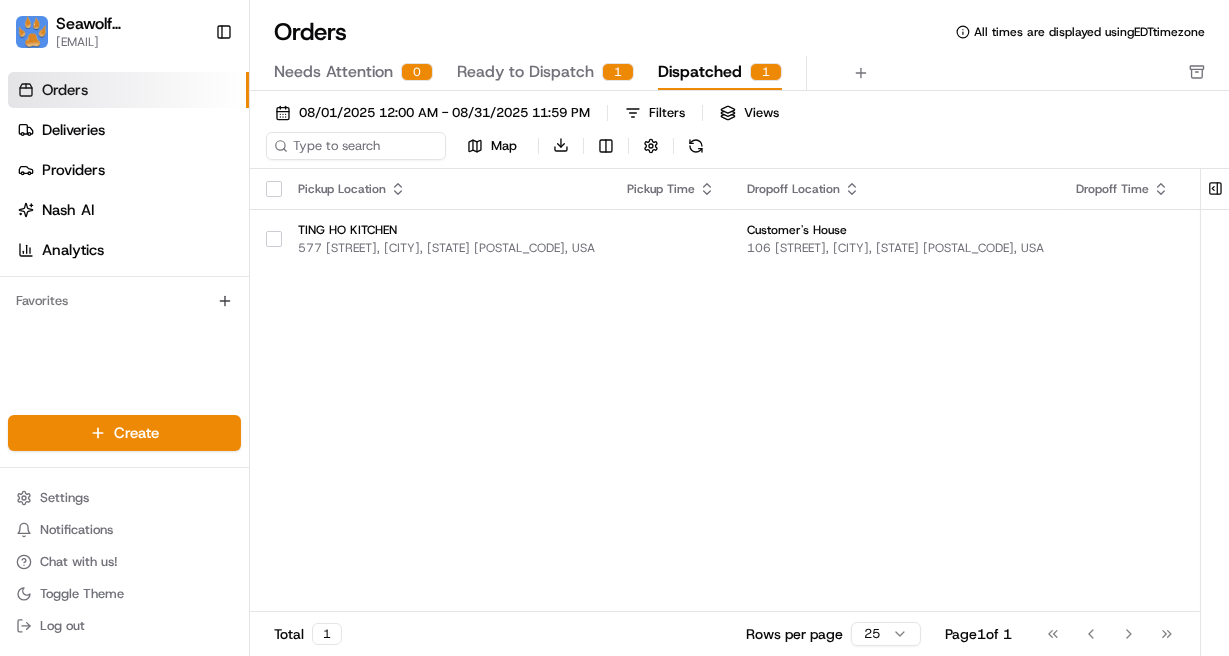 click on "Ready to Dispatch" at bounding box center [525, 72] 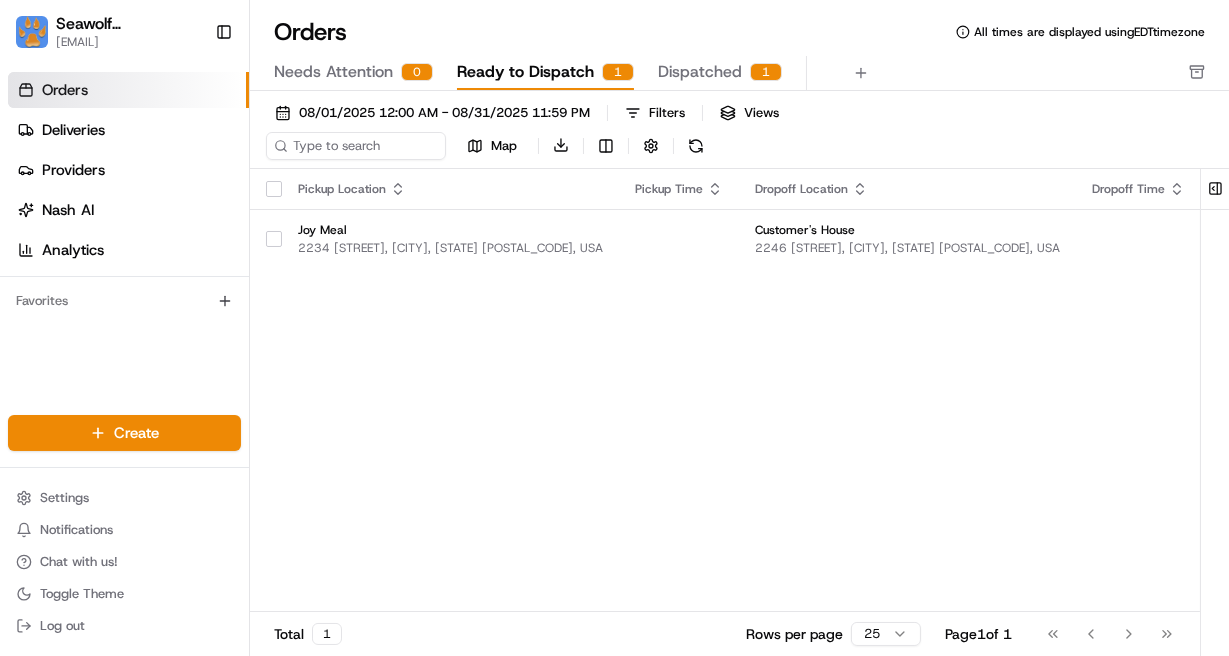 click on "Dispatched" at bounding box center [700, 72] 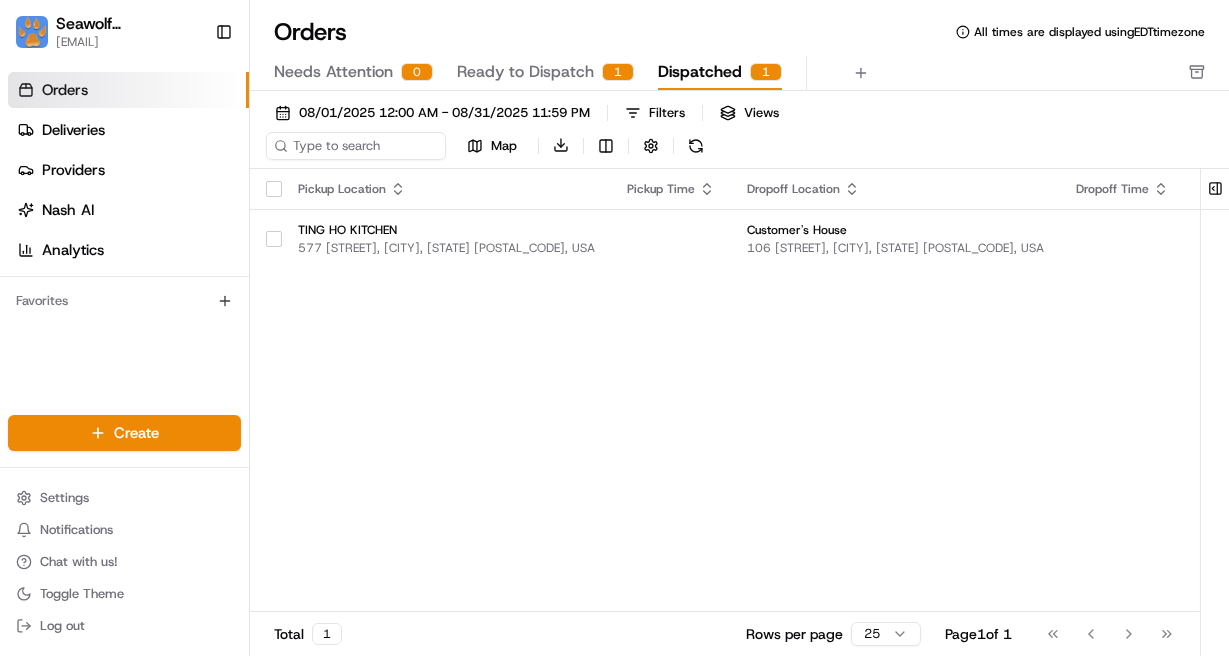 click on "Ready to Dispatch" at bounding box center (525, 72) 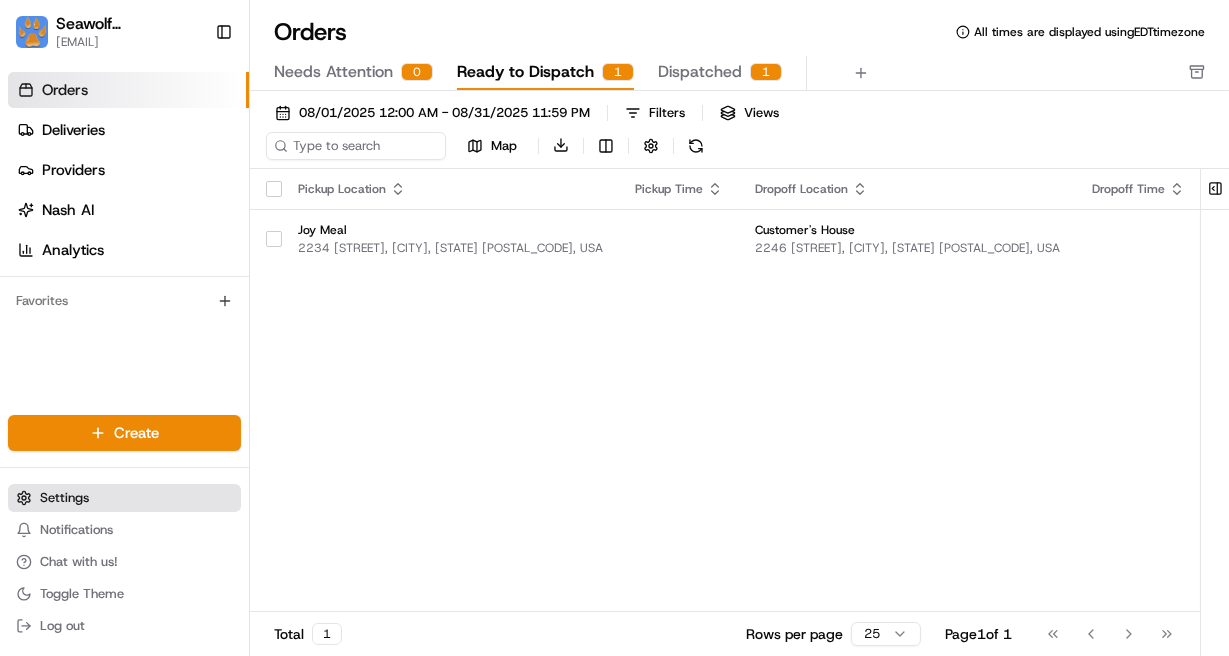 click on "Settings" at bounding box center (124, 498) 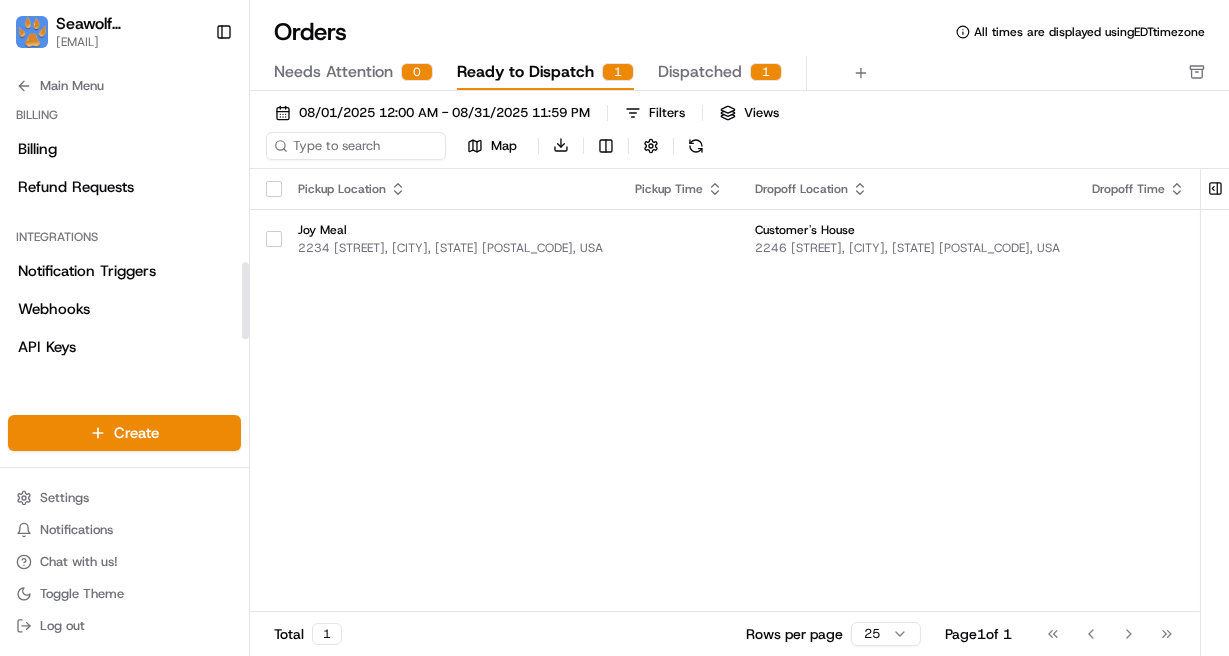 scroll, scrollTop: 589, scrollLeft: 0, axis: vertical 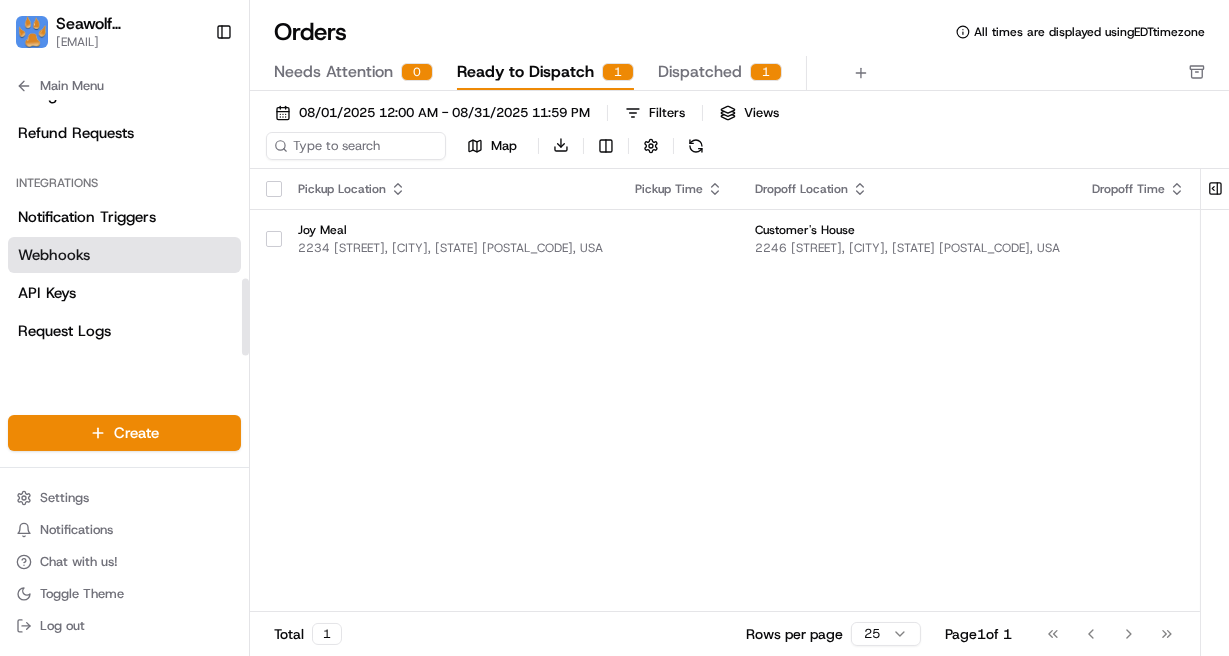 click on "Webhooks" at bounding box center (124, 255) 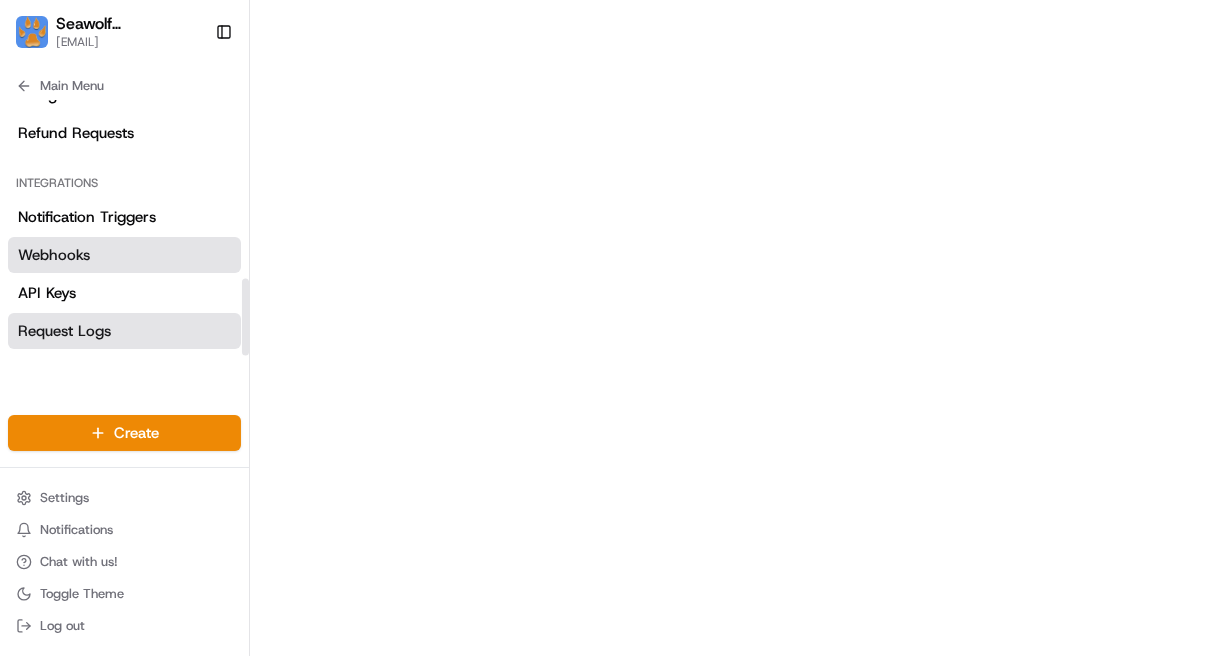 click on "Request Logs" at bounding box center (124, 331) 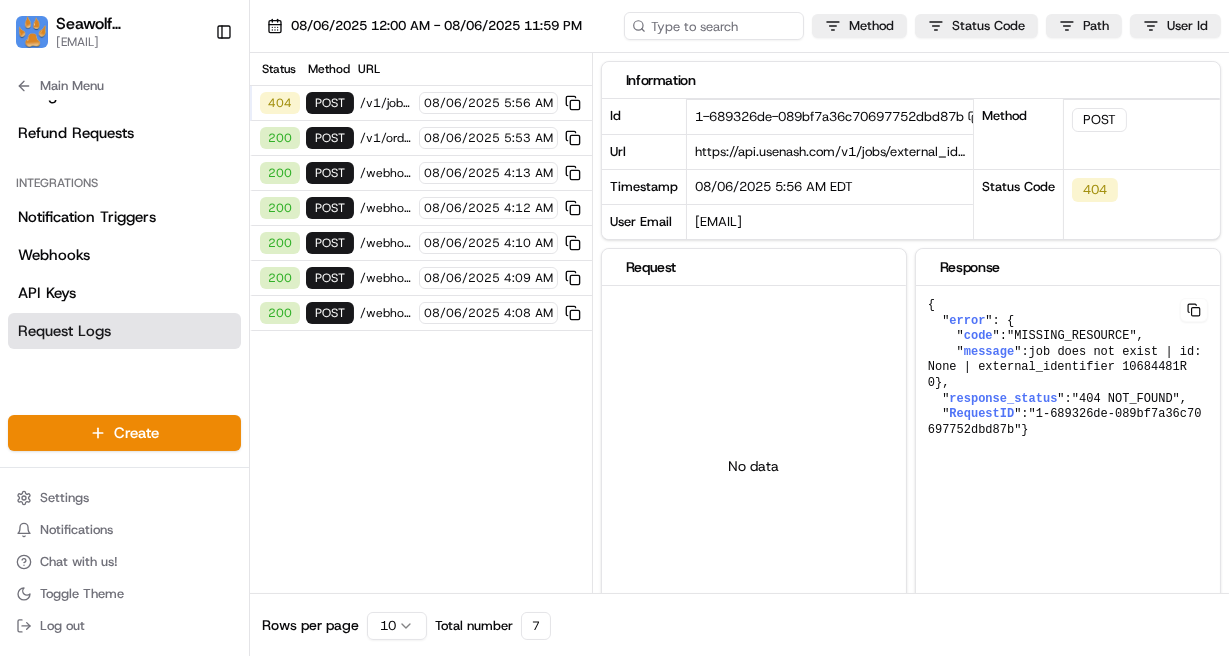 click on "/v1/jobs/external_identifier/10684481R0/cancel" at bounding box center [386, 103] 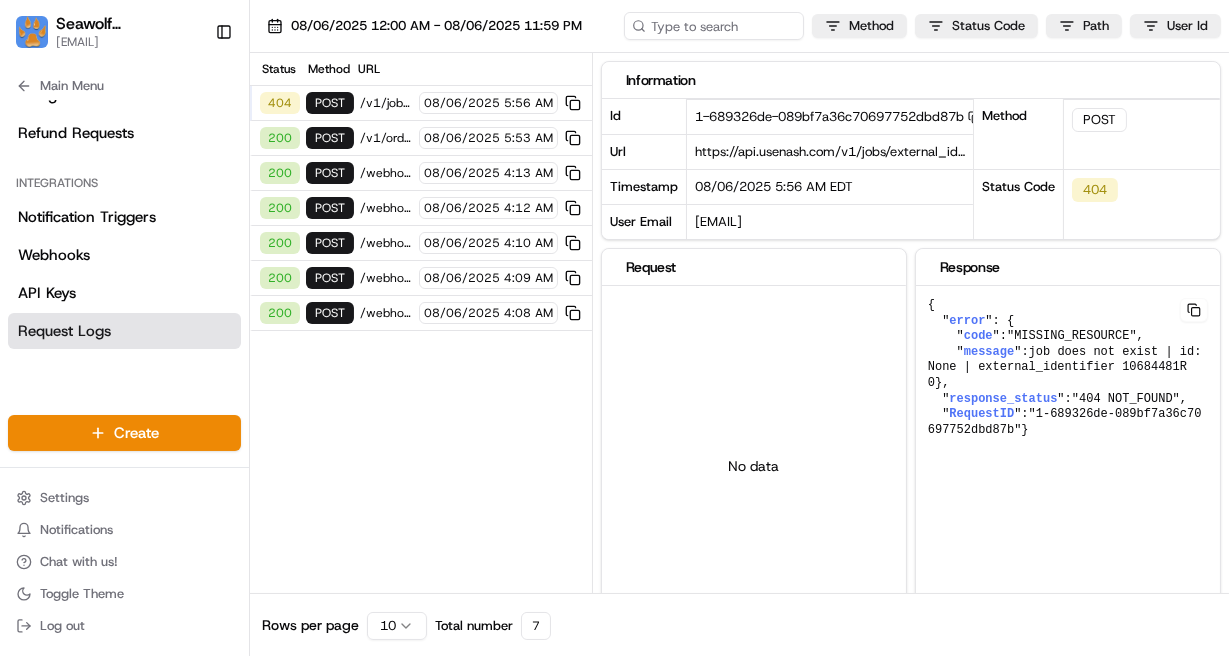 click on "/v1/order" at bounding box center [386, 138] 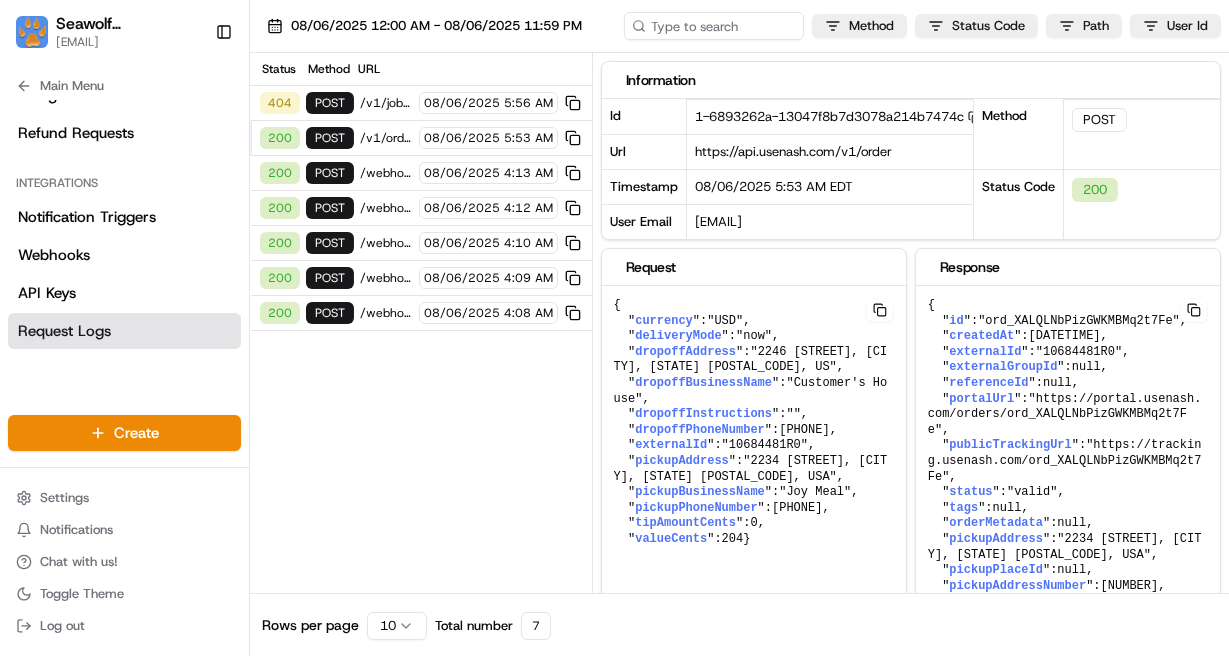 click on "/webhook/svix-operational-events" at bounding box center (386, 173) 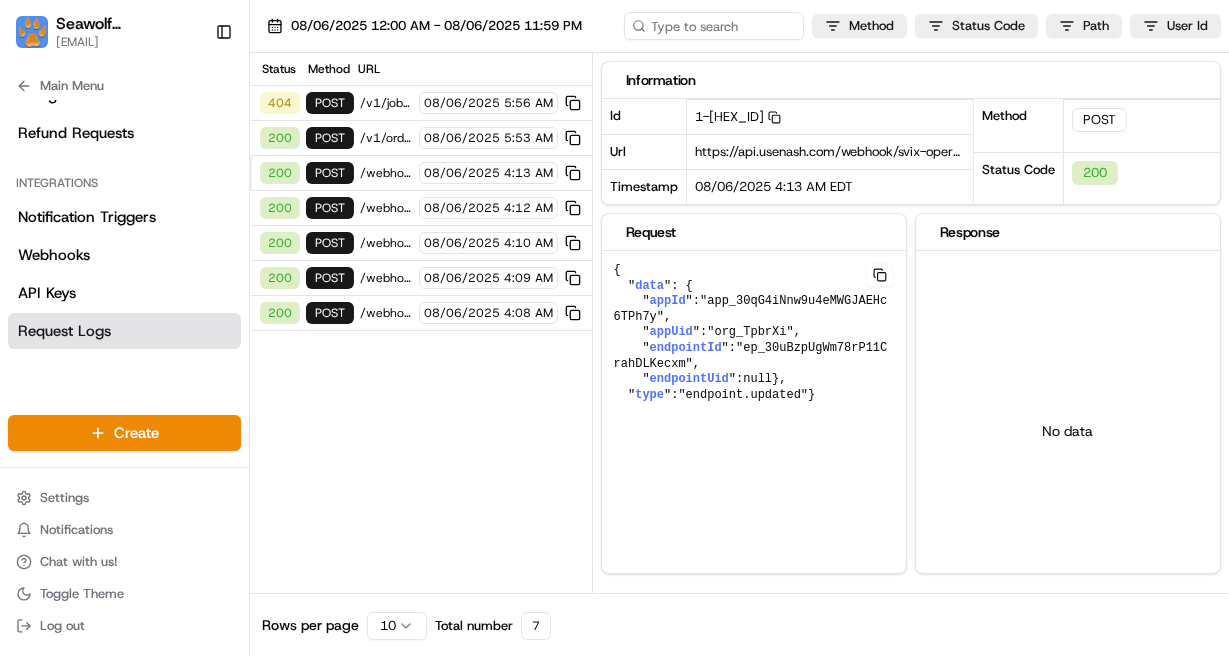 click on "/webhook/svix-operational-events" at bounding box center [386, 208] 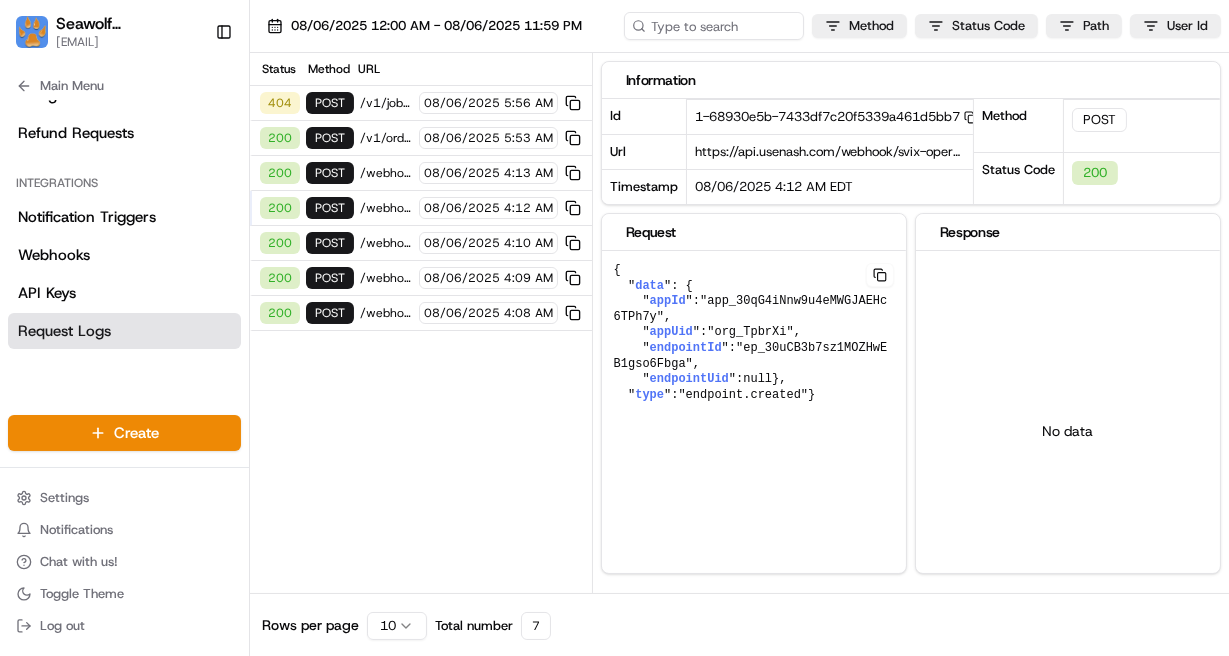 click on "/v1/jobs/external_identifier/10684481R0/cancel" at bounding box center [386, 103] 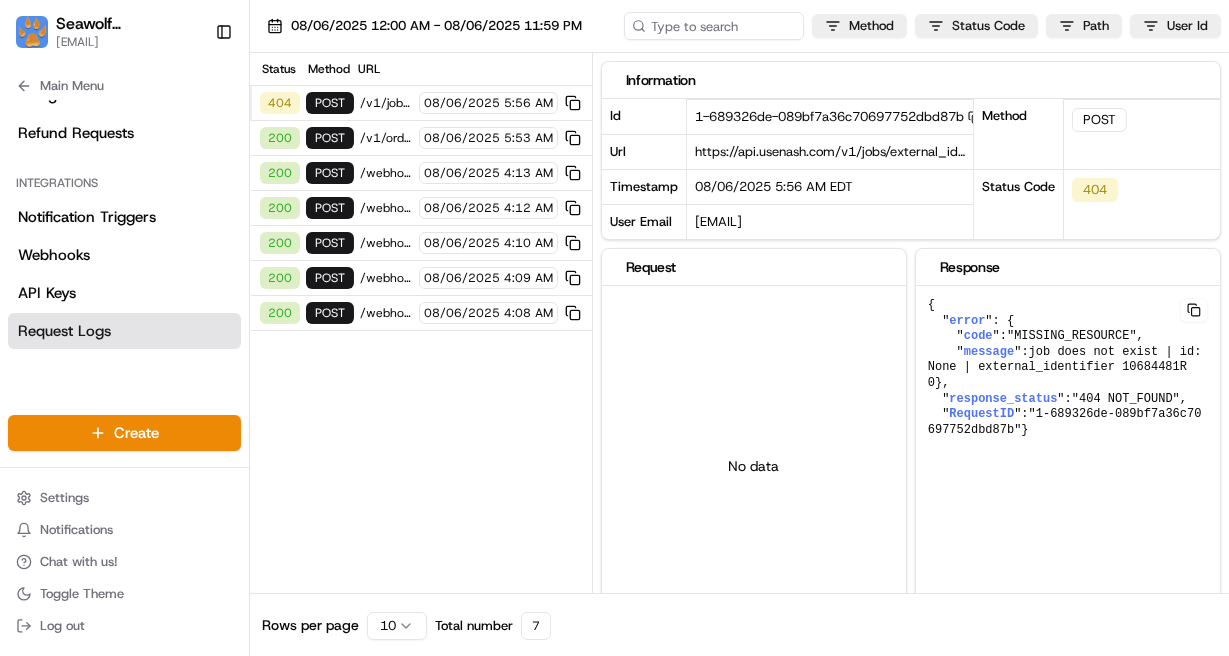 click on "/v1/jobs/external_identifier/10684481R0/cancel" at bounding box center (386, 103) 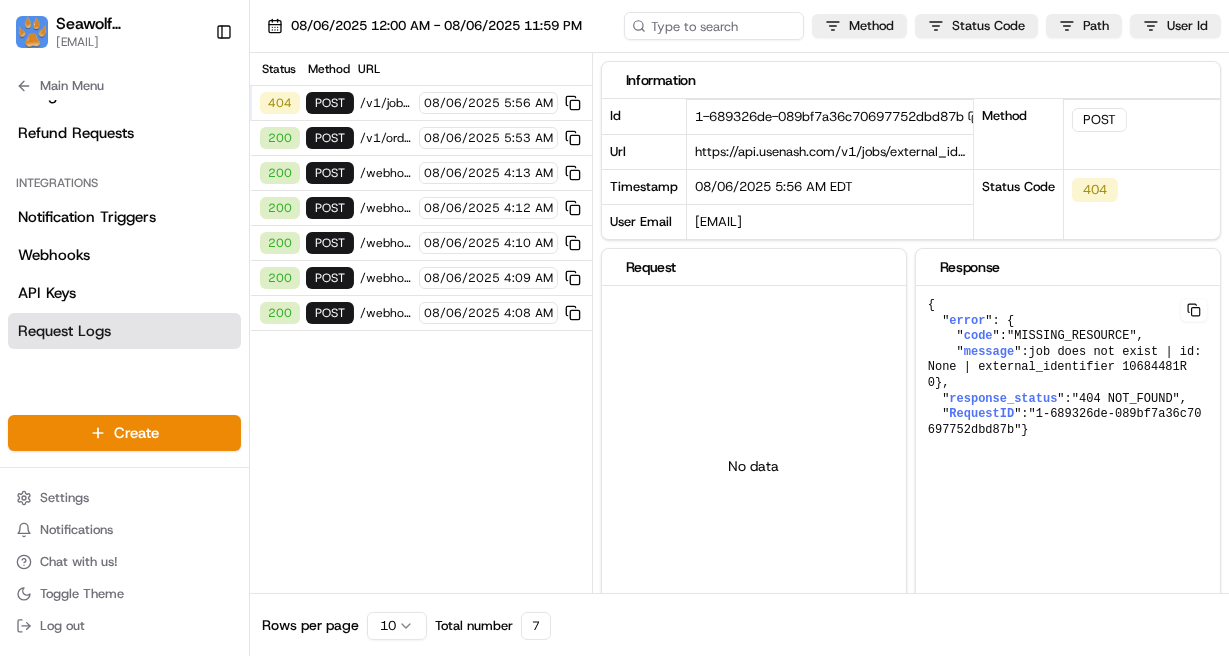 click on "/v1/order" at bounding box center [386, 138] 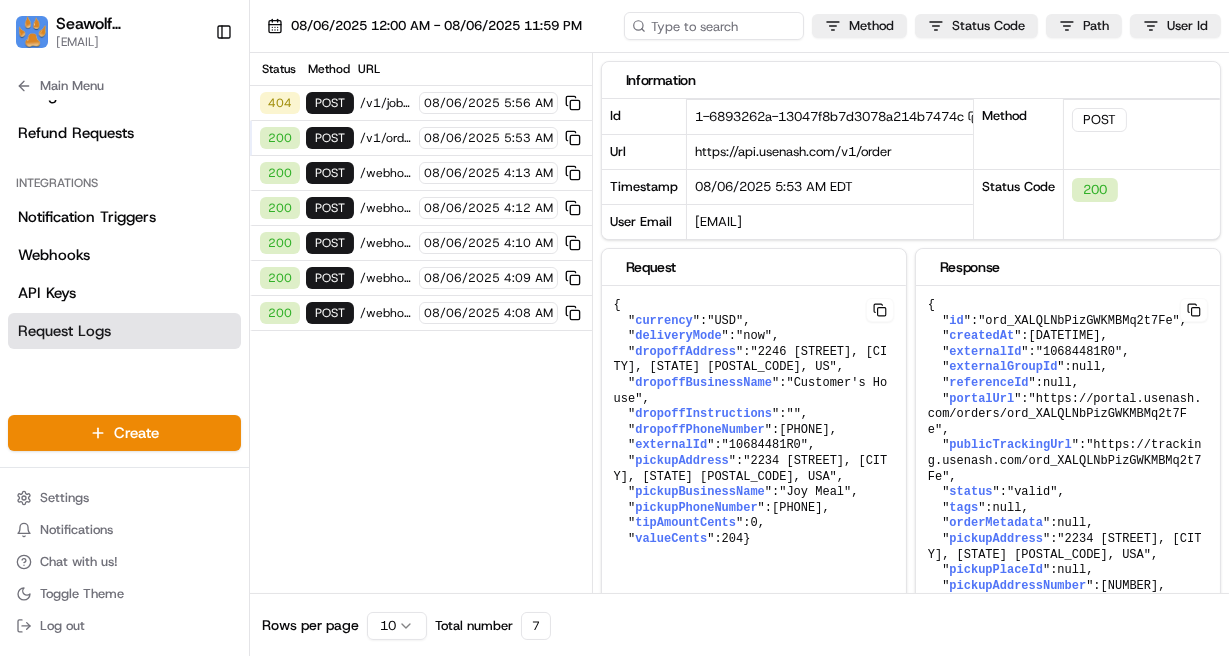 click on "200 POST /webhook/svix-operational-events 08/06/2025 4:13 AM" at bounding box center (421, 173) 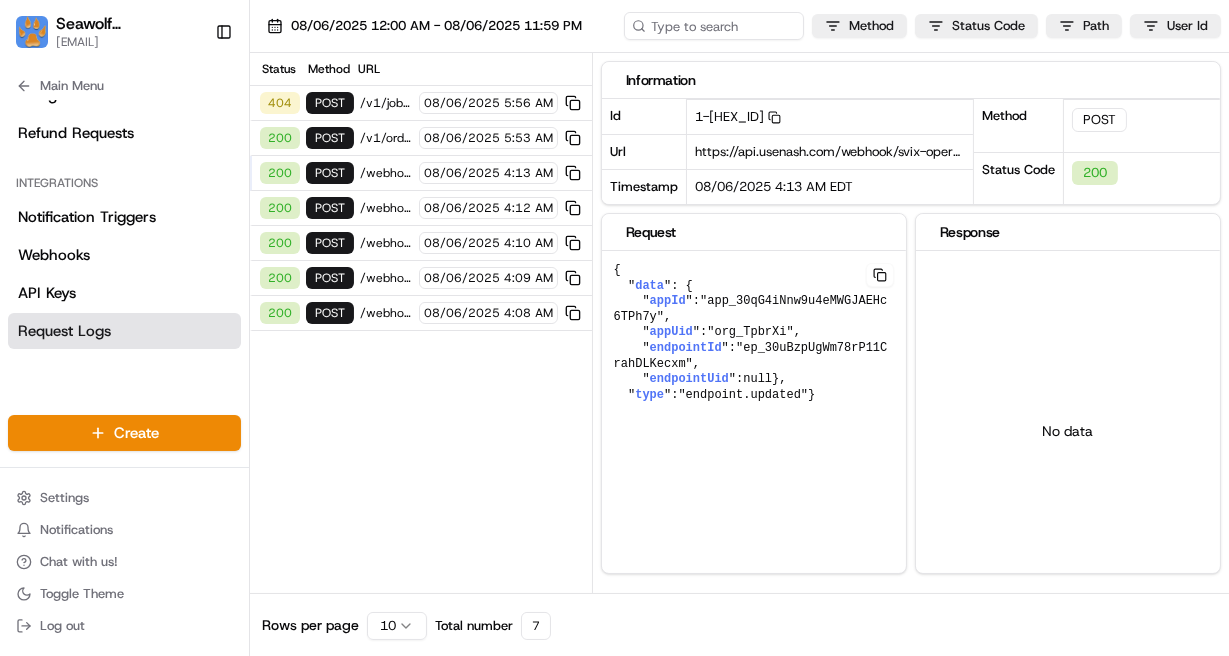 click on "200 POST /webhook/svix-operational-events 08/06/2025 4:12 AM" at bounding box center (421, 208) 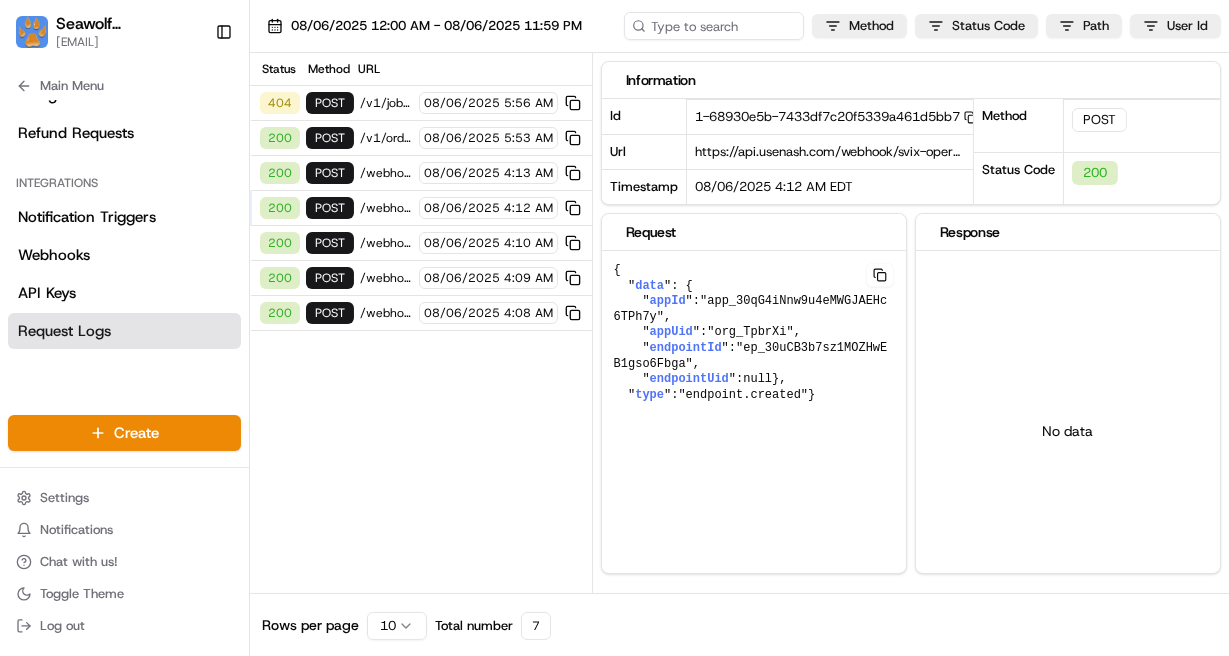 click on "200 POST /webhook/svix-operational-events 08/06/2025 4:10 AM" at bounding box center (421, 243) 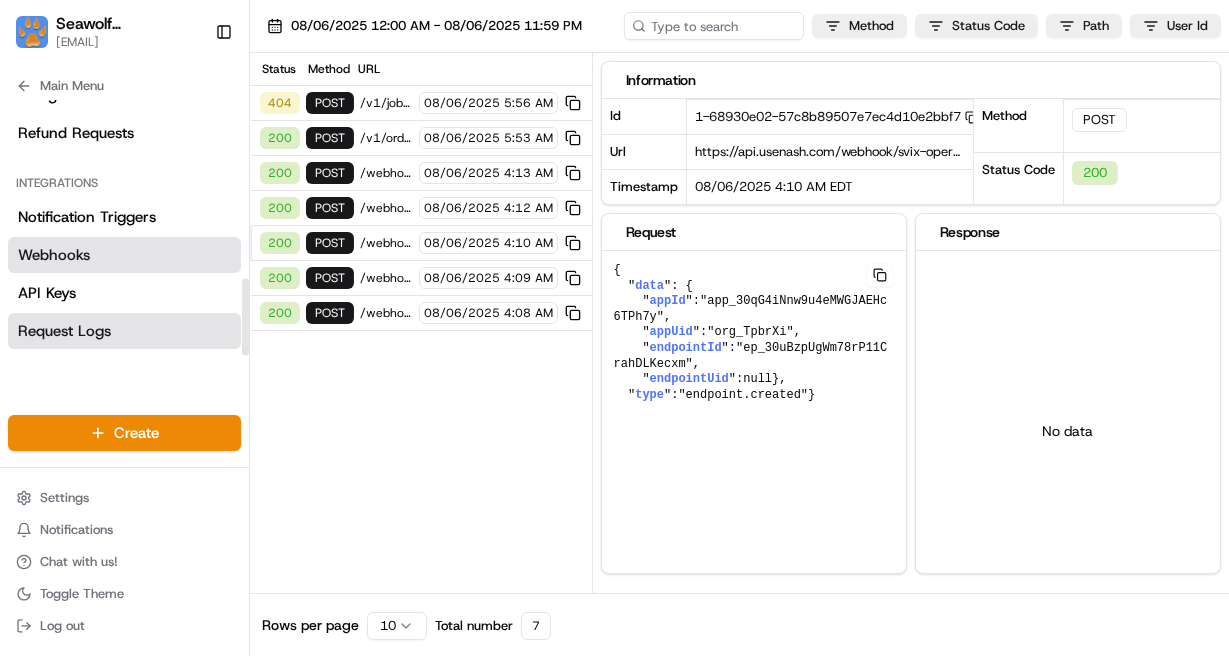 click on "Webhooks" at bounding box center [124, 255] 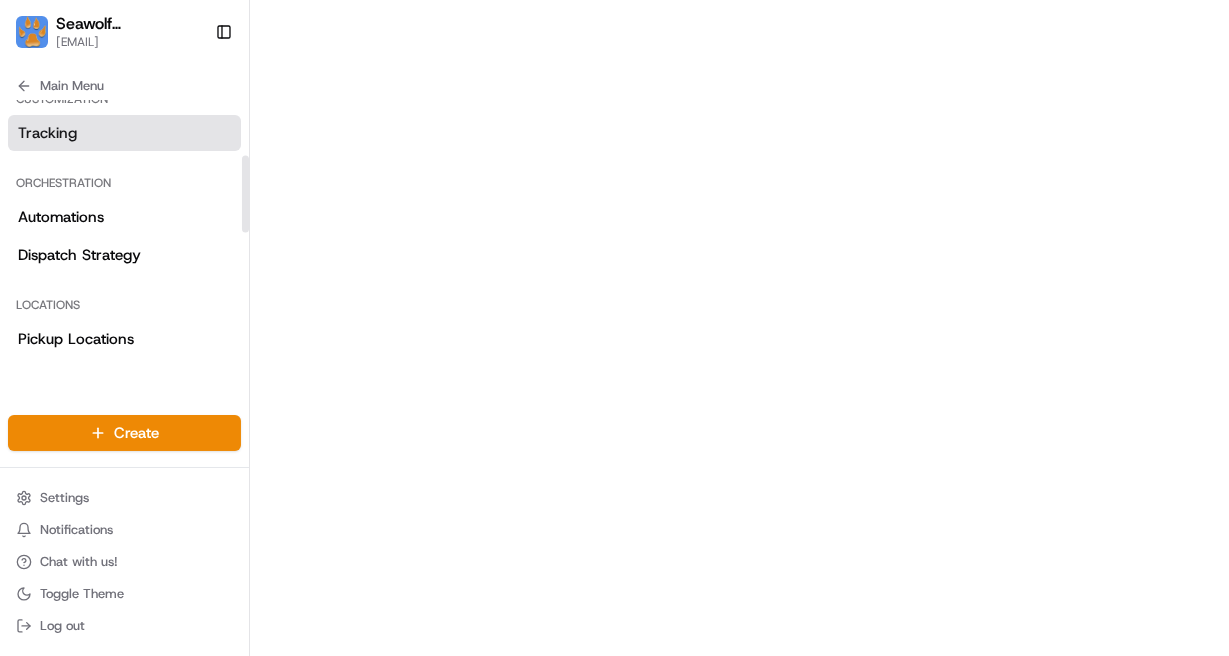 scroll, scrollTop: 232, scrollLeft: 0, axis: vertical 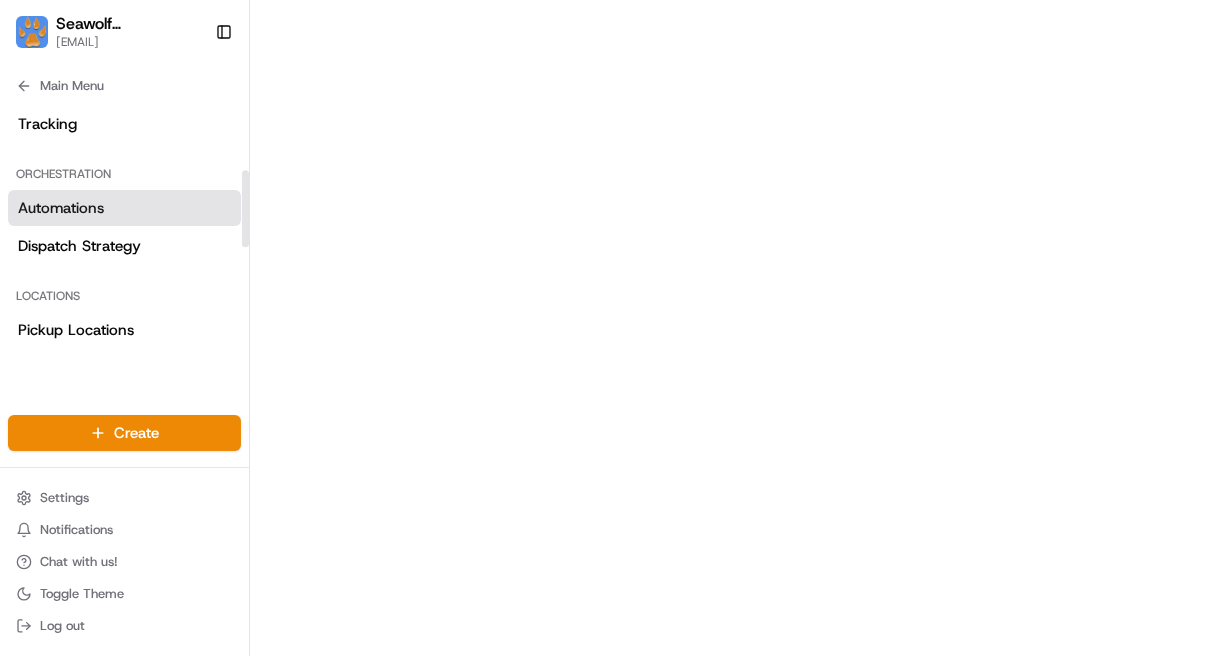 click on "Automations" at bounding box center [61, 208] 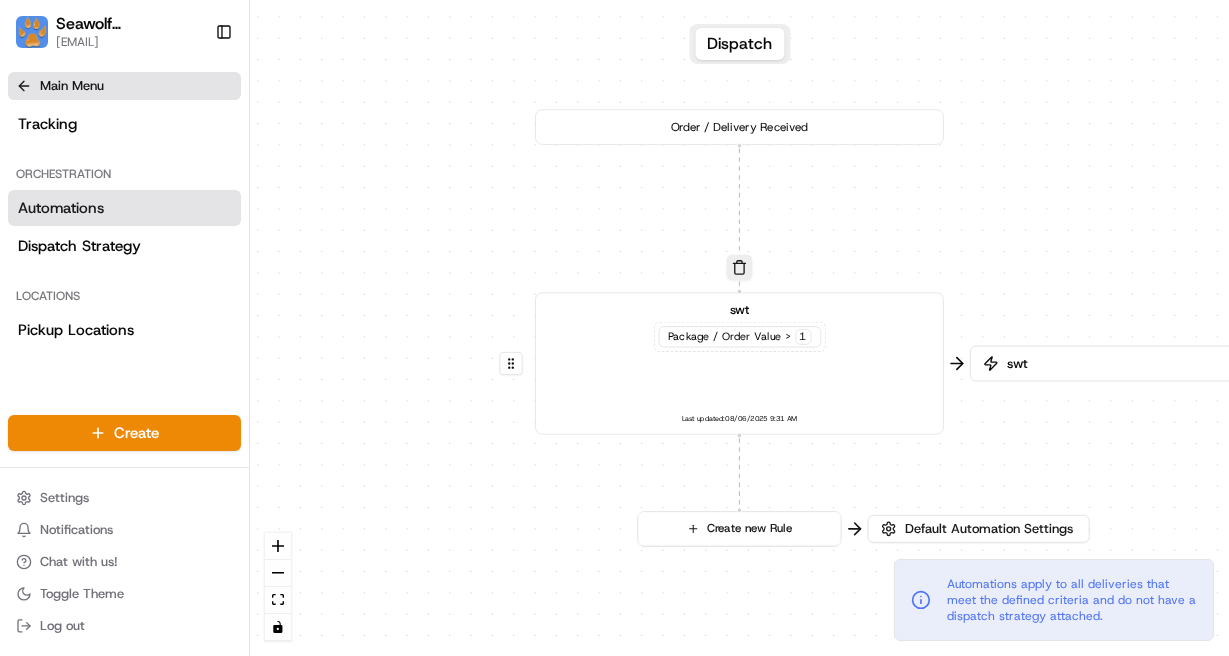 click on "Main Menu" at bounding box center [72, 86] 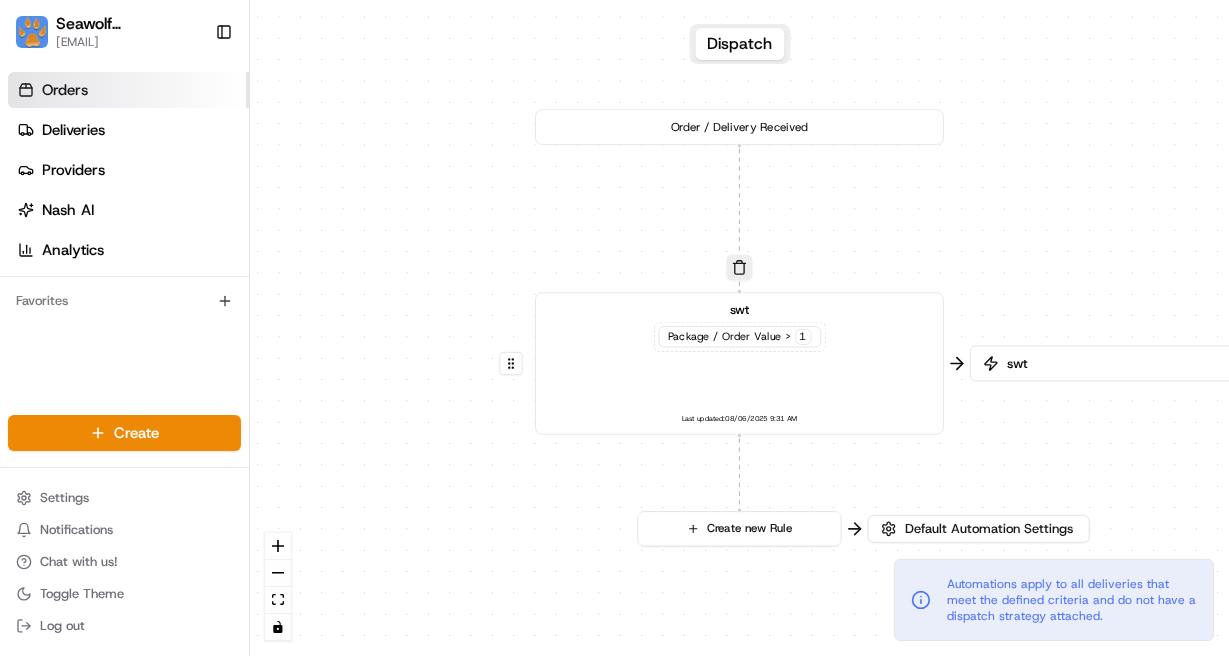 click on "Orders" at bounding box center [128, 90] 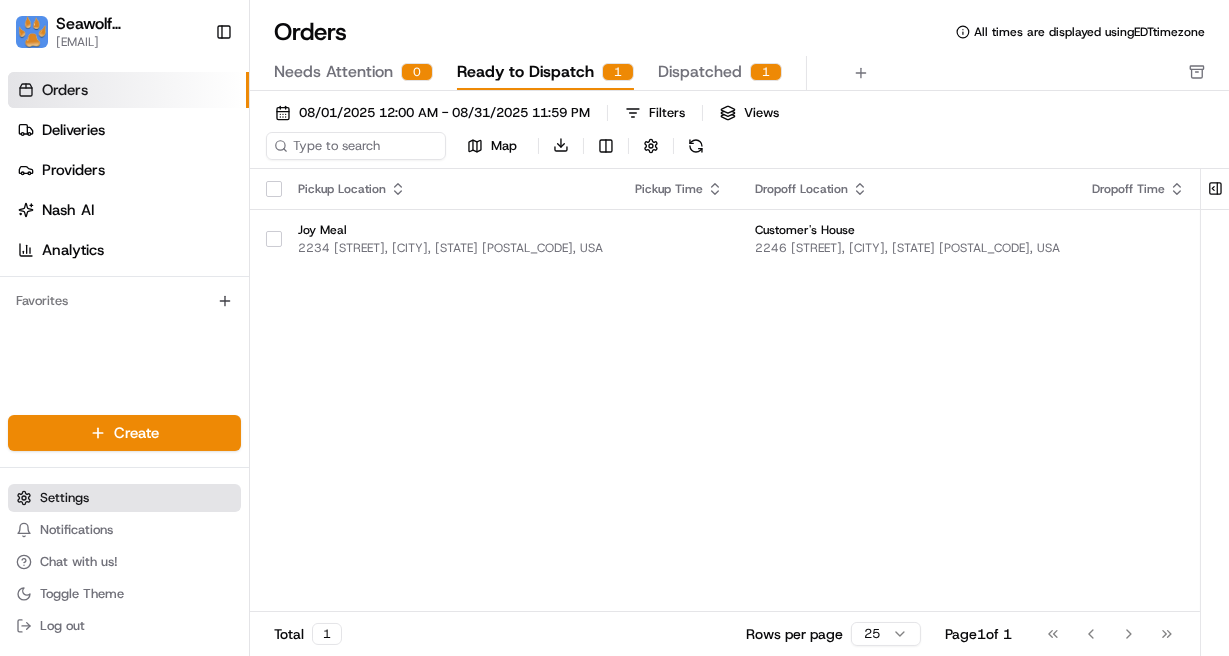 click on "Settings" at bounding box center (124, 498) 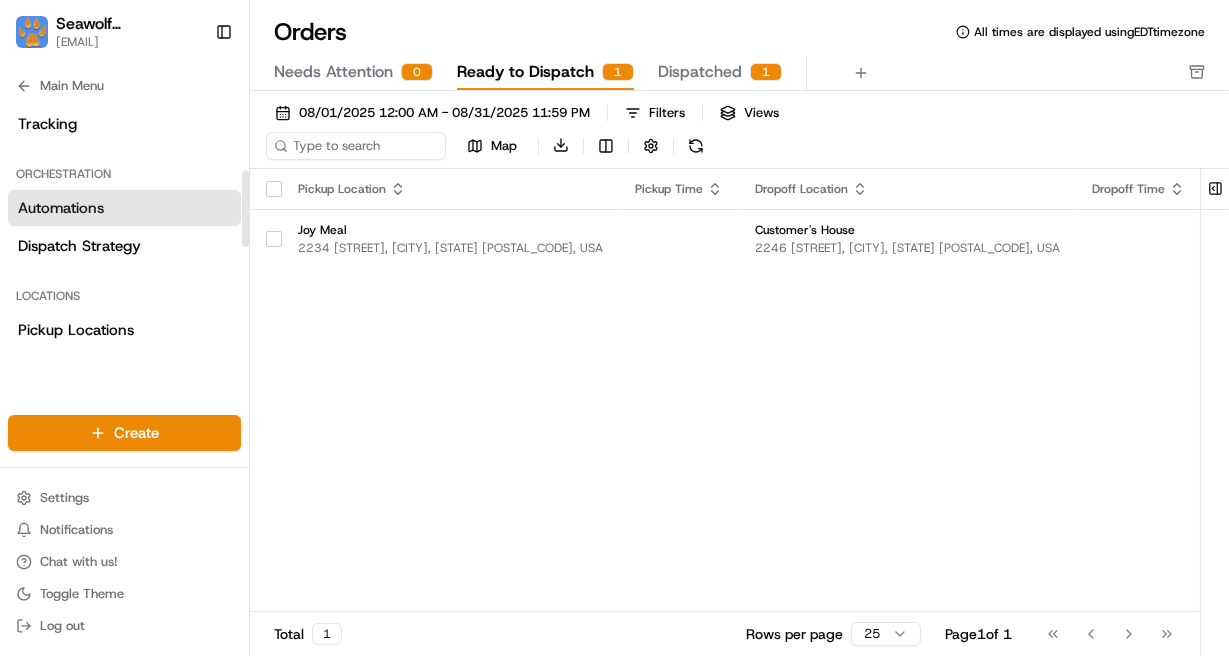 click on "Automations" at bounding box center [124, 208] 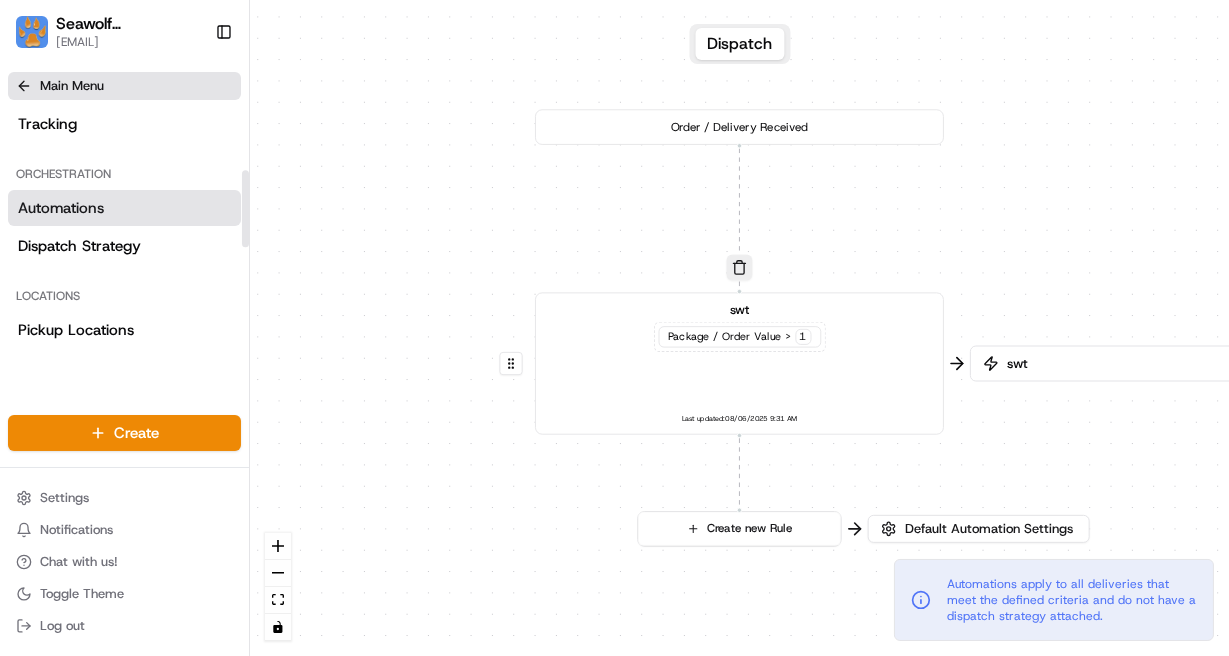 click on "Main Menu" at bounding box center [124, 86] 